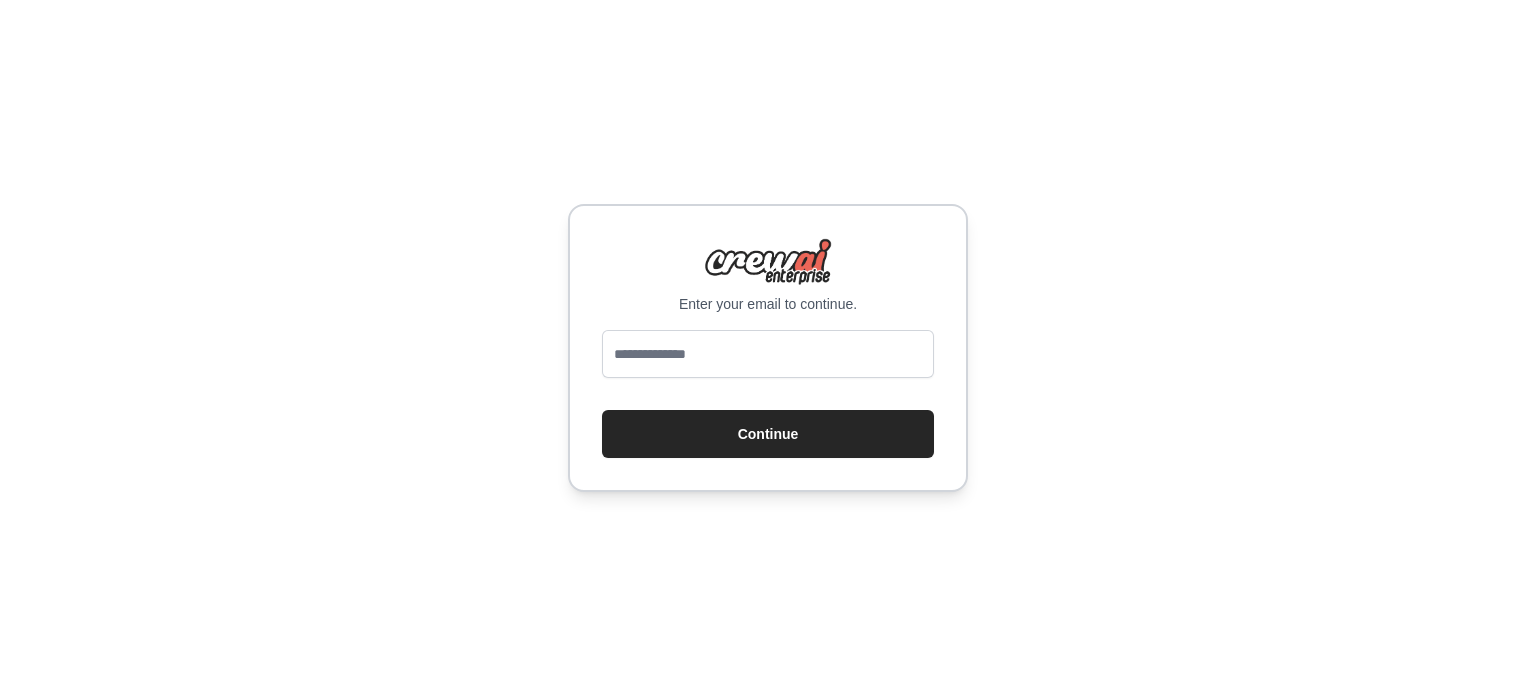 scroll, scrollTop: 0, scrollLeft: 0, axis: both 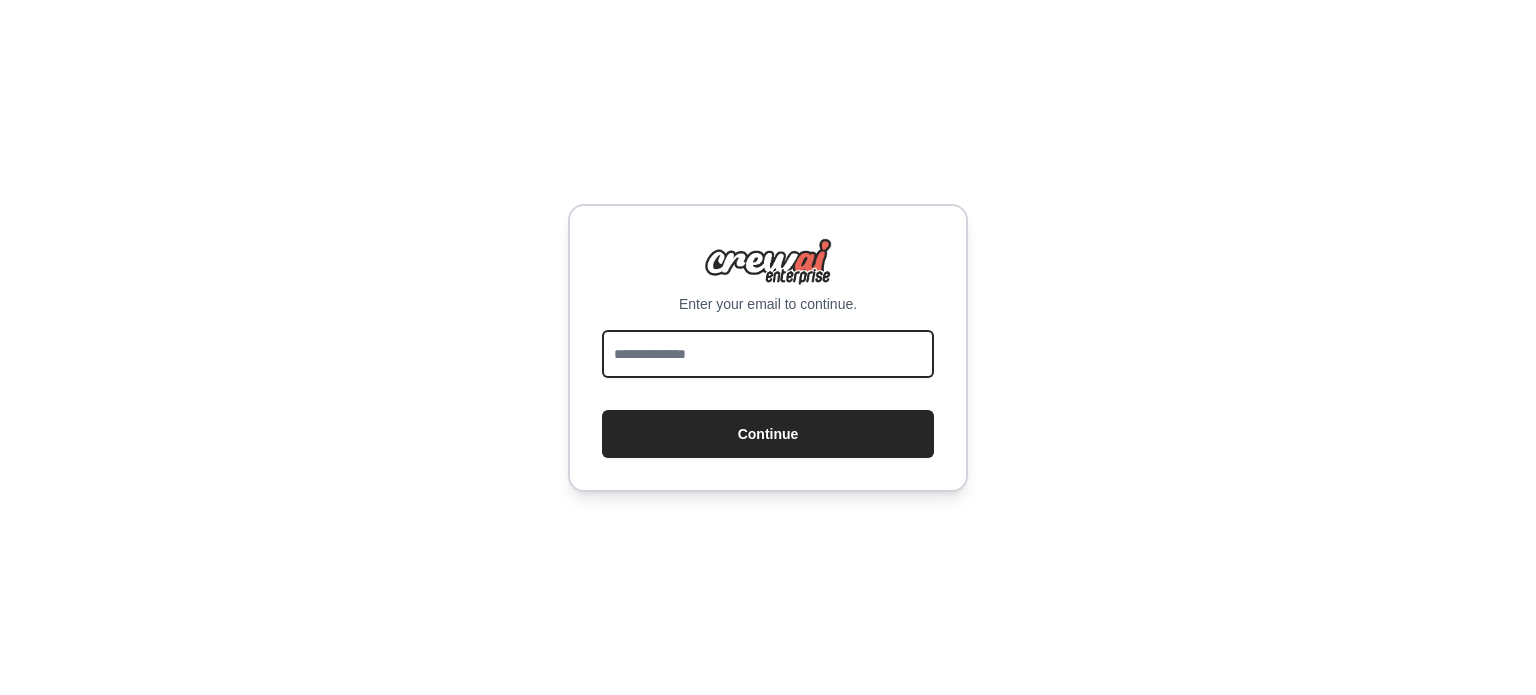 click at bounding box center (768, 354) 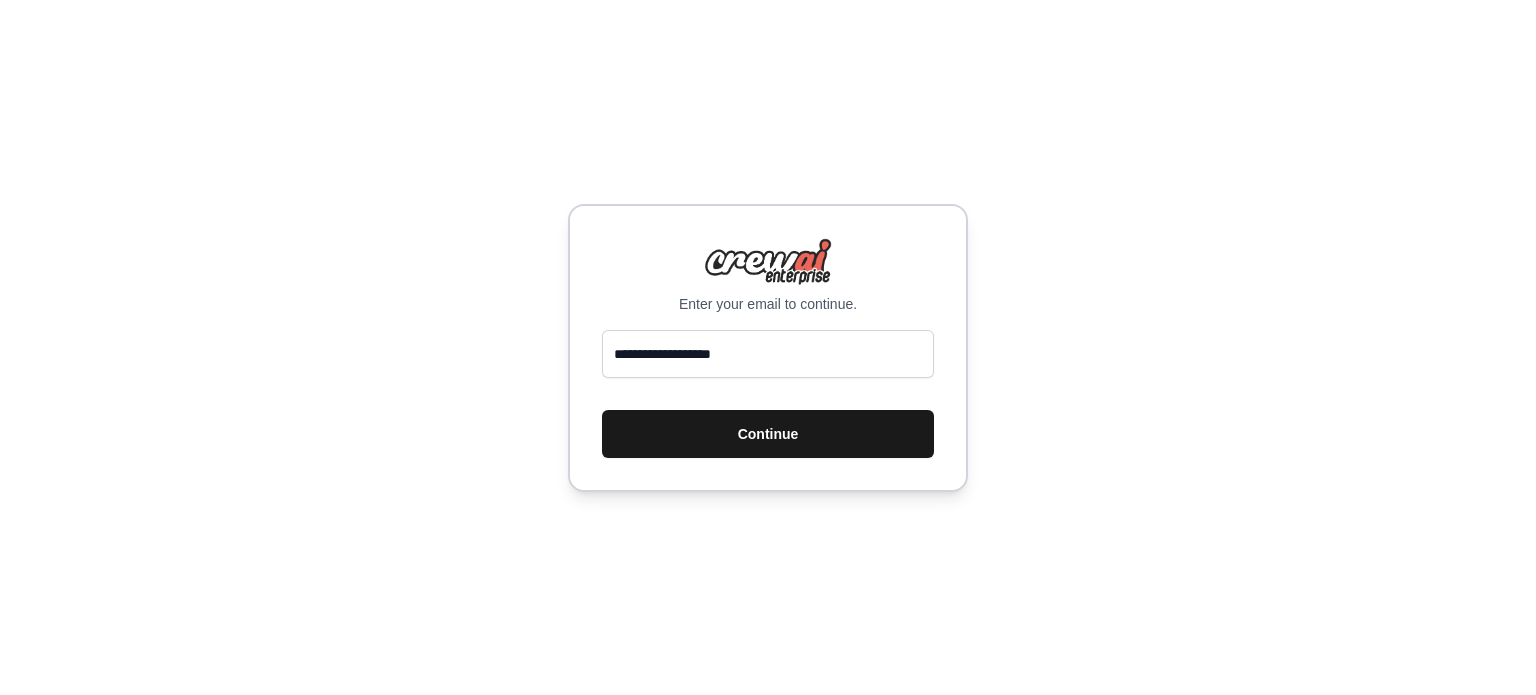 click on "Continue" at bounding box center [768, 434] 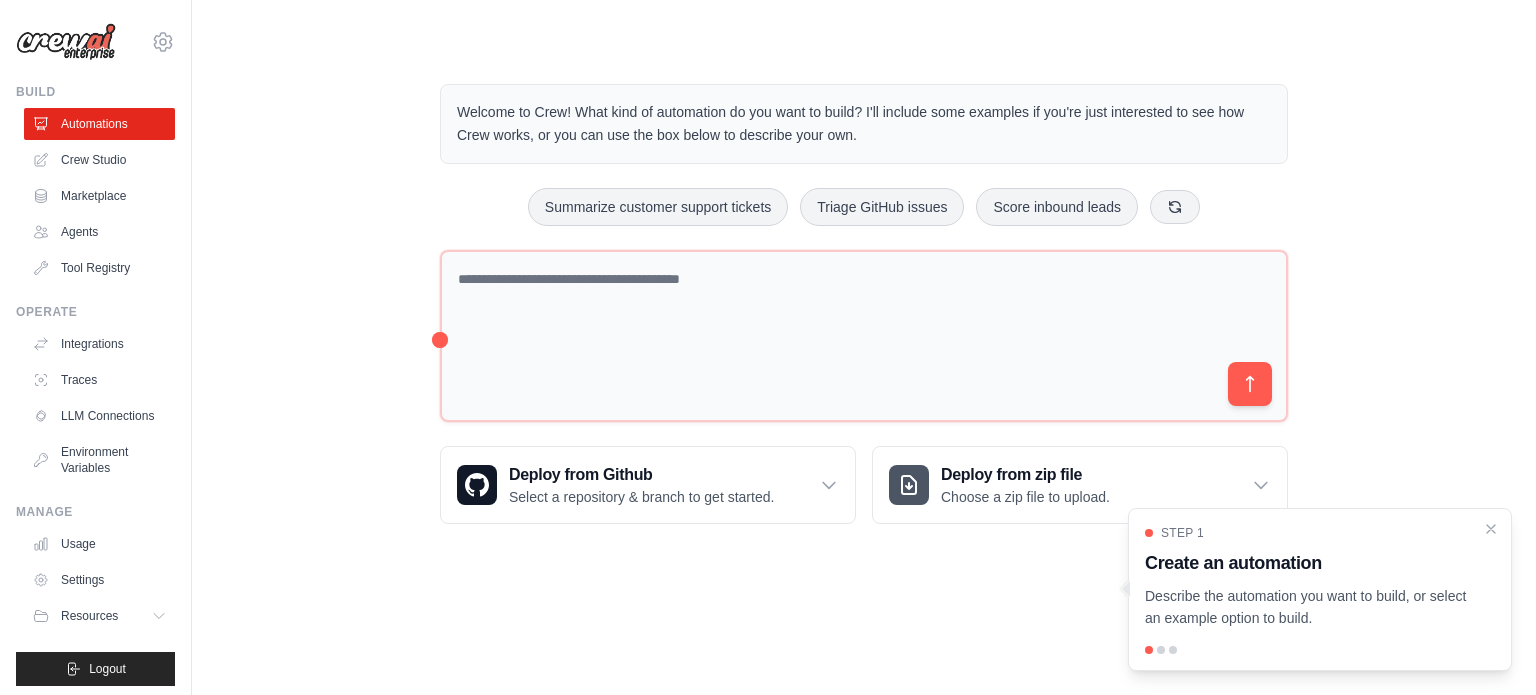 scroll, scrollTop: 0, scrollLeft: 0, axis: both 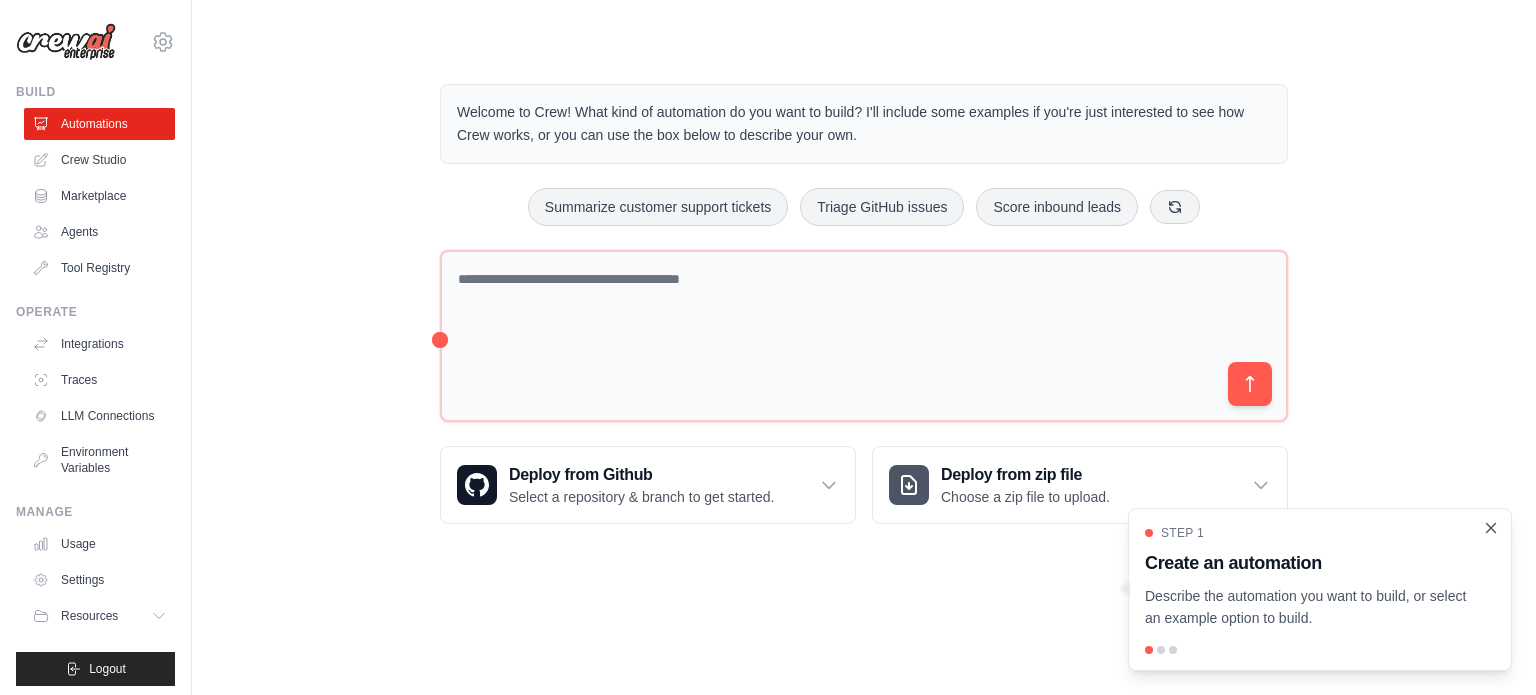 click 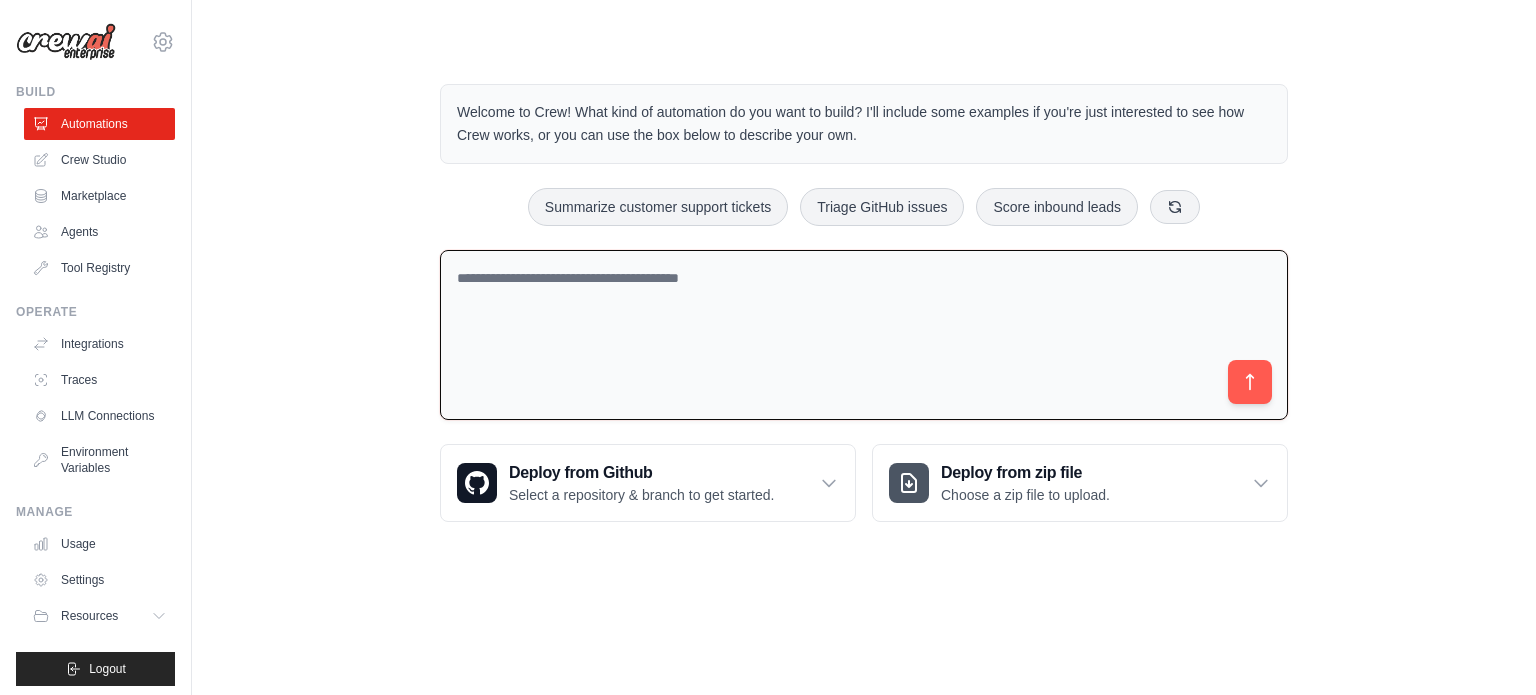 click at bounding box center [864, 335] 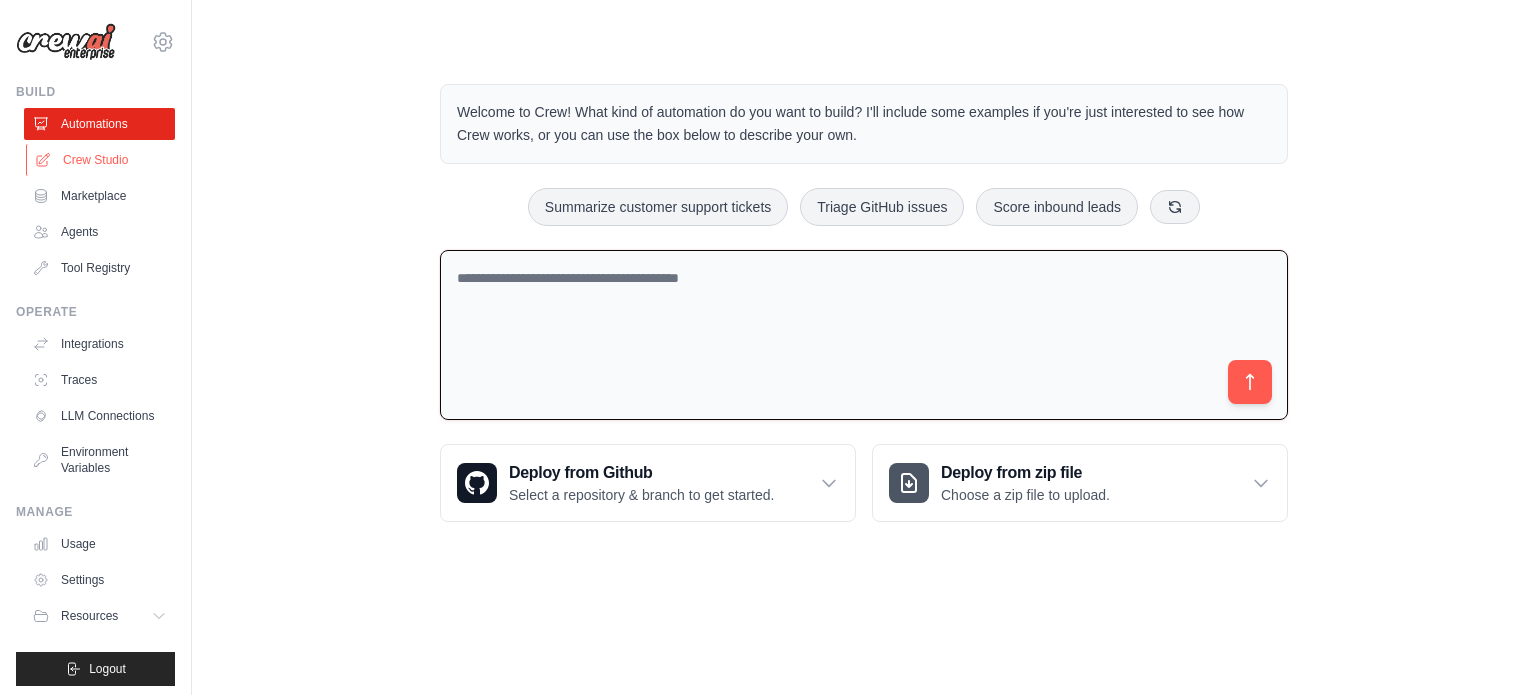 click on "Crew Studio" at bounding box center (101, 160) 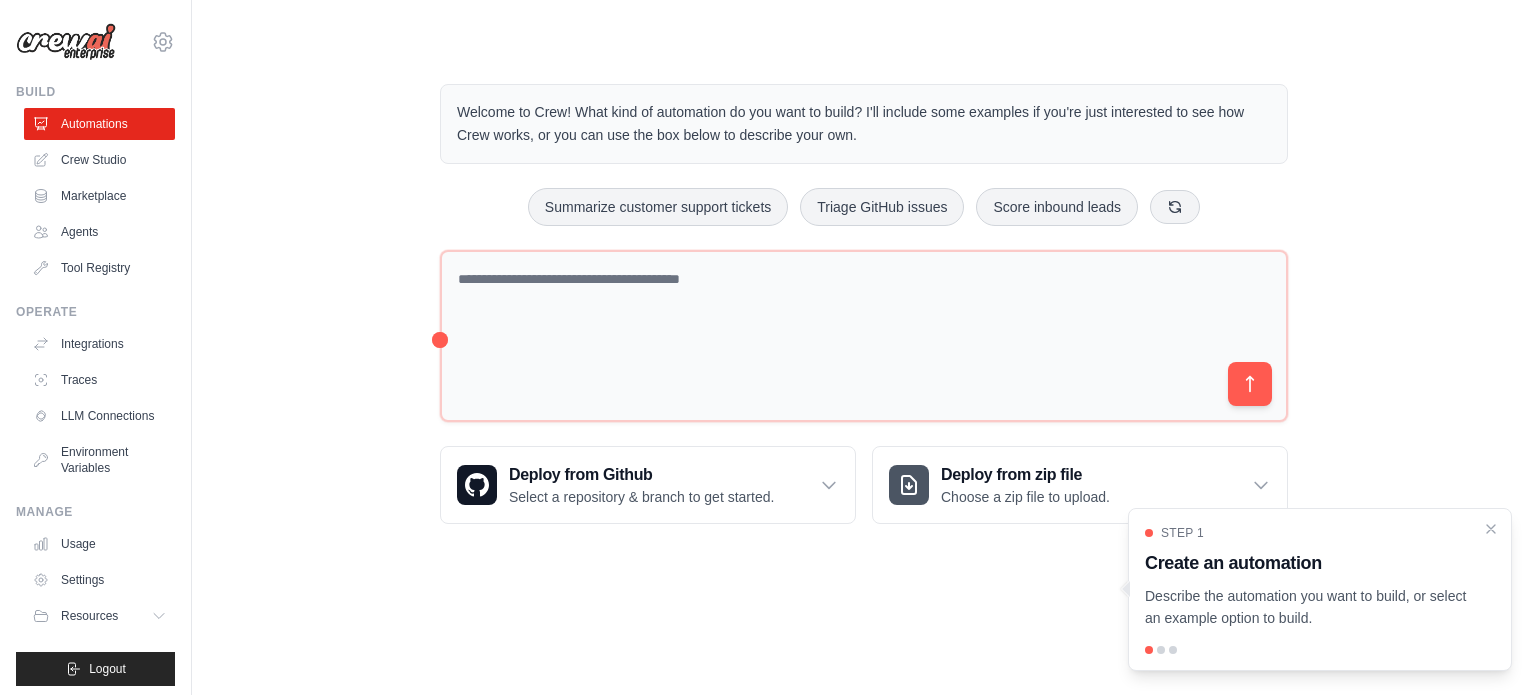 scroll, scrollTop: 0, scrollLeft: 0, axis: both 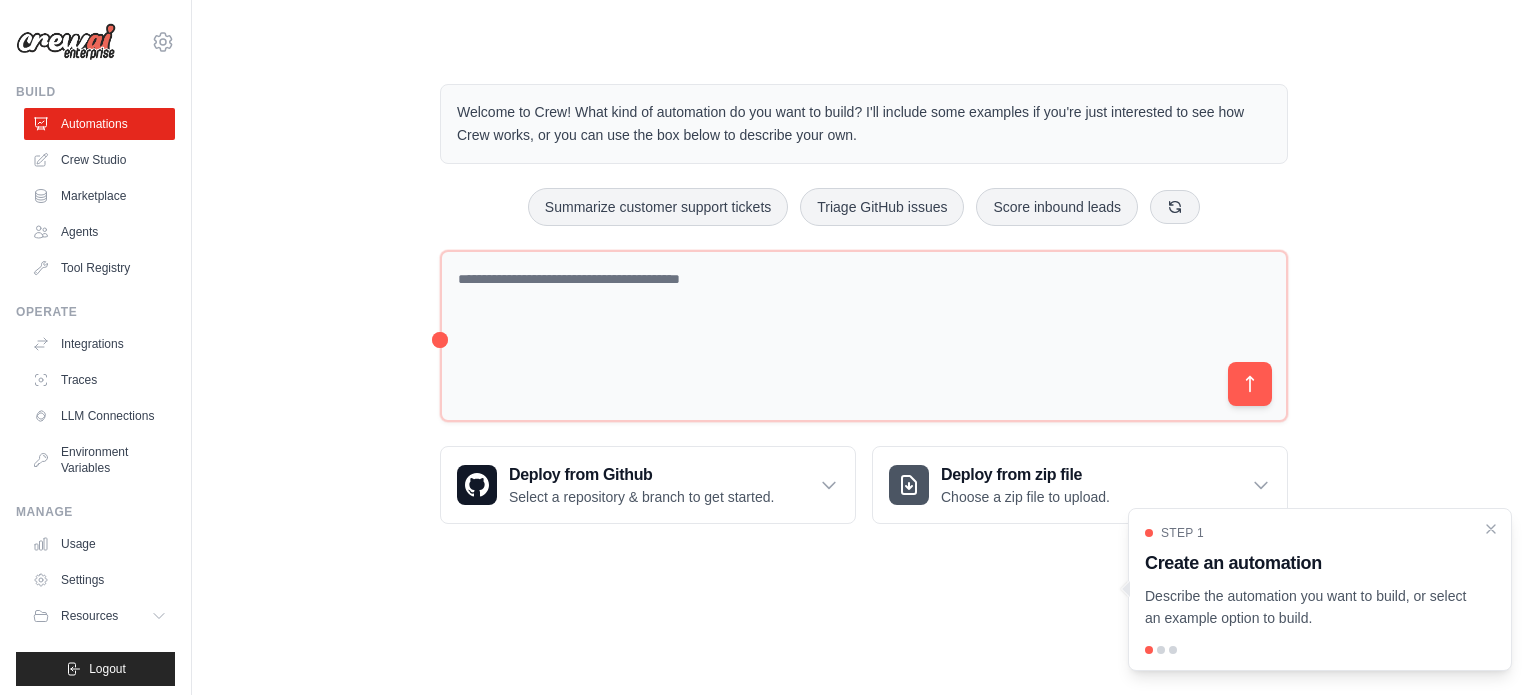 click on "Describe the automation you want to build, or select an example option to build." at bounding box center (1308, 608) 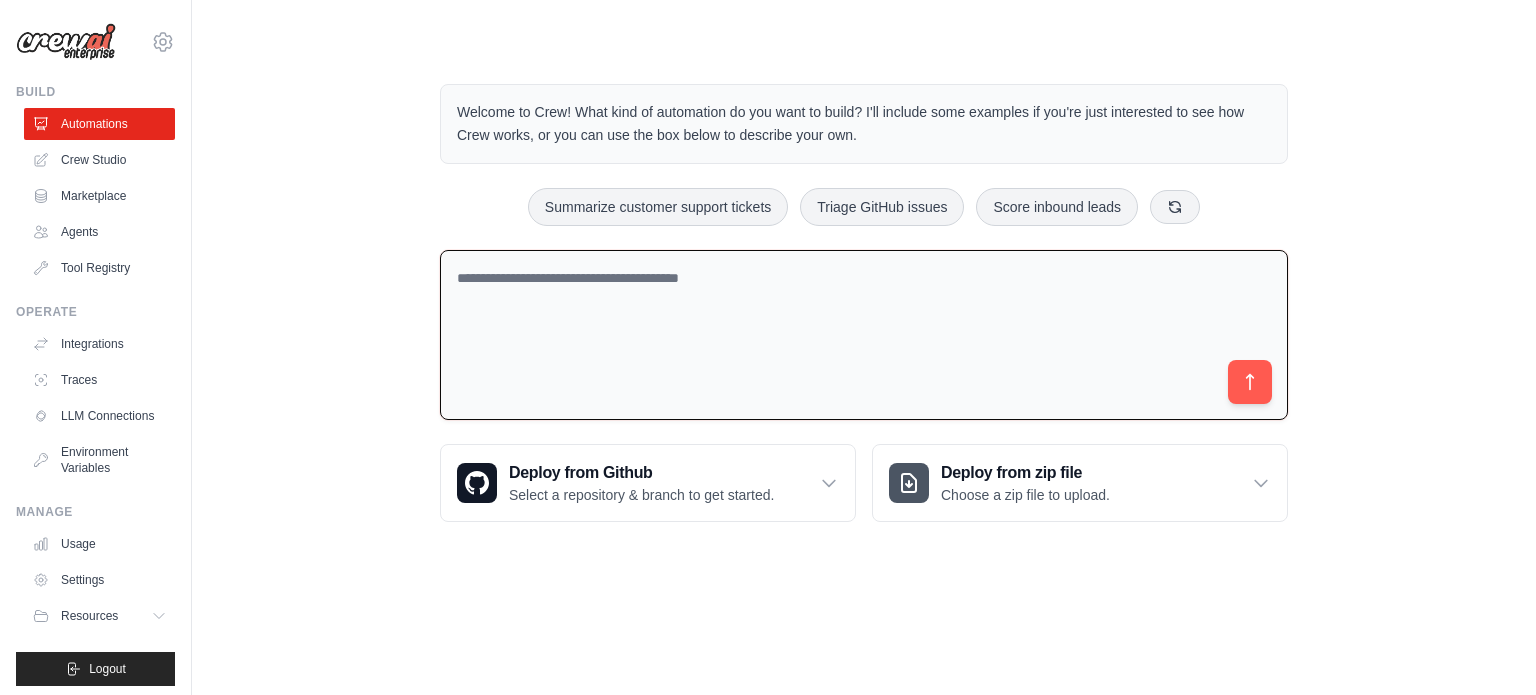 click at bounding box center (864, 335) 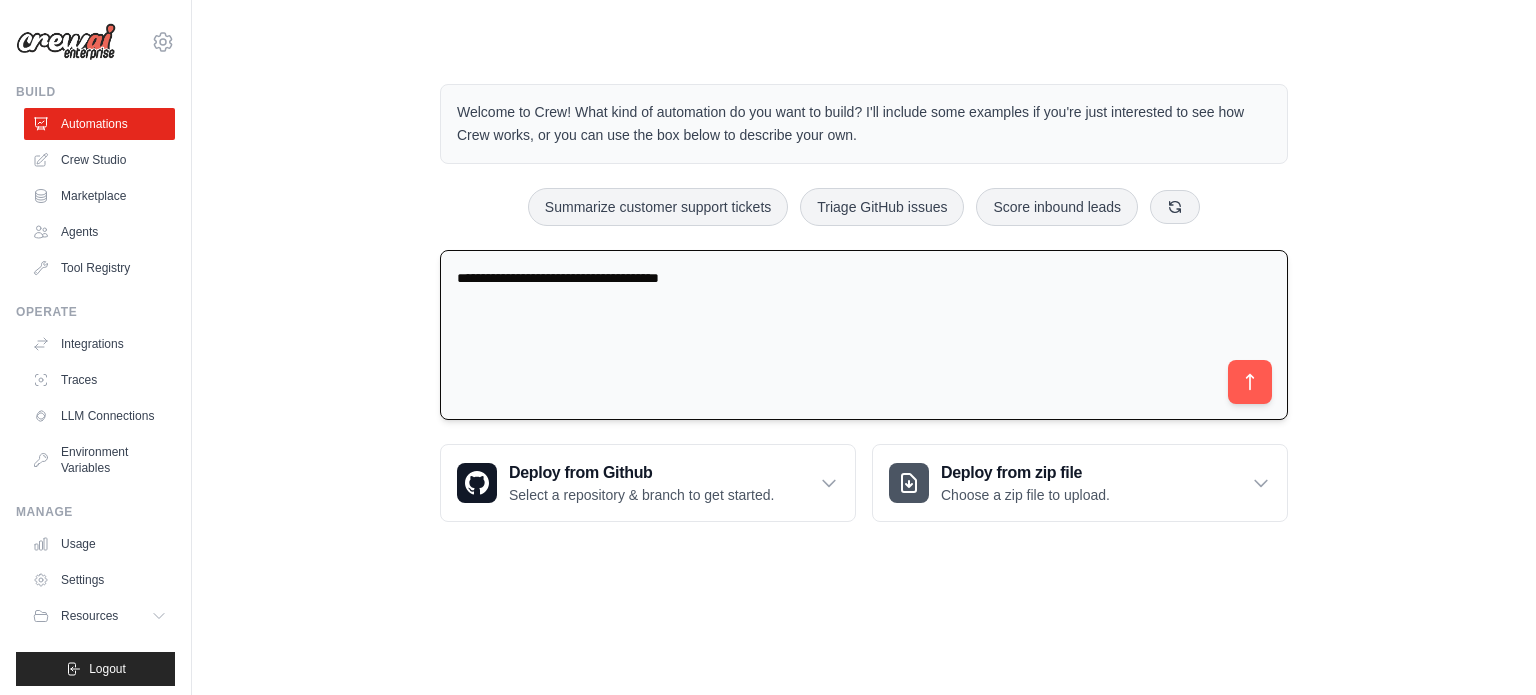 click on "**********" at bounding box center (864, 335) 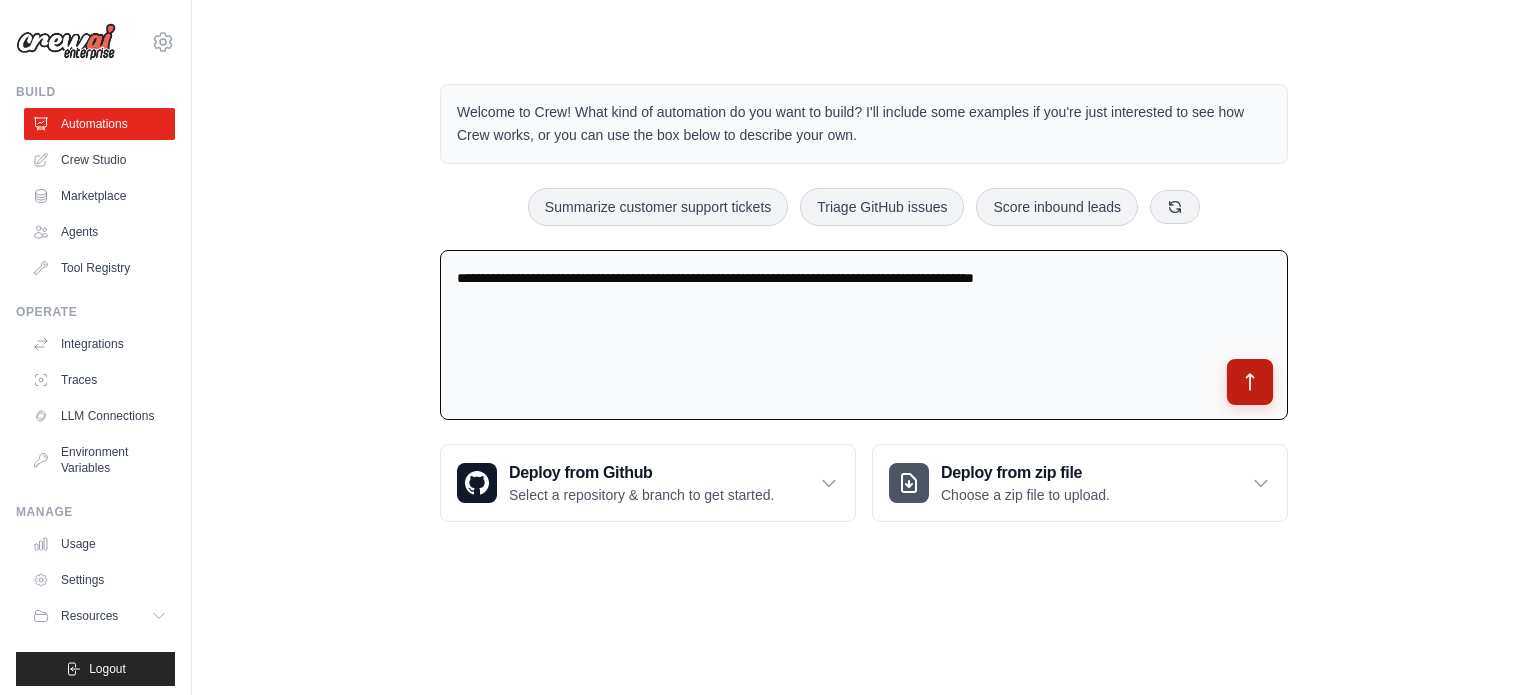type on "**********" 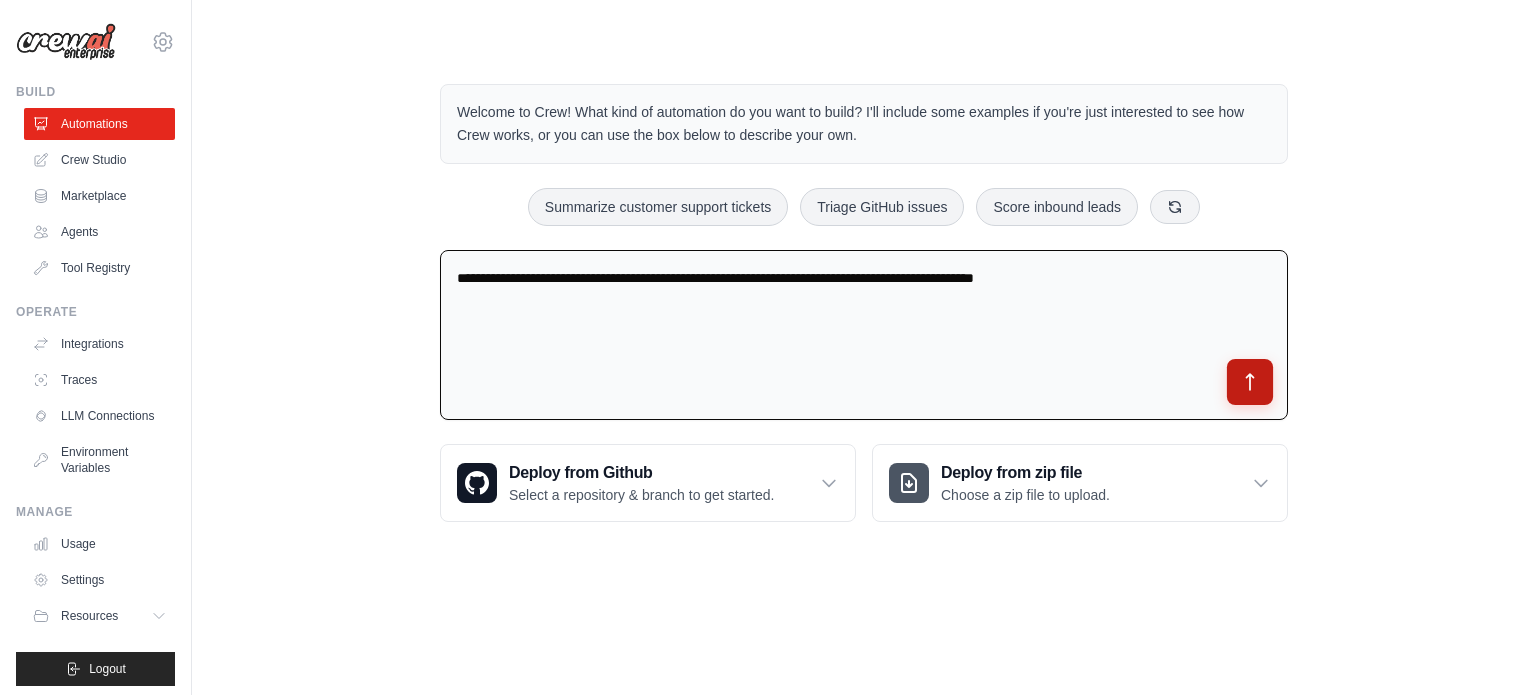 click 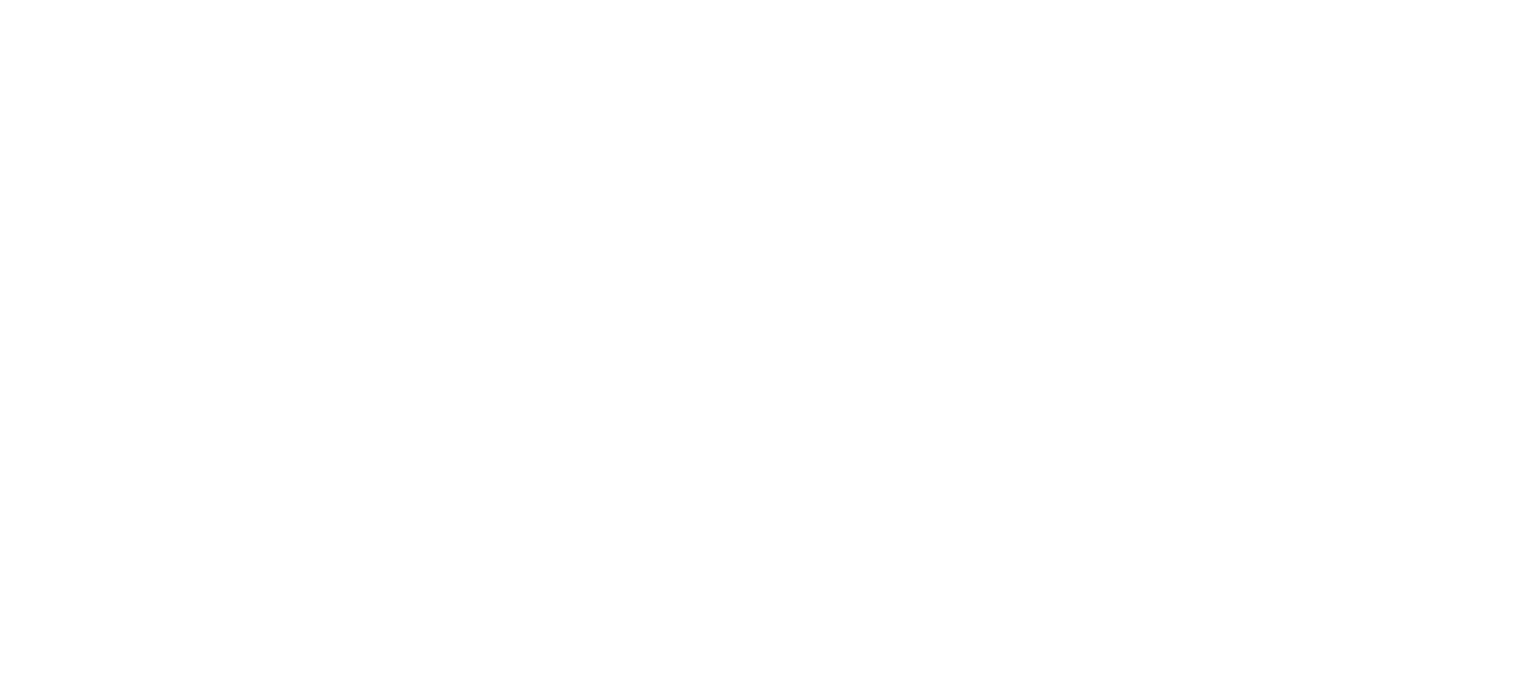 scroll, scrollTop: 0, scrollLeft: 0, axis: both 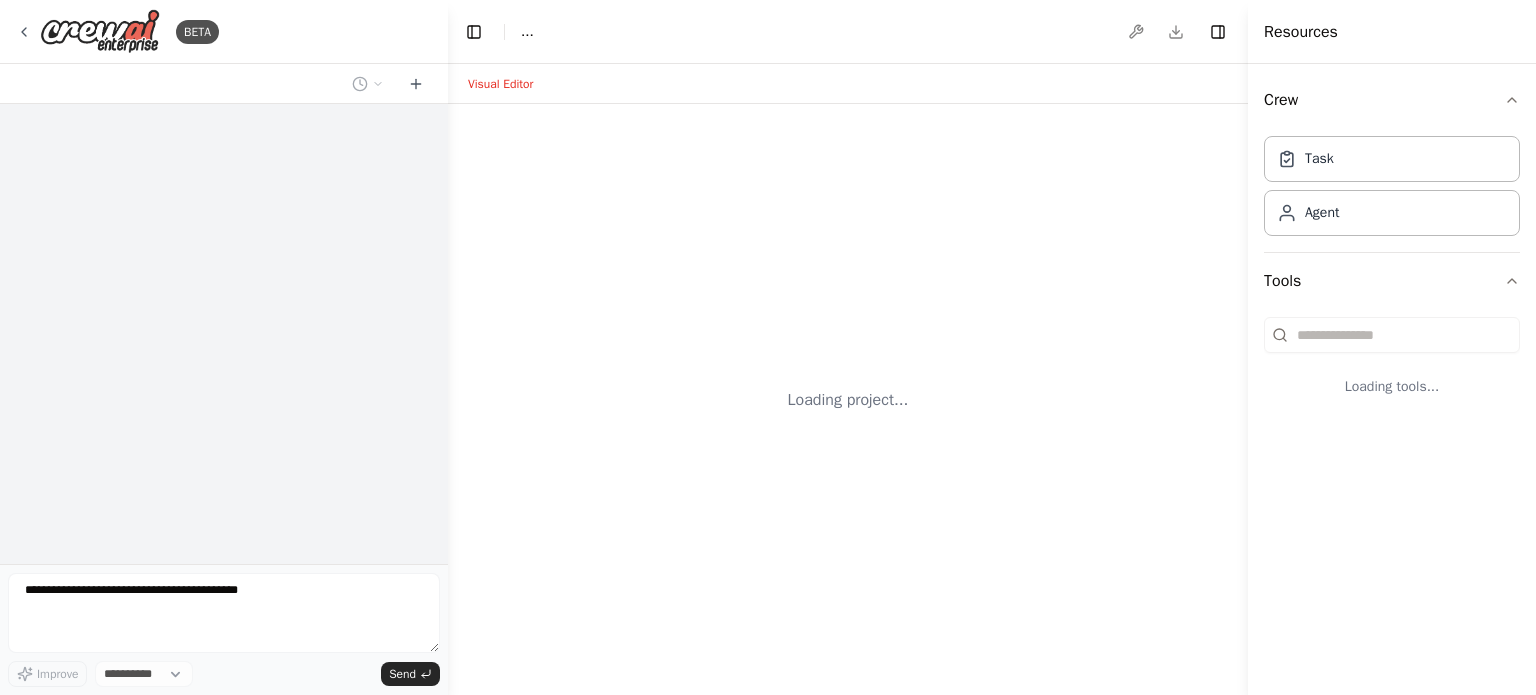 select on "****" 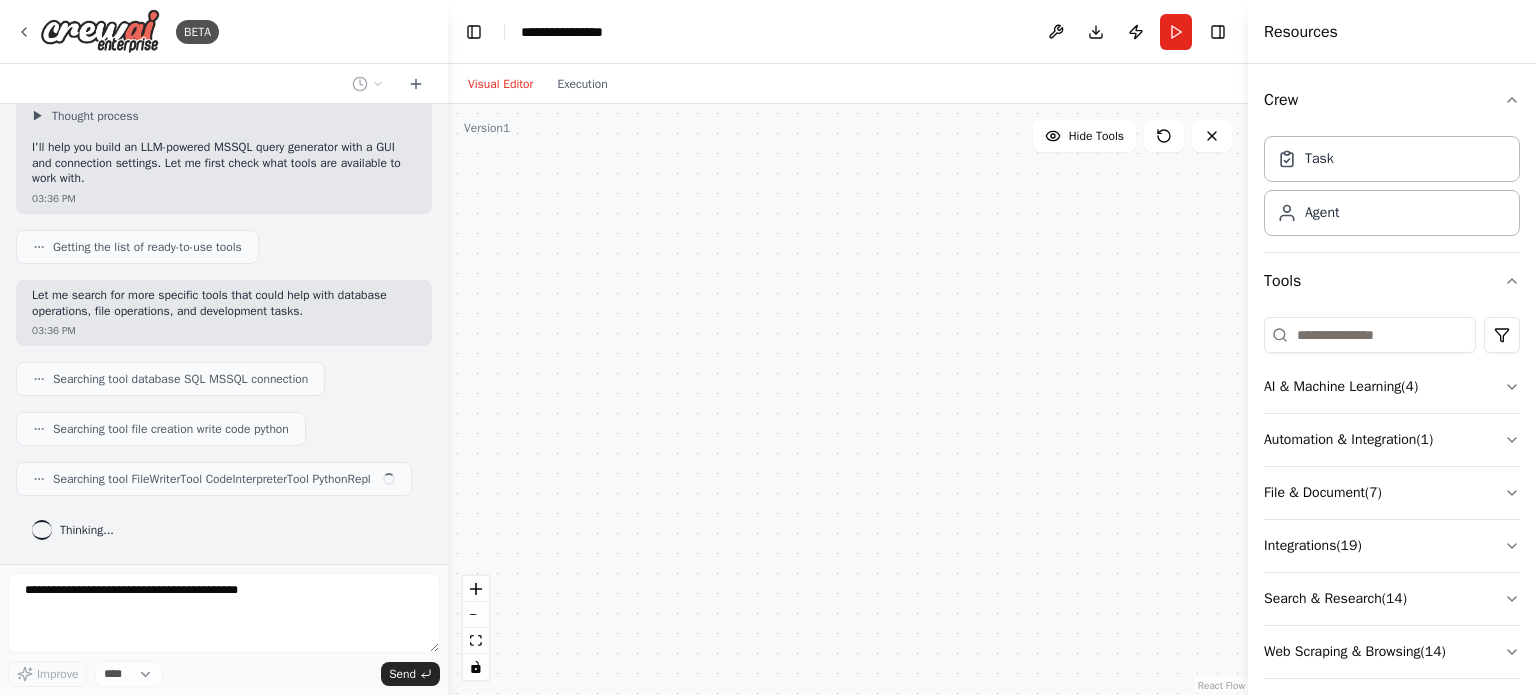 scroll, scrollTop: 104, scrollLeft: 0, axis: vertical 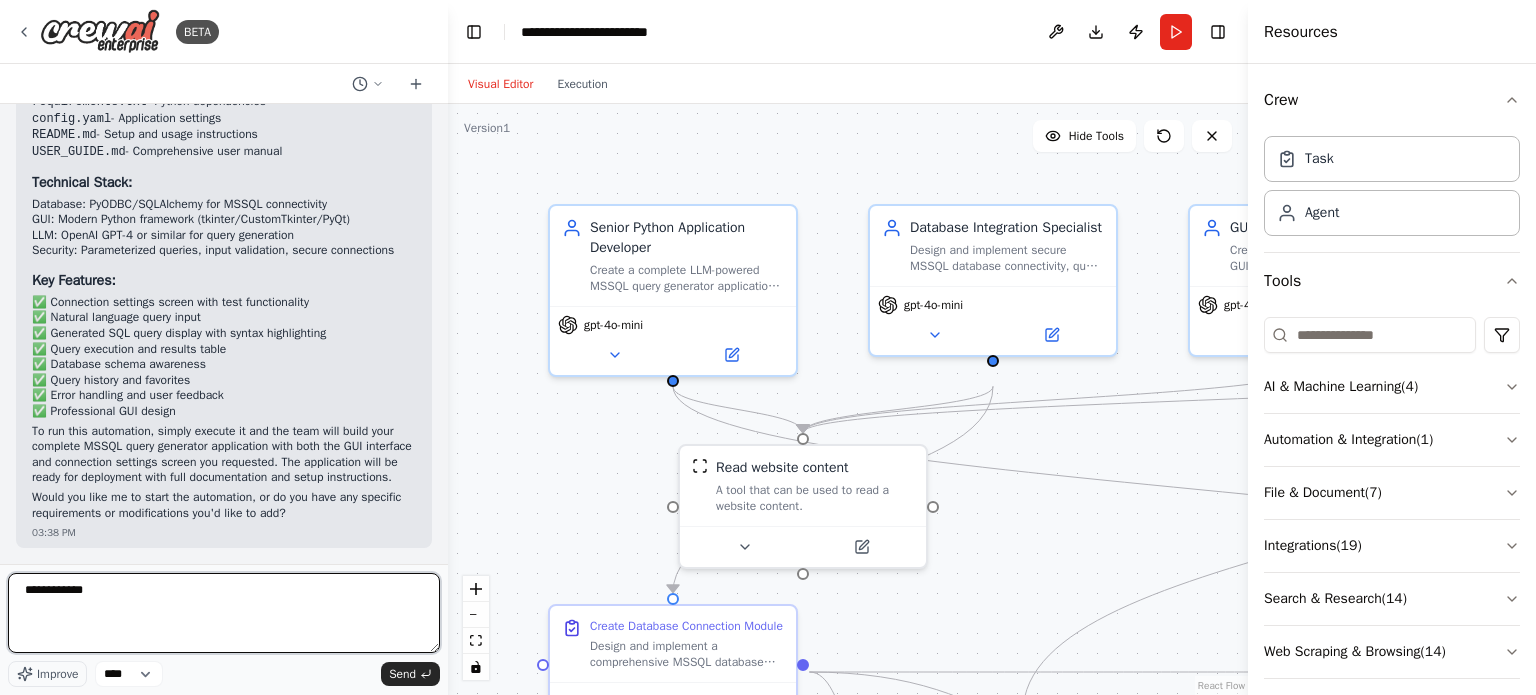 type on "**********" 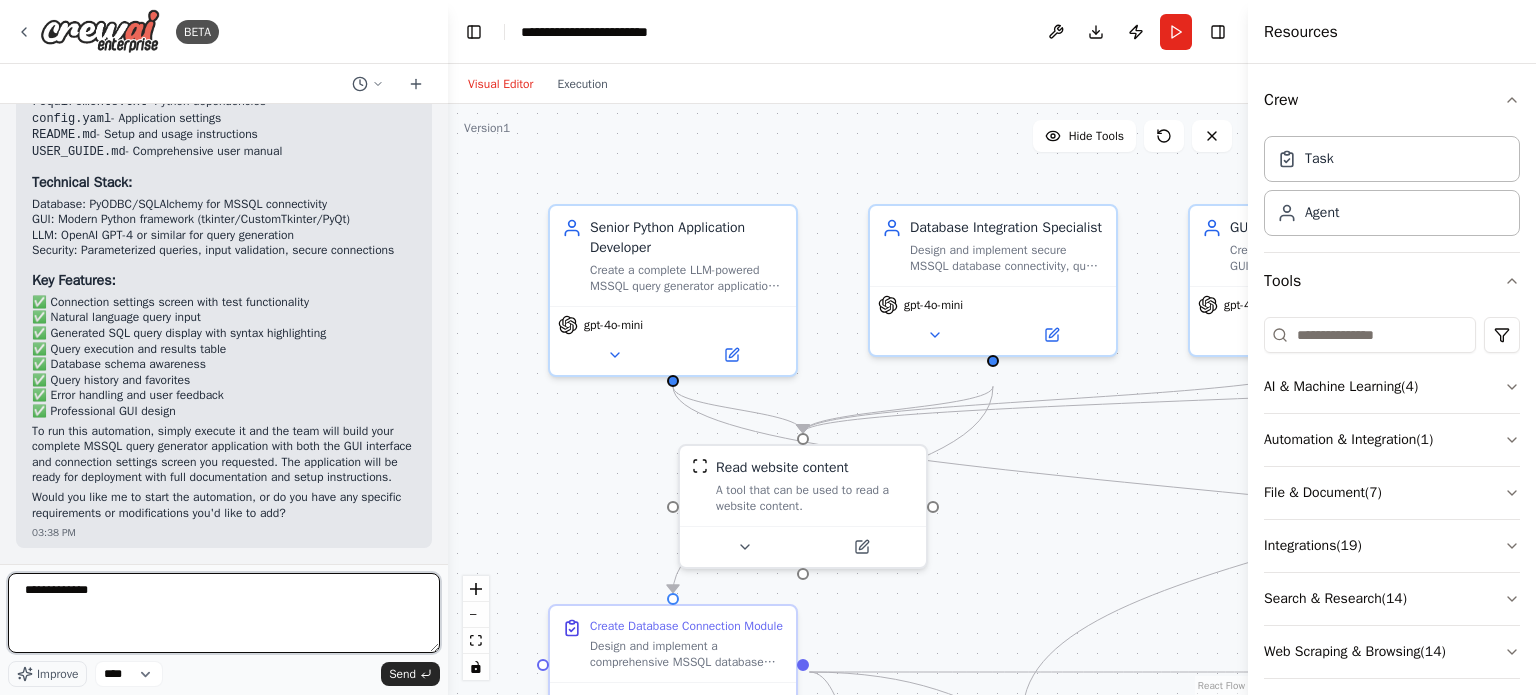 type 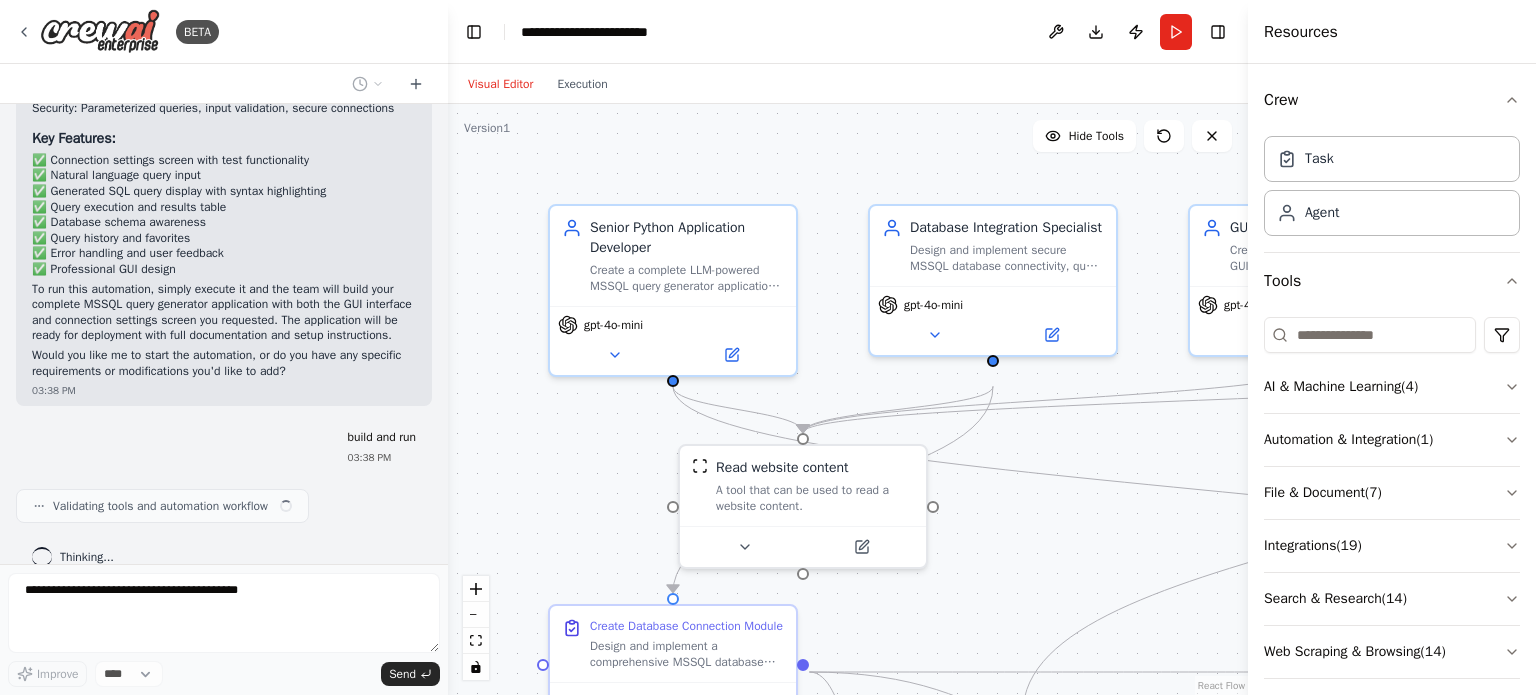 scroll, scrollTop: 2156, scrollLeft: 0, axis: vertical 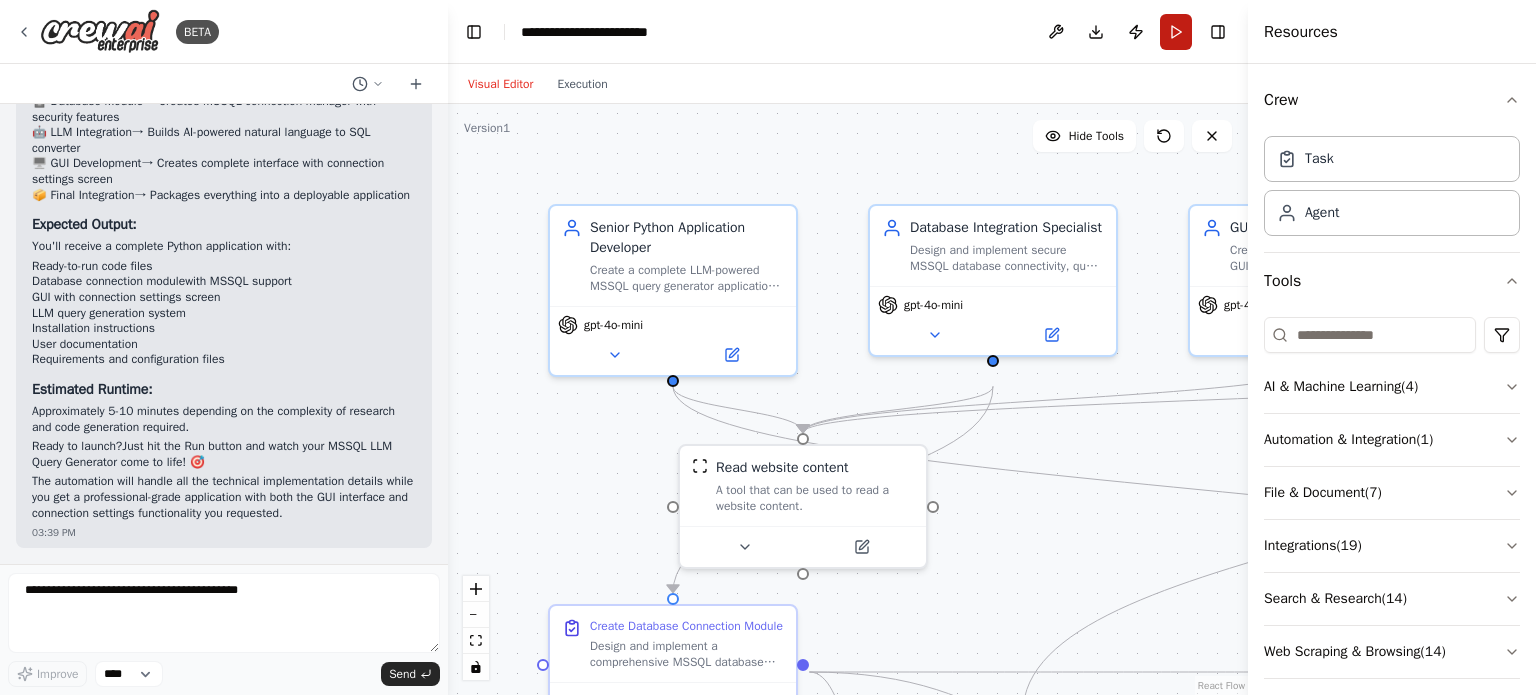 click on "Run" at bounding box center [1176, 32] 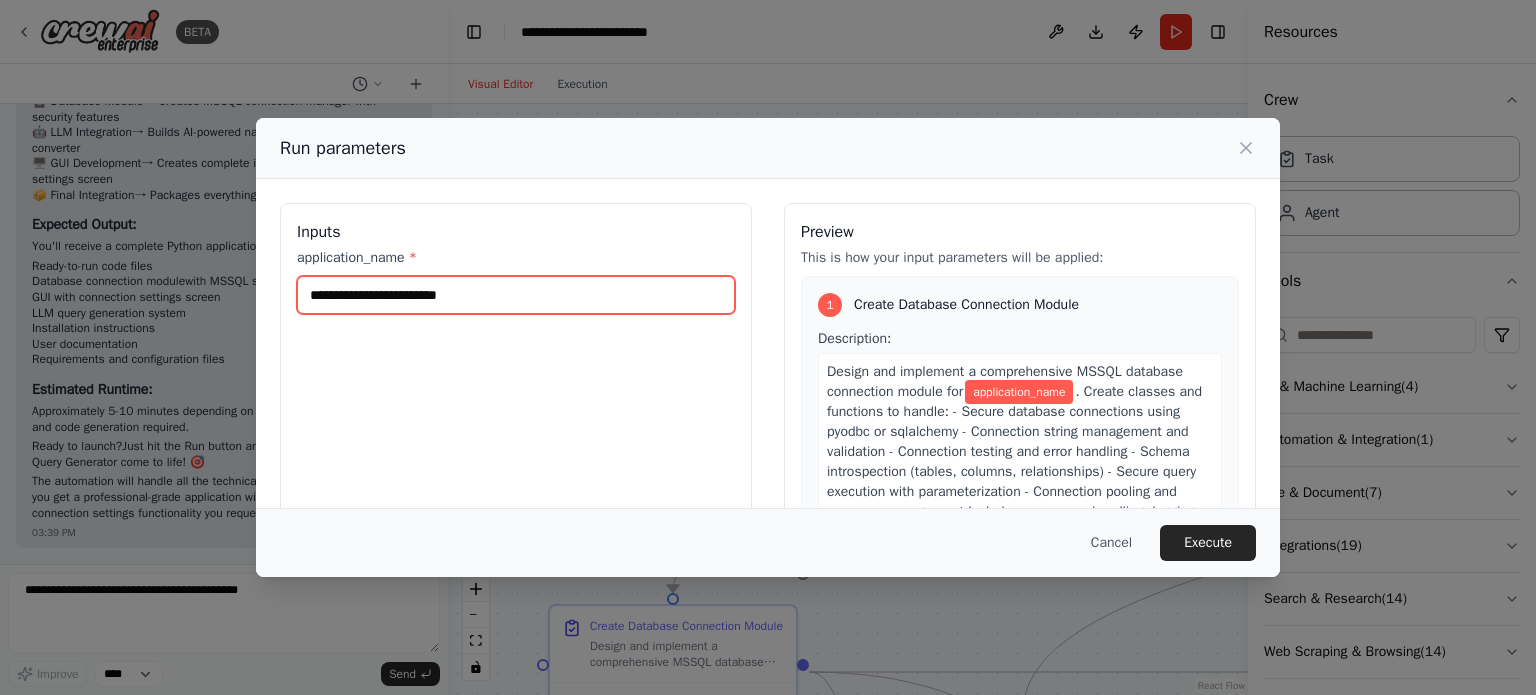 click on "application_name *" at bounding box center (516, 295) 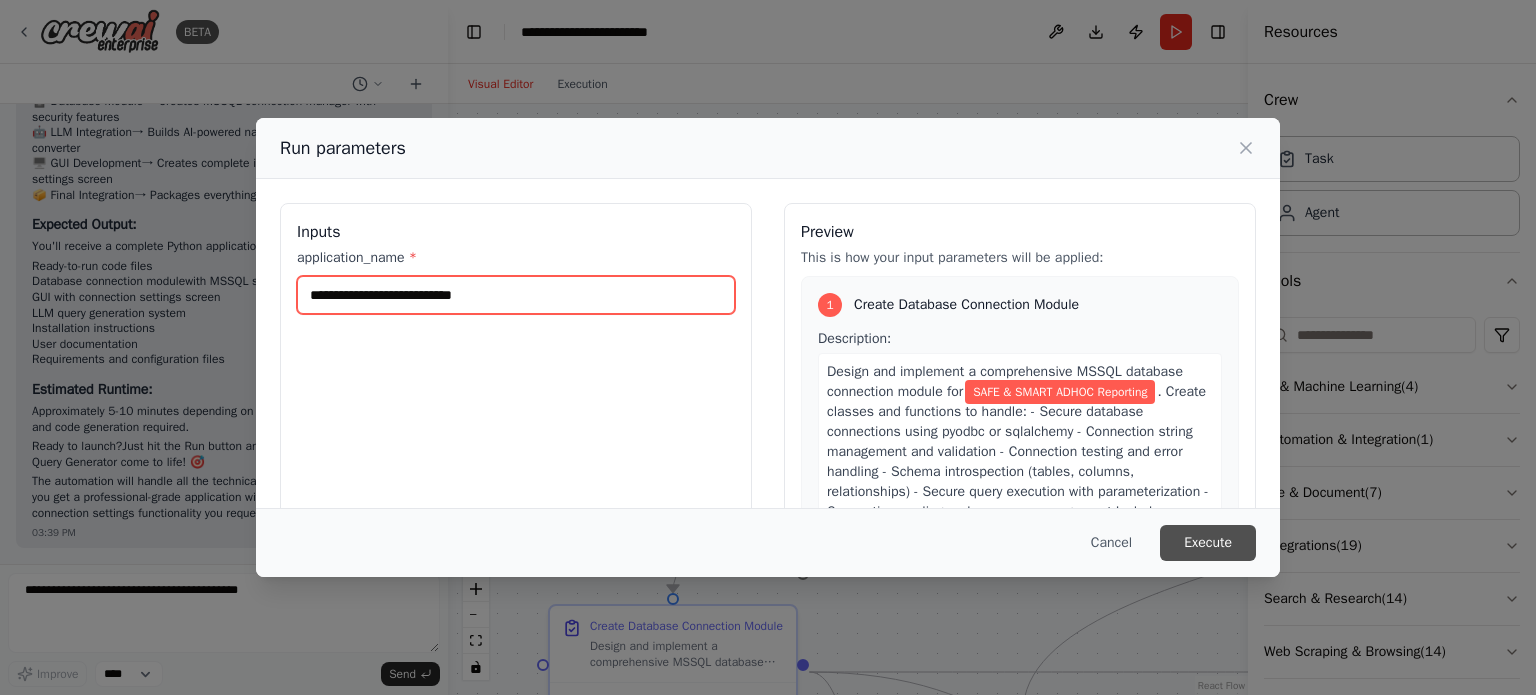 type on "**********" 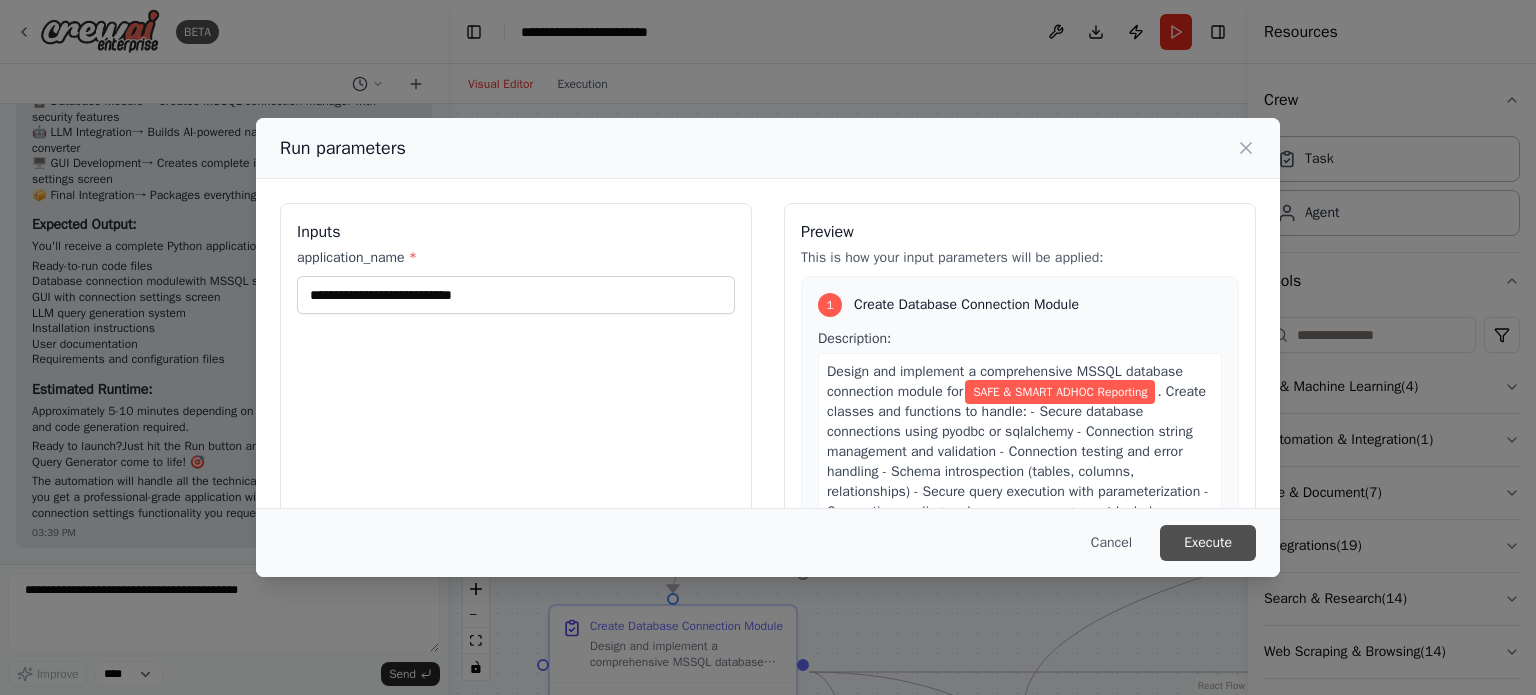 click on "Execute" at bounding box center [1208, 543] 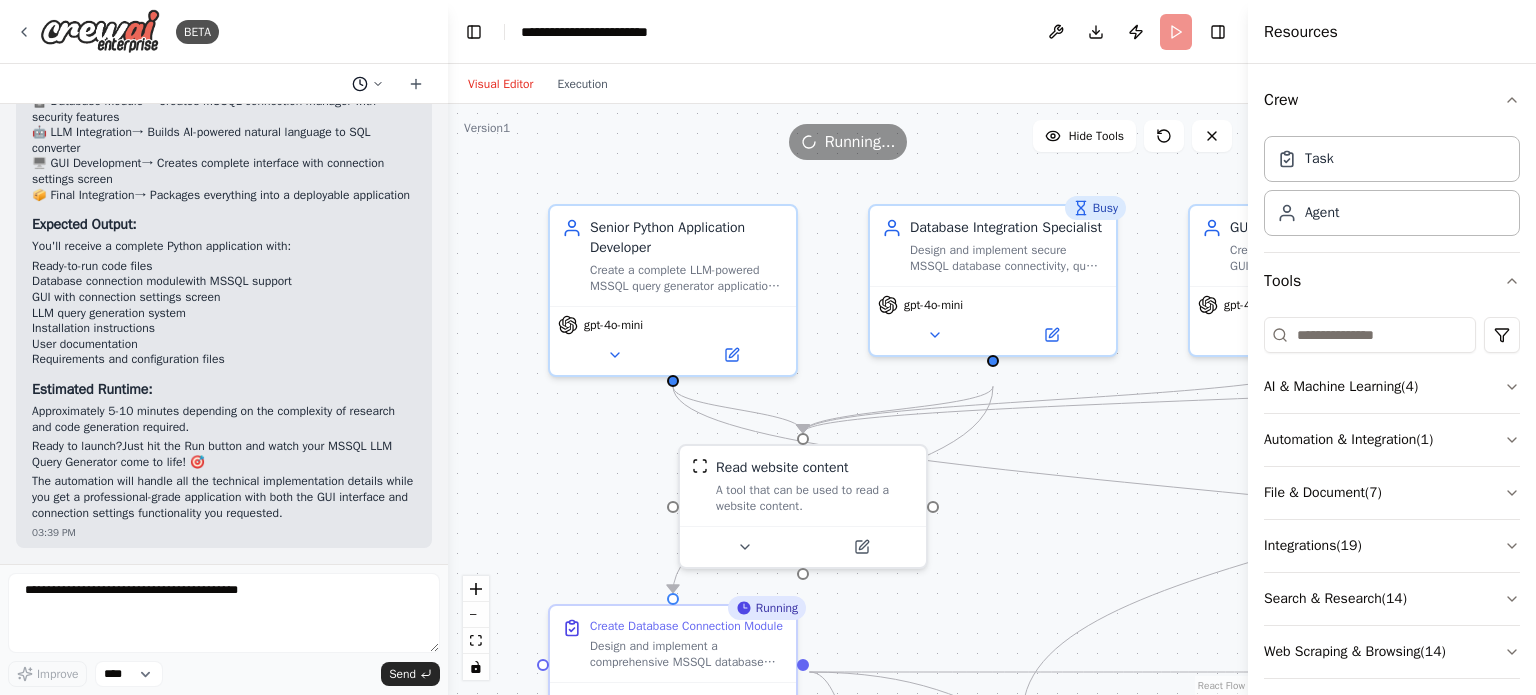 click 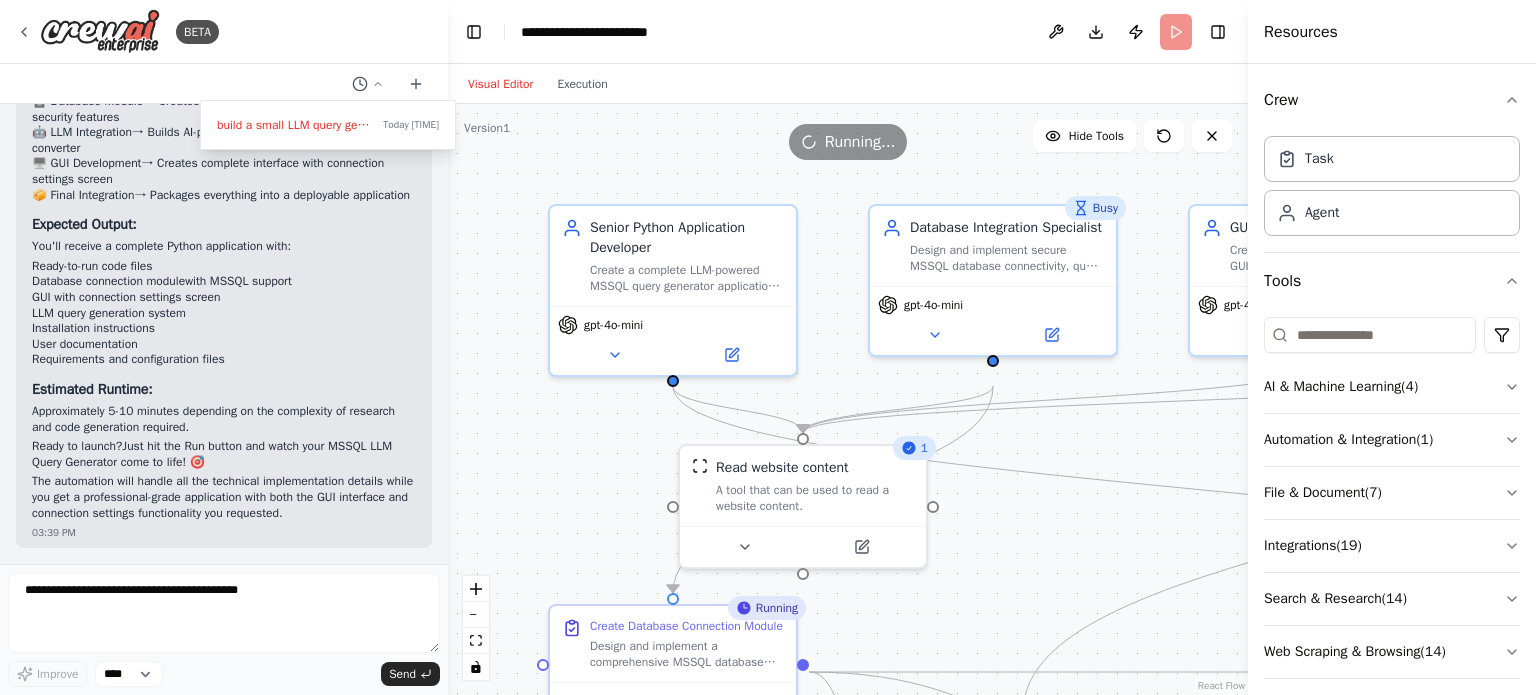click at bounding box center (224, 347) 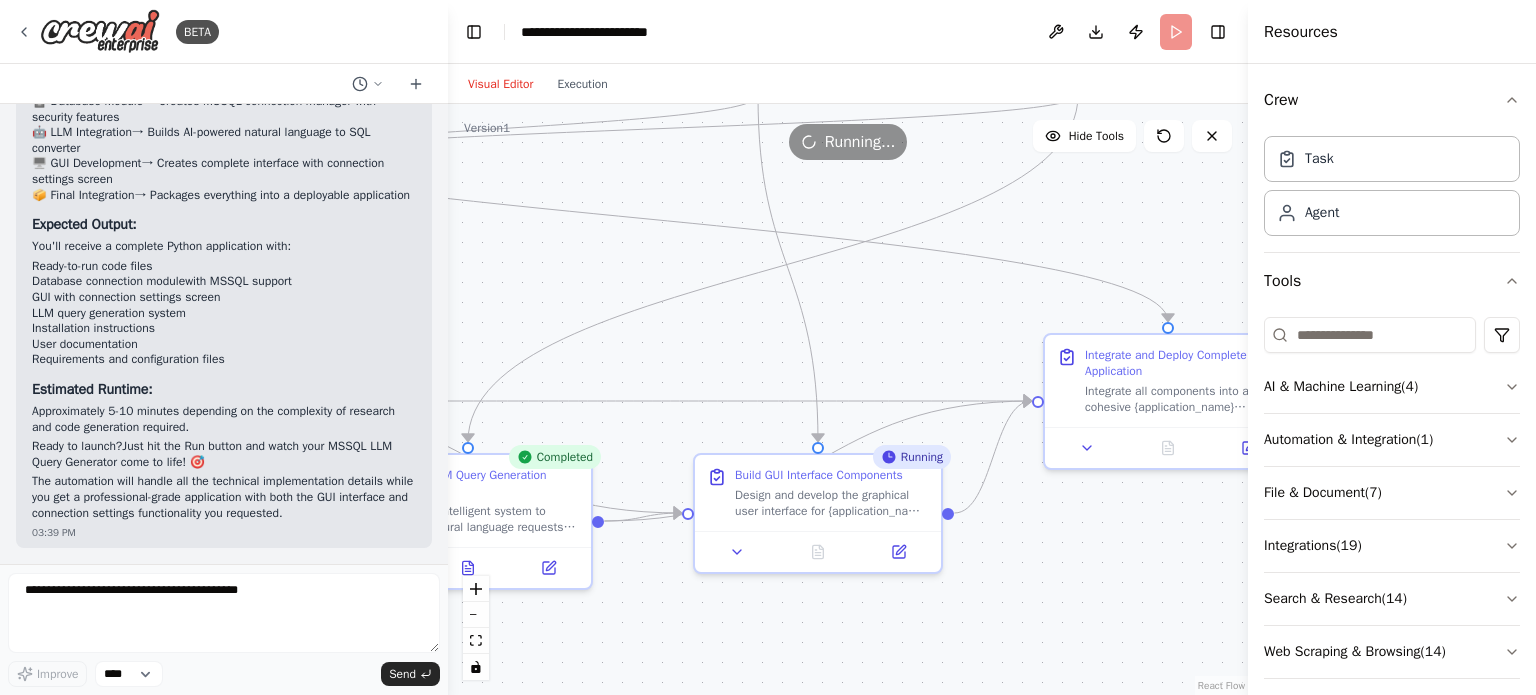 drag, startPoint x: 1068, startPoint y: 600, endPoint x: 513, endPoint y: 329, distance: 617.62933 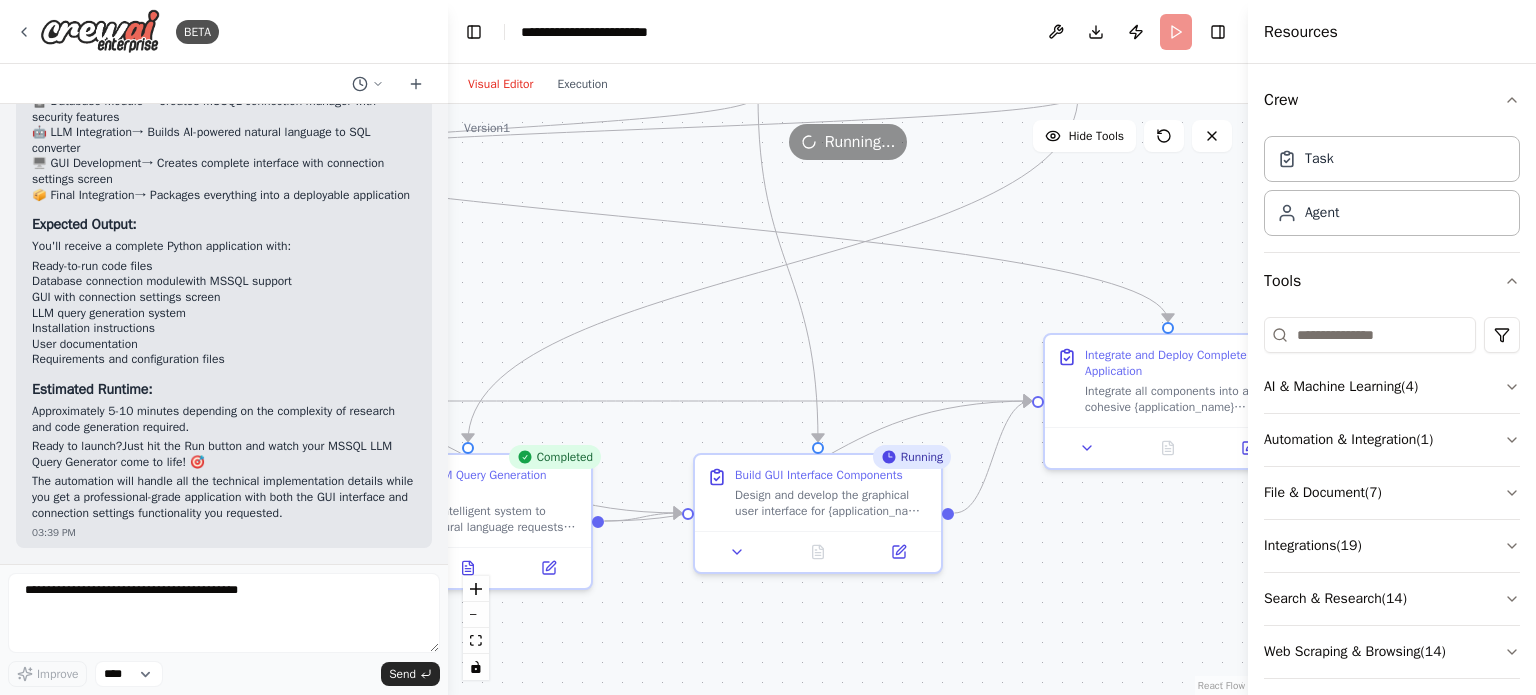 click on ".deletable-edge-delete-btn {
width: 20px;
height: 20px;
border: 0px solid #ffffff;
color: #6b7280;
background-color: #f8fafc;
cursor: pointer;
border-radius: 50%;
font-size: 12px;
padding: 3px;
display: flex;
align-items: center;
justify-content: center;
transition: all 0.2s cubic-bezier(0.4, 0, 0.2, 1);
box-shadow: 0 2px 4px rgba(0, 0, 0, 0.1);
}
.deletable-edge-delete-btn:hover {
background-color: #ef4444;
color: #ffffff;
border-color: #dc2626;
transform: scale(1.1);
box-shadow: 0 4px 12px rgba(239, 68, 68, 0.4);
}
.deletable-edge-delete-btn:active {
transform: scale(0.95);
box-shadow: 0 2px 4px rgba(239, 68, 68, 0.3);
}
Senior Python Application Developer gpt-4o-mini 12 gpt-4o-mini Busy" at bounding box center (848, 399) 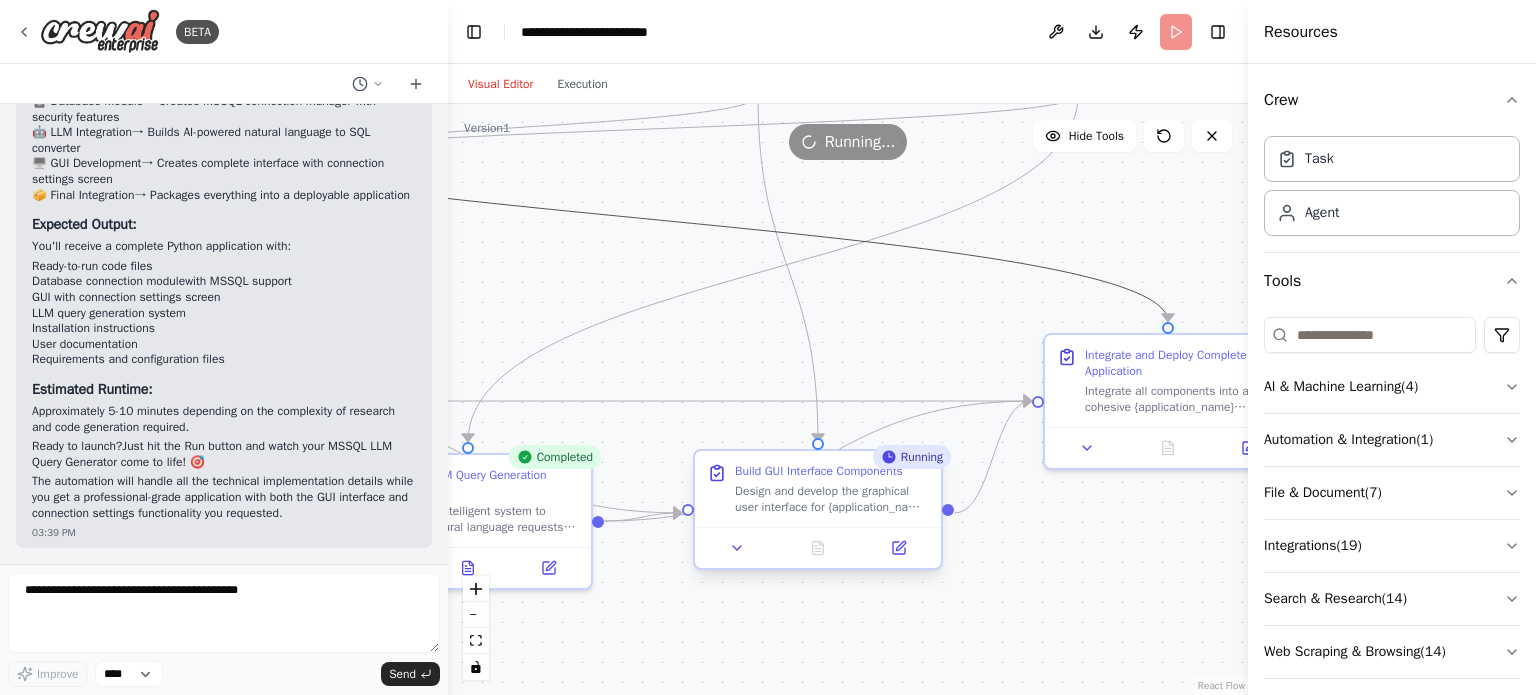 drag, startPoint x: 948, startPoint y: 259, endPoint x: 851, endPoint y: 561, distance: 317.19553 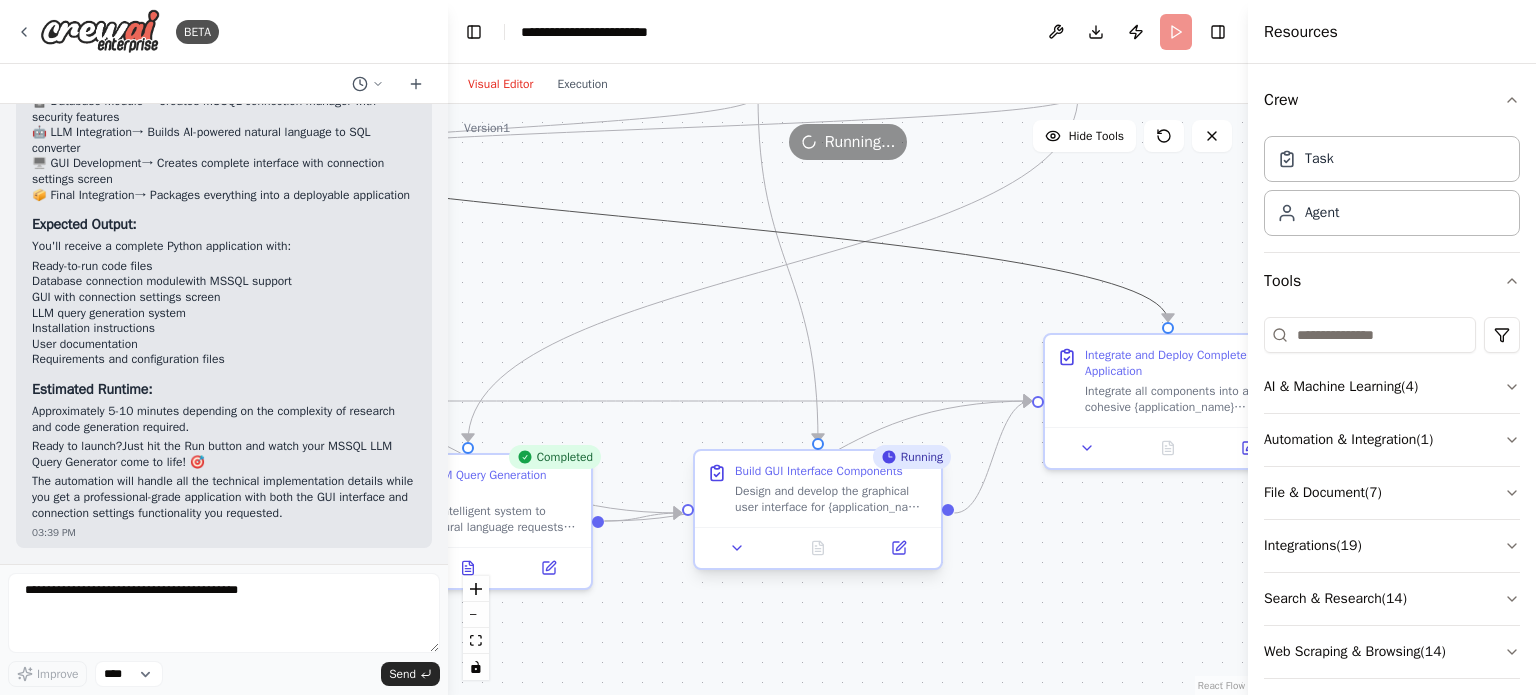 click on ".deletable-edge-delete-btn {
width: 20px;
height: 20px;
border: 0px solid #ffffff;
color: #6b7280;
background-color: #f8fafc;
cursor: pointer;
border-radius: 50%;
font-size: 12px;
padding: 3px;
display: flex;
align-items: center;
justify-content: center;
transition: all 0.2s cubic-bezier(0.4, 0, 0.2, 1);
box-shadow: 0 2px 4px rgba(0, 0, 0, 0.1);
}
.deletable-edge-delete-btn:hover {
background-color: #ef4444;
color: #ffffff;
border-color: #dc2626;
transform: scale(1.1);
box-shadow: 0 4px 12px rgba(239, 68, 68, 0.4);
}
.deletable-edge-delete-btn:active {
transform: scale(0.95);
box-shadow: 0 2px 4px rgba(239, 68, 68, 0.3);
}
Senior Python Application Developer gpt-4o-mini 12 gpt-4o-mini Busy" at bounding box center [293, 128] 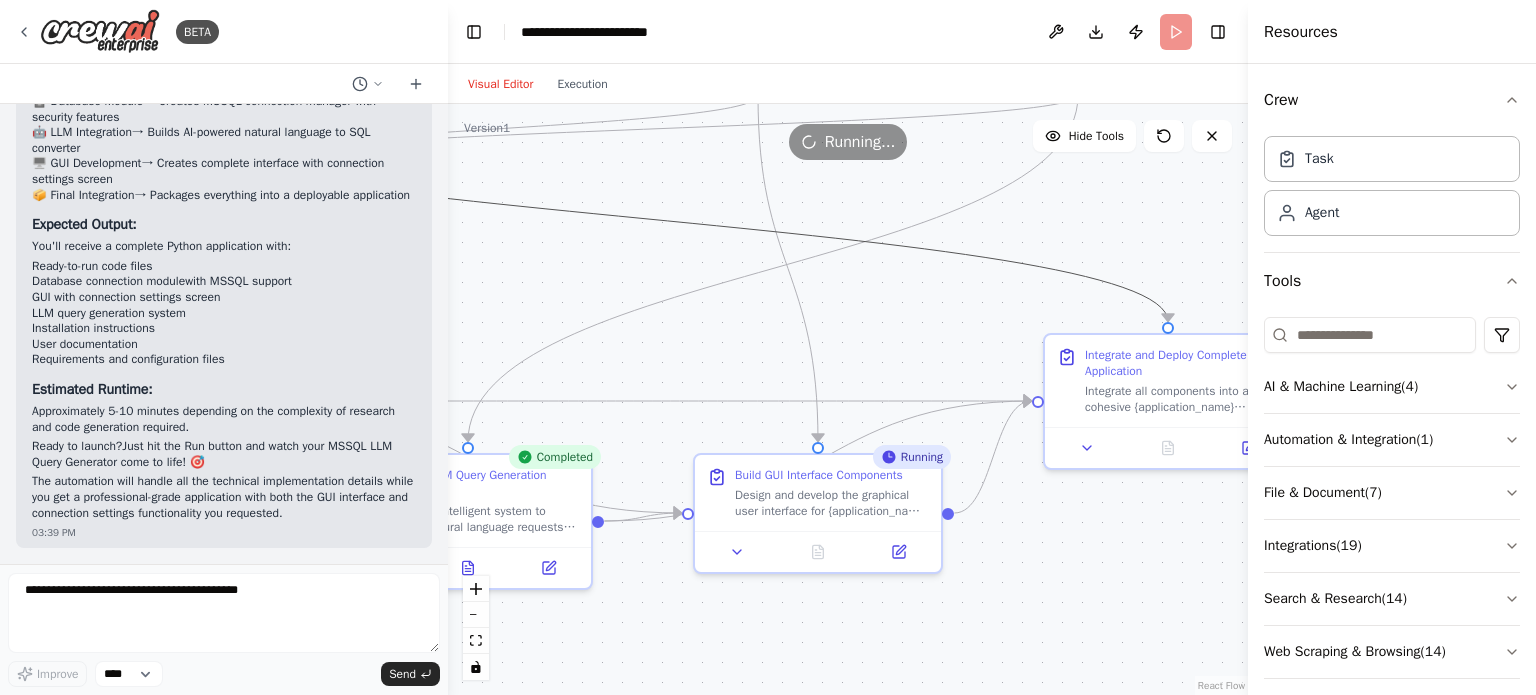 drag, startPoint x: 913, startPoint y: 239, endPoint x: 899, endPoint y: 382, distance: 143.68369 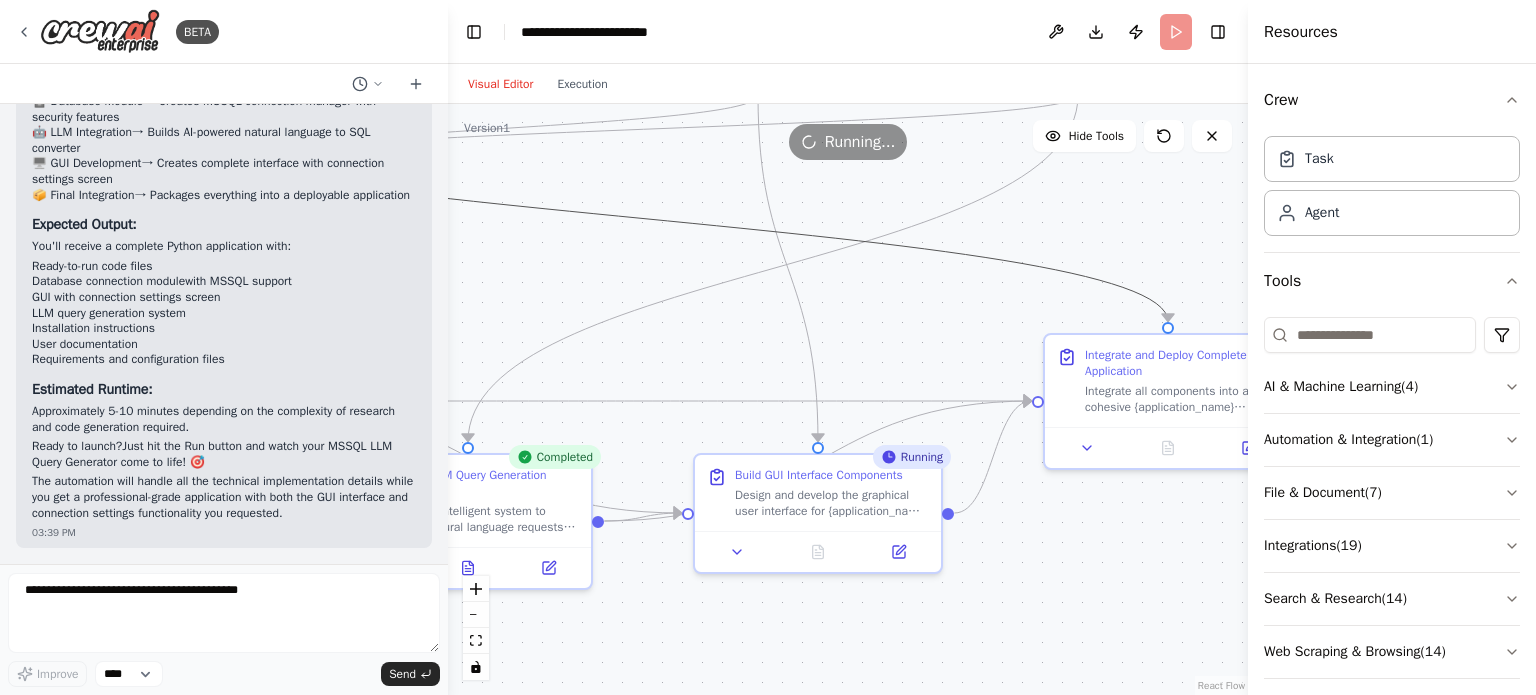 click on ".deletable-edge-delete-btn {
width: 20px;
height: 20px;
border: 0px solid #ffffff;
color: #6b7280;
background-color: #f8fafc;
cursor: pointer;
border-radius: 50%;
font-size: 12px;
padding: 3px;
display: flex;
align-items: center;
justify-content: center;
transition: all 0.2s cubic-bezier(0.4, 0, 0.2, 1);
box-shadow: 0 2px 4px rgba(0, 0, 0, 0.1);
}
.deletable-edge-delete-btn:hover {
background-color: #ef4444;
color: #ffffff;
border-color: #dc2626;
transform: scale(1.1);
box-shadow: 0 4px 12px rgba(239, 68, 68, 0.4);
}
.deletable-edge-delete-btn:active {
transform: scale(0.95);
box-shadow: 0 2px 4px rgba(239, 68, 68, 0.3);
}
Senior Python Application Developer gpt-4o-mini 13 gpt-4o-mini Busy" at bounding box center [848, 399] 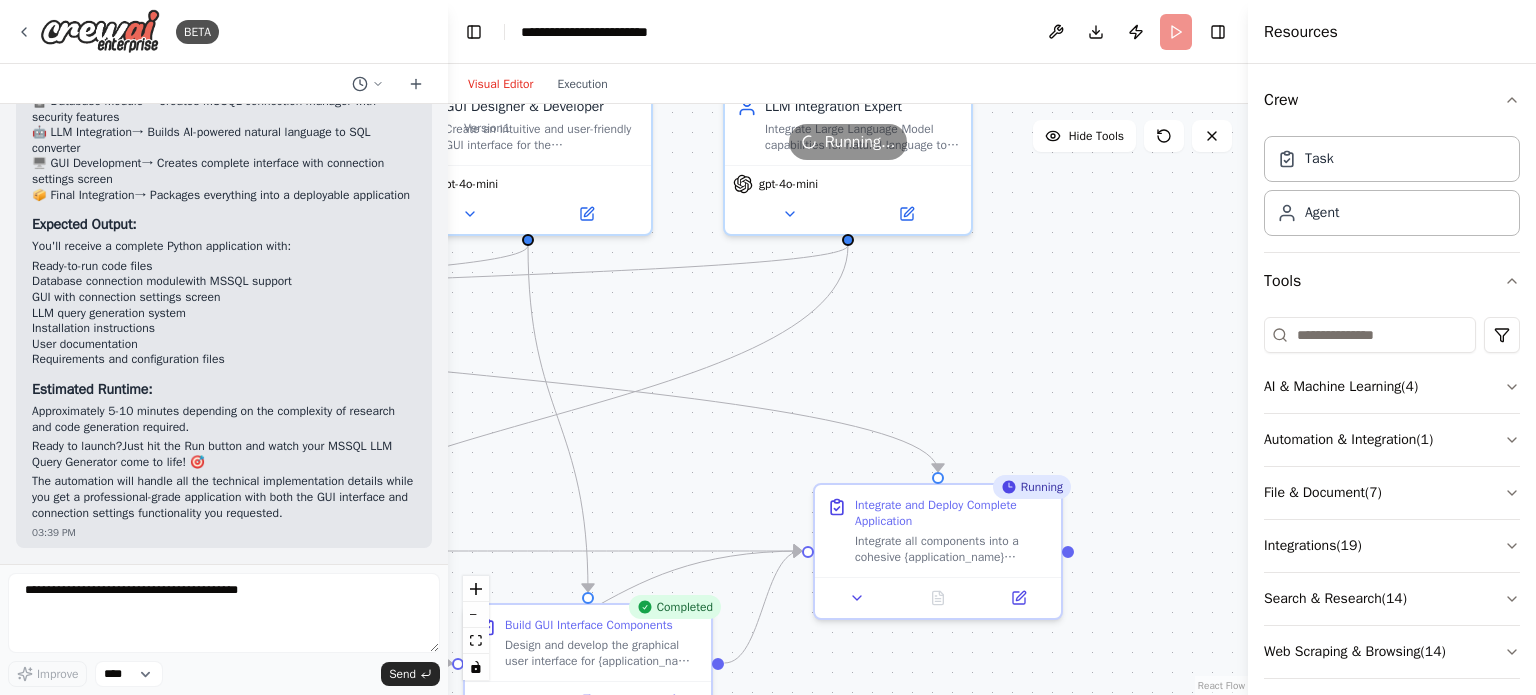 drag, startPoint x: 969, startPoint y: 174, endPoint x: 739, endPoint y: 324, distance: 274.5906 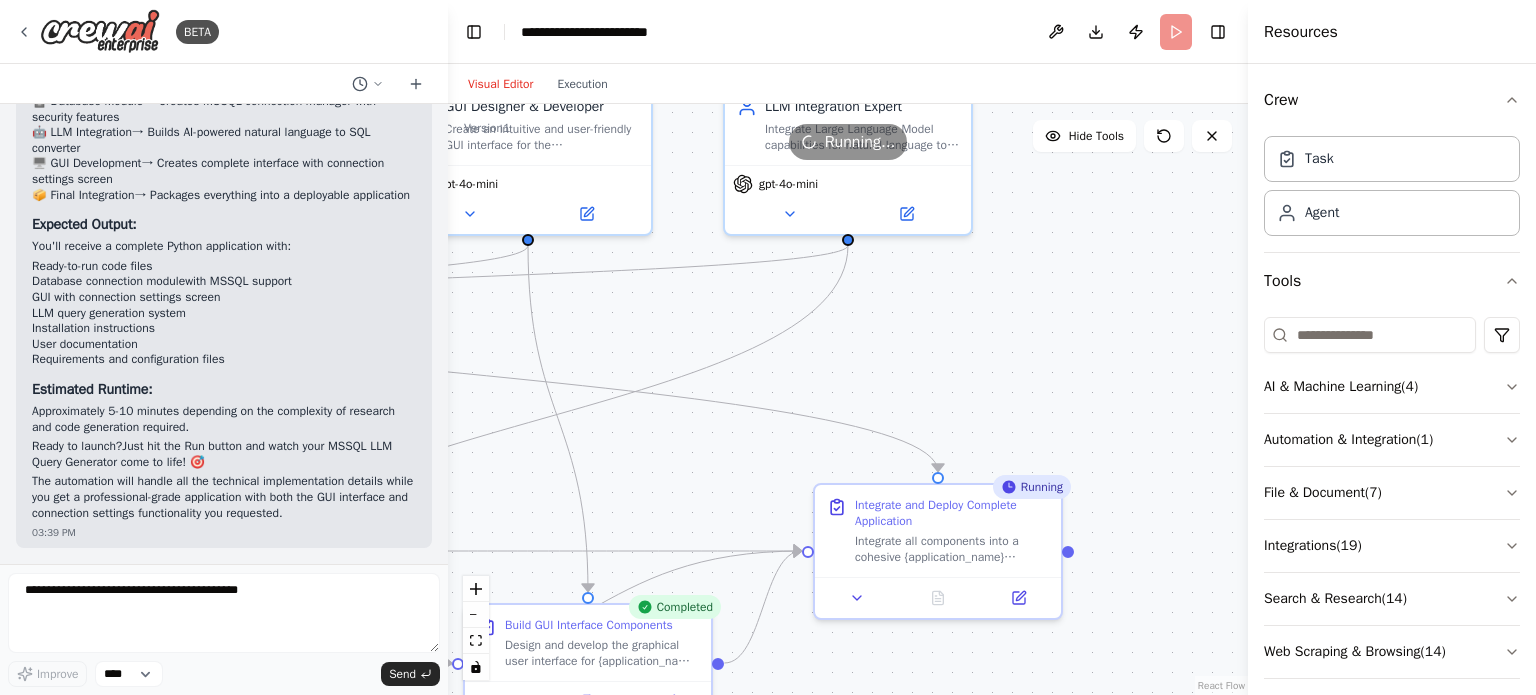 click on ".deletable-edge-delete-btn {
width: 20px;
height: 20px;
border: 0px solid #ffffff;
color: #6b7280;
background-color: #f8fafc;
cursor: pointer;
border-radius: 50%;
font-size: 12px;
padding: 3px;
display: flex;
align-items: center;
justify-content: center;
transition: all 0.2s cubic-bezier(0.4, 0, 0.2, 1);
box-shadow: 0 2px 4px rgba(0, 0, 0, 0.1);
}
.deletable-edge-delete-btn:hover {
background-color: #ef4444;
color: #ffffff;
border-color: #dc2626;
transform: scale(1.1);
box-shadow: 0 4px 12px rgba(239, 68, 68, 0.4);
}
.deletable-edge-delete-btn:active {
transform: scale(0.95);
box-shadow: 0 2px 4px rgba(239, 68, 68, 0.3);
}
Busy Senior Python Application Developer gpt-4o-mini 14 gpt-4o-mini" at bounding box center [848, 399] 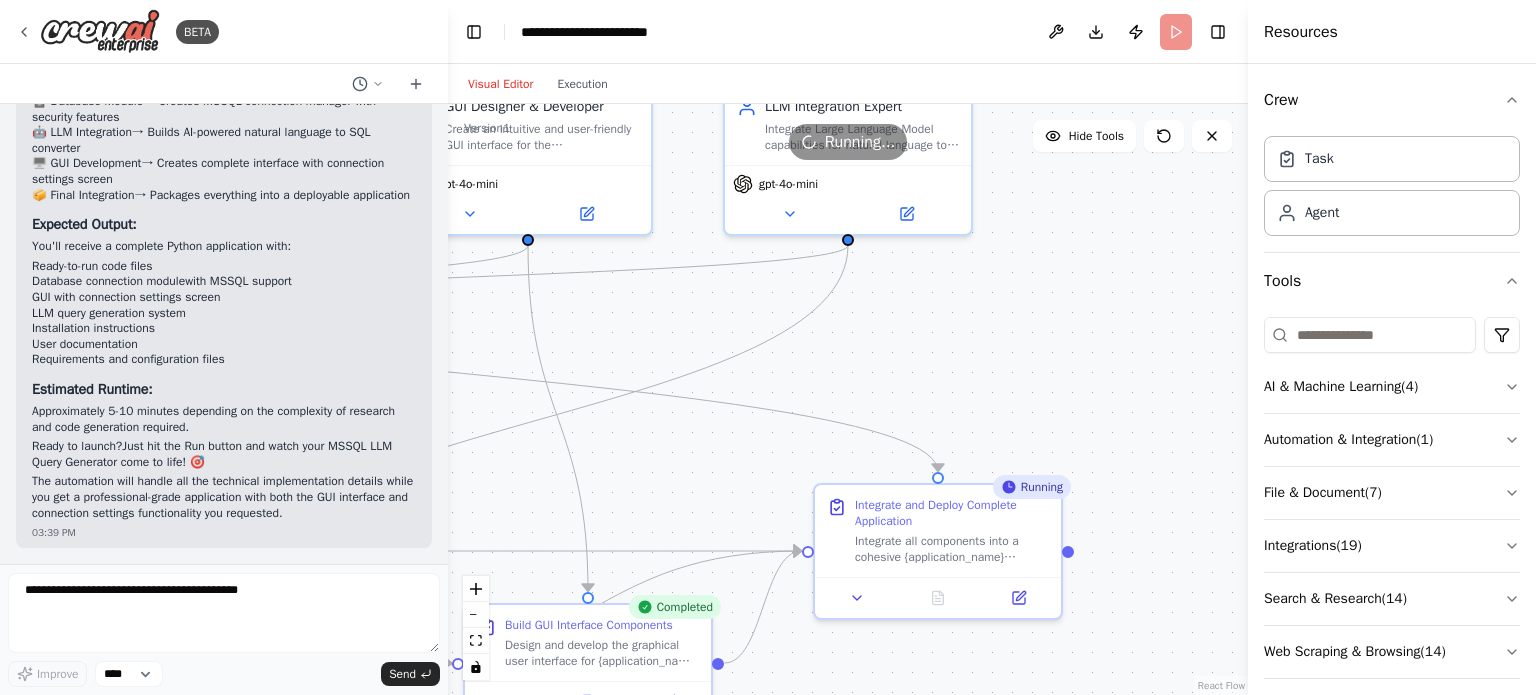 click on ".deletable-edge-delete-btn {
width: 20px;
height: 20px;
border: 0px solid #ffffff;
color: #6b7280;
background-color: #f8fafc;
cursor: pointer;
border-radius: 50%;
font-size: 12px;
padding: 3px;
display: flex;
align-items: center;
justify-content: center;
transition: all 0.2s cubic-bezier(0.4, 0, 0.2, 1);
box-shadow: 0 2px 4px rgba(0, 0, 0, 0.1);
}
.deletable-edge-delete-btn:hover {
background-color: #ef4444;
color: #ffffff;
border-color: #dc2626;
transform: scale(1.1);
box-shadow: 0 4px 12px rgba(239, 68, 68, 0.4);
}
.deletable-edge-delete-btn:active {
transform: scale(0.95);
box-shadow: 0 2px 4px rgba(239, 68, 68, 0.3);
}
Busy Senior Python Application Developer gpt-4o-mini 14 gpt-4o-mini" at bounding box center [848, 399] 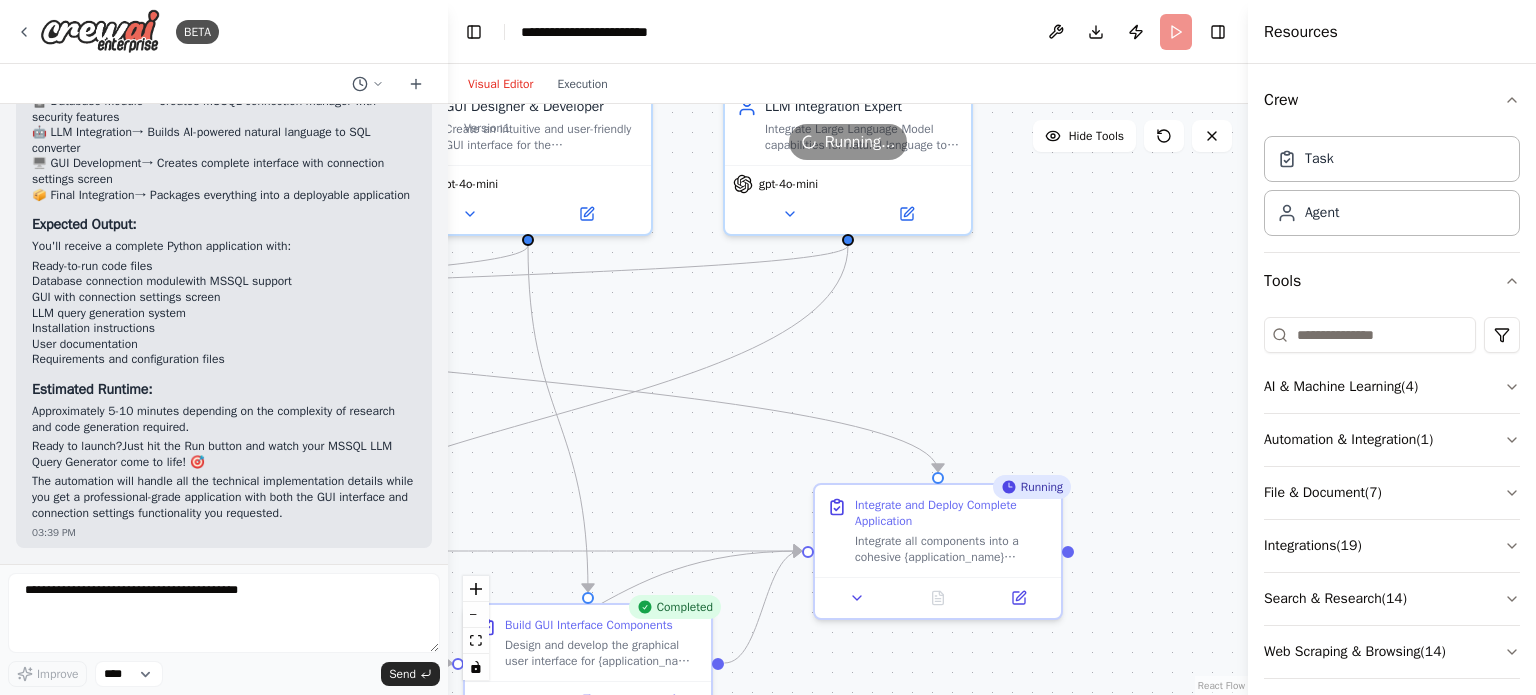click on ".deletable-edge-delete-btn {
width: 20px;
height: 20px;
border: 0px solid #ffffff;
color: #6b7280;
background-color: #f8fafc;
cursor: pointer;
border-radius: 50%;
font-size: 12px;
padding: 3px;
display: flex;
align-items: center;
justify-content: center;
transition: all 0.2s cubic-bezier(0.4, 0, 0.2, 1);
box-shadow: 0 2px 4px rgba(0, 0, 0, 0.1);
}
.deletable-edge-delete-btn:hover {
background-color: #ef4444;
color: #ffffff;
border-color: #dc2626;
transform: scale(1.1);
box-shadow: 0 4px 12px rgba(239, 68, 68, 0.4);
}
.deletable-edge-delete-btn:active {
transform: scale(0.95);
box-shadow: 0 2px 4px rgba(239, 68, 68, 0.3);
}
Busy Senior Python Application Developer gpt-4o-mini 14 gpt-4o-mini" at bounding box center (848, 399) 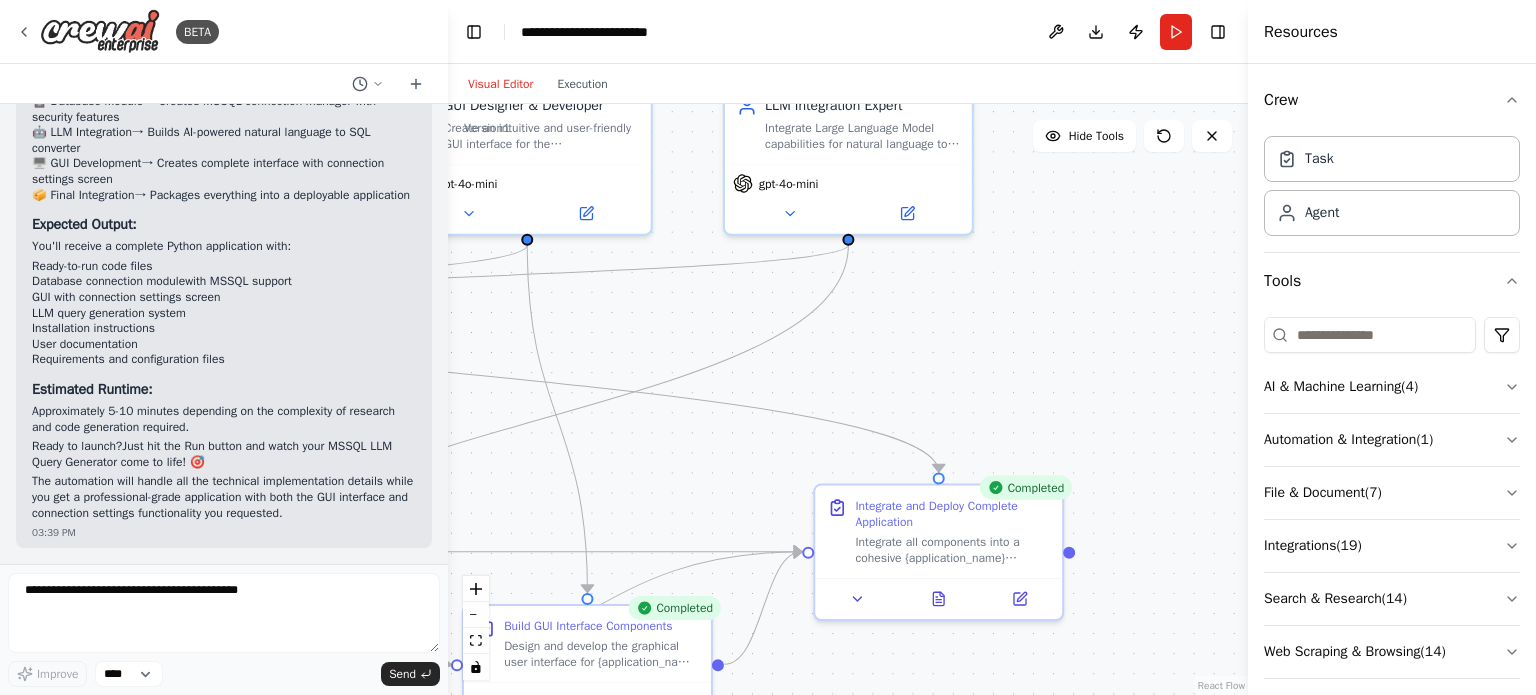 click on ".deletable-edge-delete-btn {
width: 20px;
height: 20px;
border: 0px solid #ffffff;
color: #6b7280;
background-color: #f8fafc;
cursor: pointer;
border-radius: 50%;
font-size: 12px;
padding: 3px;
display: flex;
align-items: center;
justify-content: center;
transition: all 0.2s cubic-bezier(0.4, 0, 0.2, 1);
box-shadow: 0 2px 4px rgba(0, 0, 0, 0.1);
}
.deletable-edge-delete-btn:hover {
background-color: #ef4444;
color: #ffffff;
border-color: #dc2626;
transform: scale(1.1);
box-shadow: 0 4px 12px rgba(239, 68, 68, 0.4);
}
.deletable-edge-delete-btn:active {
transform: scale(0.95);
box-shadow: 0 2px 4px rgba(239, 68, 68, 0.3);
}
Senior Python Application Developer gpt-4o-mini 14 gpt-4o-mini" at bounding box center [848, 399] 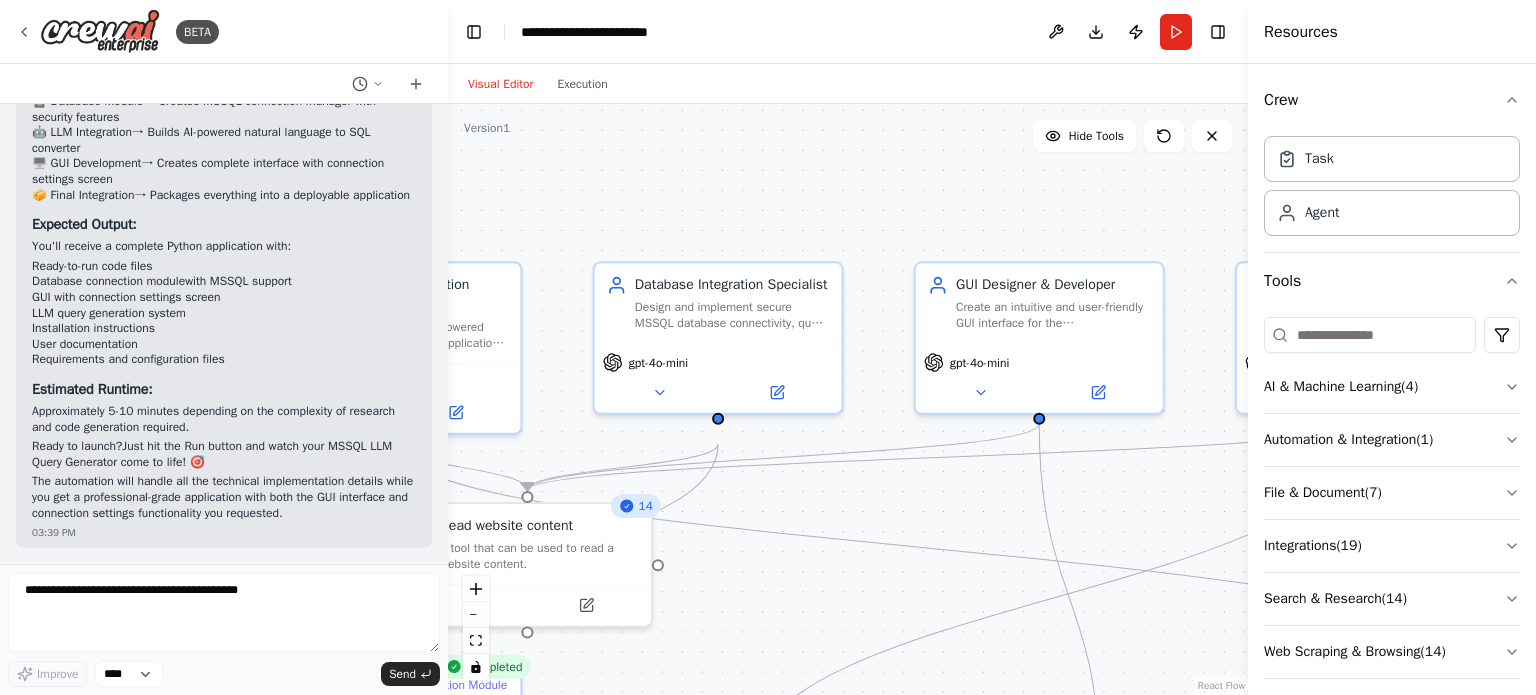 drag, startPoint x: 1023, startPoint y: 203, endPoint x: 1535, endPoint y: 382, distance: 542.38824 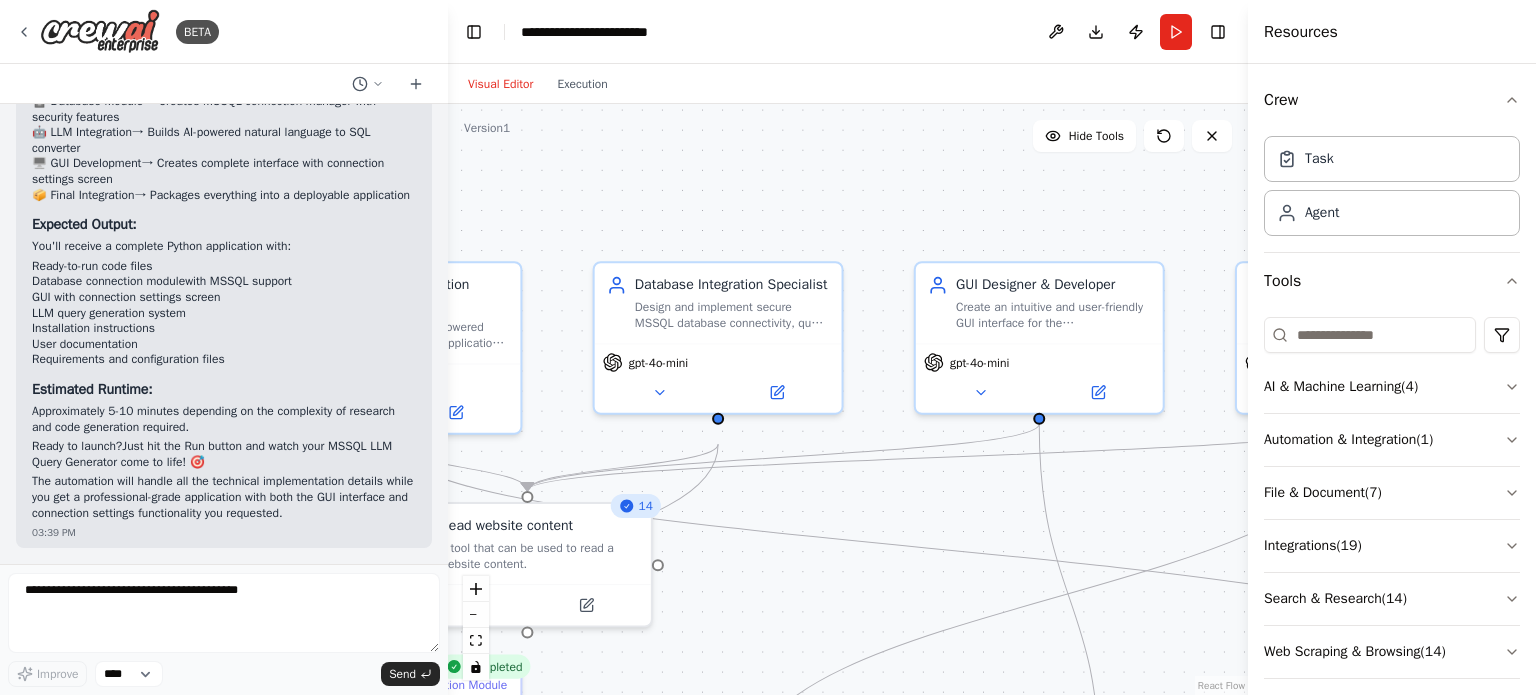 click on "BETA build a small LLM query generator for MSSQL DB with simple GUI and need a connection seting screen also 03:36 PM ▶ Thought process I'll help you build an LLM-powered MSSQL query generator with a GUI and connection settings. Let me first check what tools are available to work with. 03:36 PM Getting the list of ready-to-use tools Let me search for more specific tools that could help with database operations, file operations, and development tasks. 03:36 PM Searching tool database SQL MSSQL connection Searching tool file creation write code python Searching tool FileWriterTool CodeInterpreterTool PythonRepl Based on the available tools, I can see that we don't have specific database connectivity tools for MSSQL. However, I can create a comprehensive automation that will generate the necessary code for your LLM query generator with GUI and MSSQL connection. Let me create a multi-agent system to build this application. 03:37 PM Now let me create the tasks for building this MSSQL query generator application:" at bounding box center [768, 347] 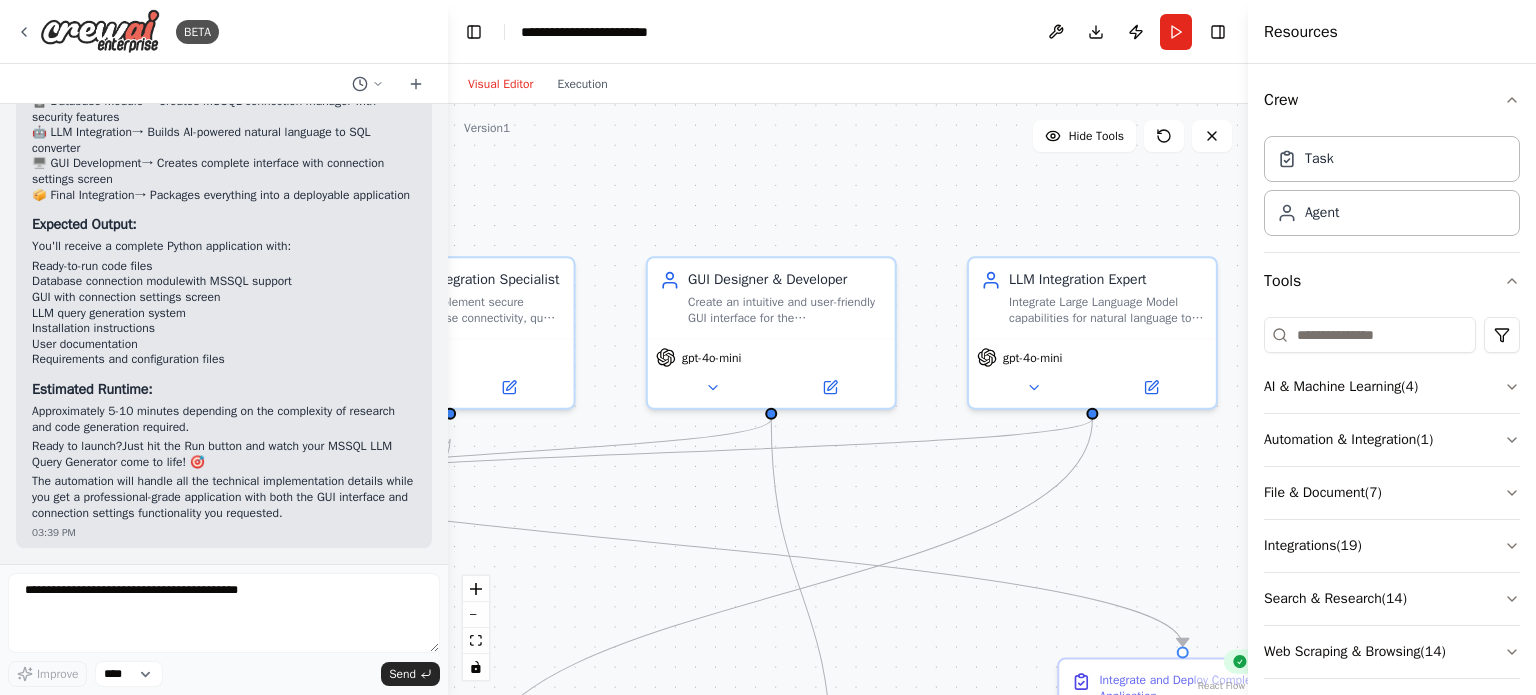 drag, startPoint x: 876, startPoint y: 165, endPoint x: 608, endPoint y: 160, distance: 268.04663 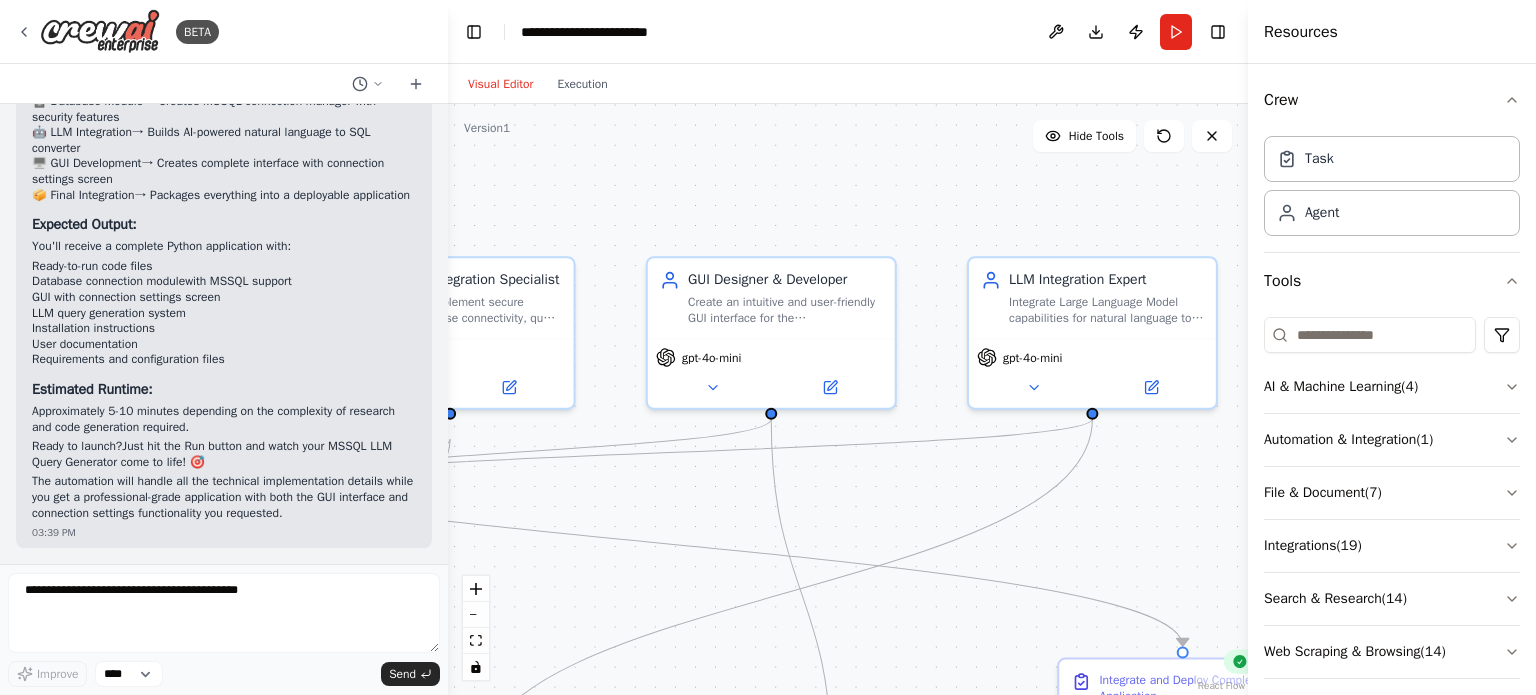 click on ".deletable-edge-delete-btn {
width: 20px;
height: 20px;
border: 0px solid #ffffff;
color: #6b7280;
background-color: #f8fafc;
cursor: pointer;
border-radius: 50%;
font-size: 12px;
padding: 3px;
display: flex;
align-items: center;
justify-content: center;
transition: all 0.2s cubic-bezier(0.4, 0, 0.2, 1);
box-shadow: 0 2px 4px rgba(0, 0, 0, 0.1);
}
.deletable-edge-delete-btn:hover {
background-color: #ef4444;
color: #ffffff;
border-color: #dc2626;
transform: scale(1.1);
box-shadow: 0 4px 12px rgba(239, 68, 68, 0.4);
}
.deletable-edge-delete-btn:active {
transform: scale(0.95);
box-shadow: 0 2px 4px rgba(239, 68, 68, 0.3);
}
Senior Python Application Developer gpt-4o-mini 14 gpt-4o-mini" at bounding box center [848, 399] 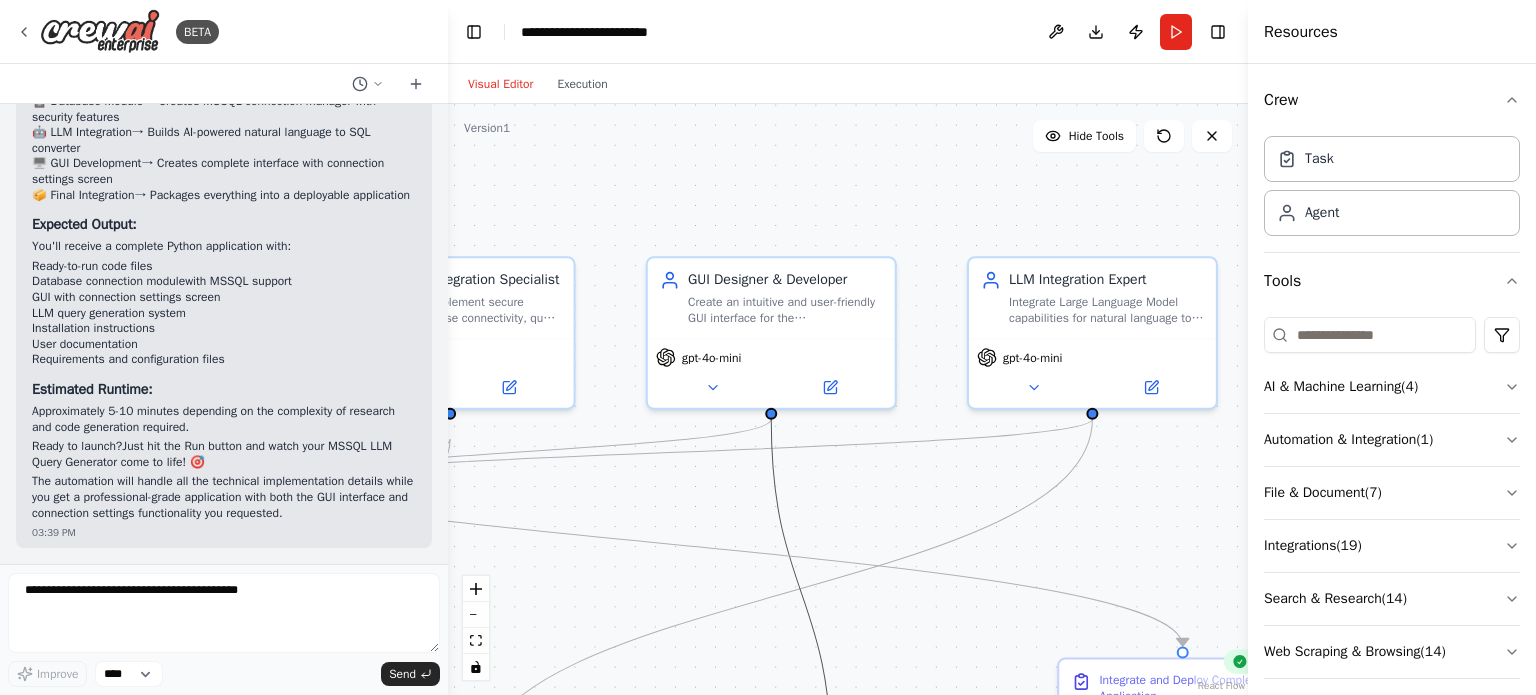 drag, startPoint x: 792, startPoint y: 592, endPoint x: 636, endPoint y: 74, distance: 540.9806 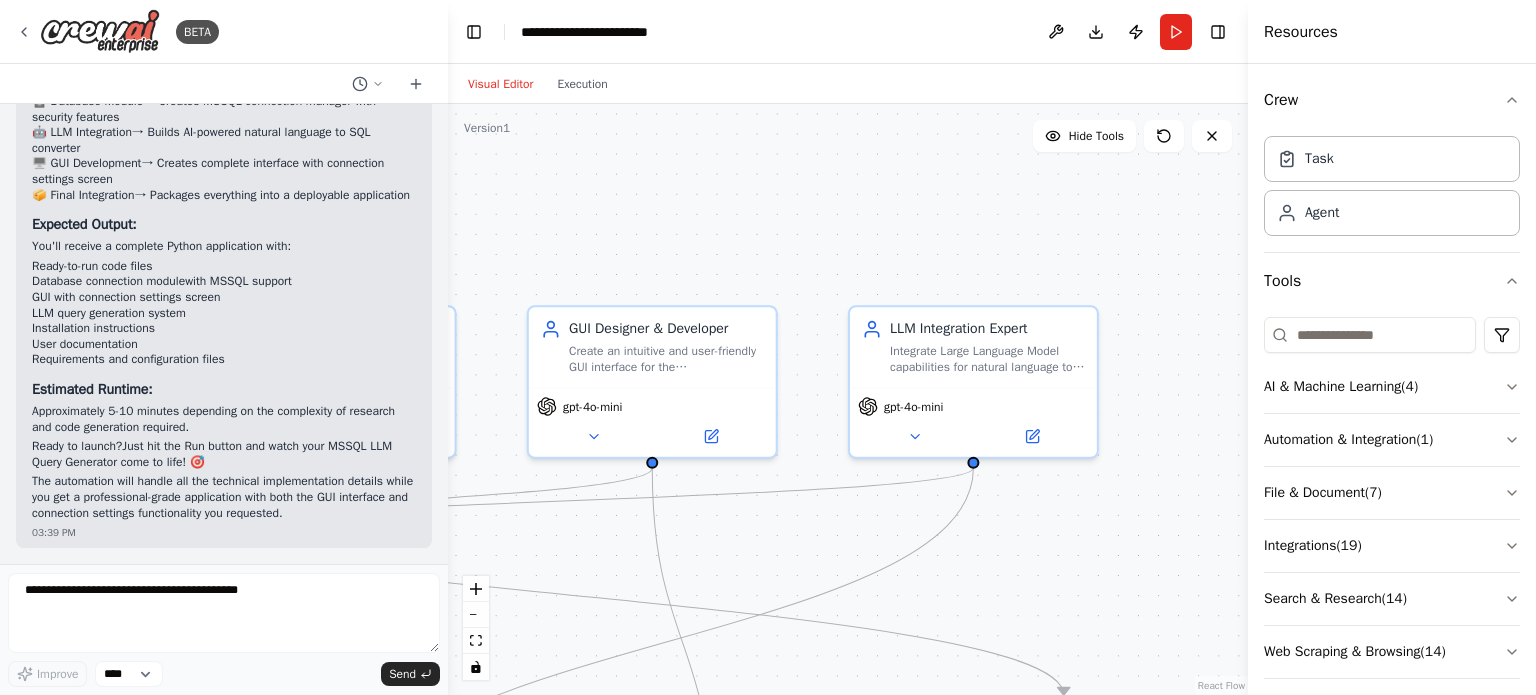 drag, startPoint x: 936, startPoint y: 518, endPoint x: 817, endPoint y: 567, distance: 128.69344 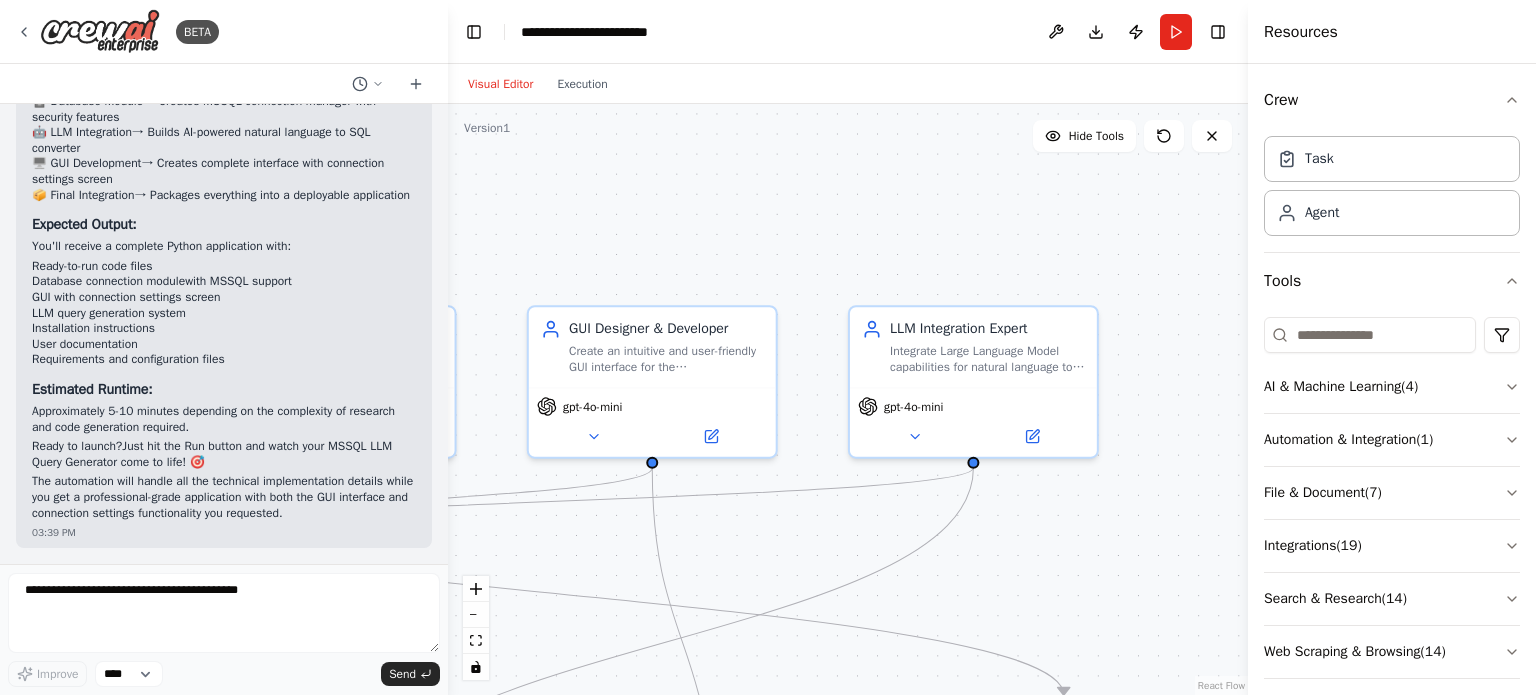 click on ".deletable-edge-delete-btn {
width: 20px;
height: 20px;
border: 0px solid #ffffff;
color: #6b7280;
background-color: #f8fafc;
cursor: pointer;
border-radius: 50%;
font-size: 12px;
padding: 3px;
display: flex;
align-items: center;
justify-content: center;
transition: all 0.2s cubic-bezier(0.4, 0, 0.2, 1);
box-shadow: 0 2px 4px rgba(0, 0, 0, 0.1);
}
.deletable-edge-delete-btn:hover {
background-color: #ef4444;
color: #ffffff;
border-color: #dc2626;
transform: scale(1.1);
box-shadow: 0 4px 12px rgba(239, 68, 68, 0.4);
}
.deletable-edge-delete-btn:active {
transform: scale(0.95);
box-shadow: 0 2px 4px rgba(239, 68, 68, 0.3);
}
Senior Python Application Developer gpt-4o-mini 14 gpt-4o-mini" at bounding box center [848, 399] 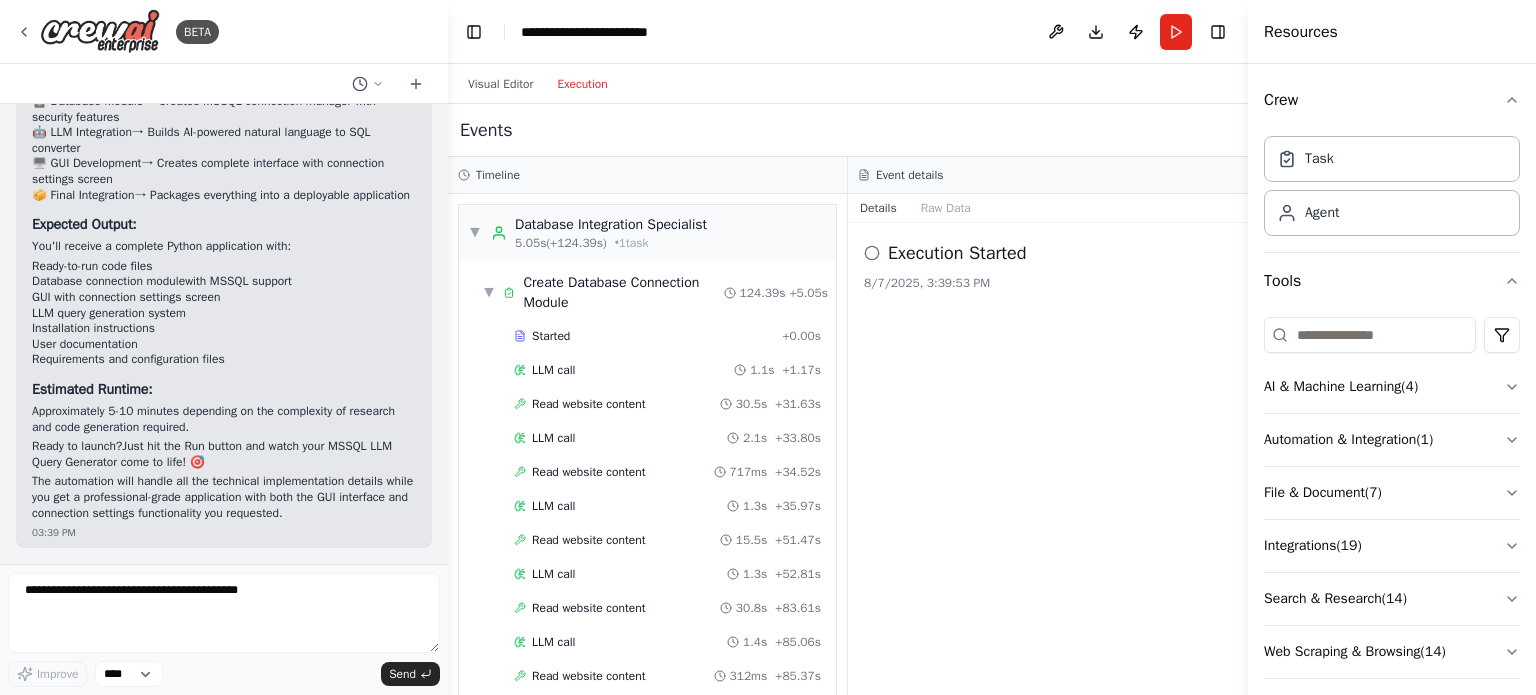 click on "Execution" at bounding box center (582, 84) 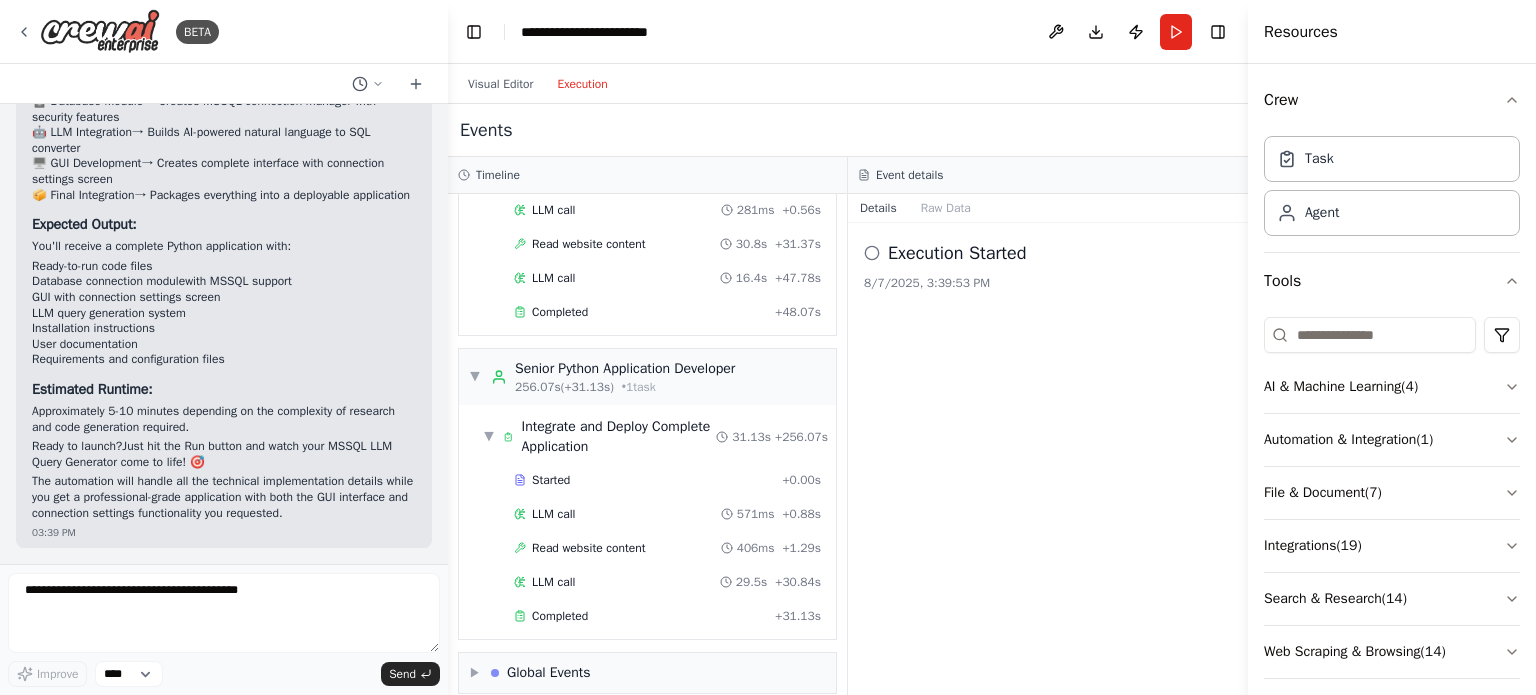 scroll, scrollTop: 1450, scrollLeft: 0, axis: vertical 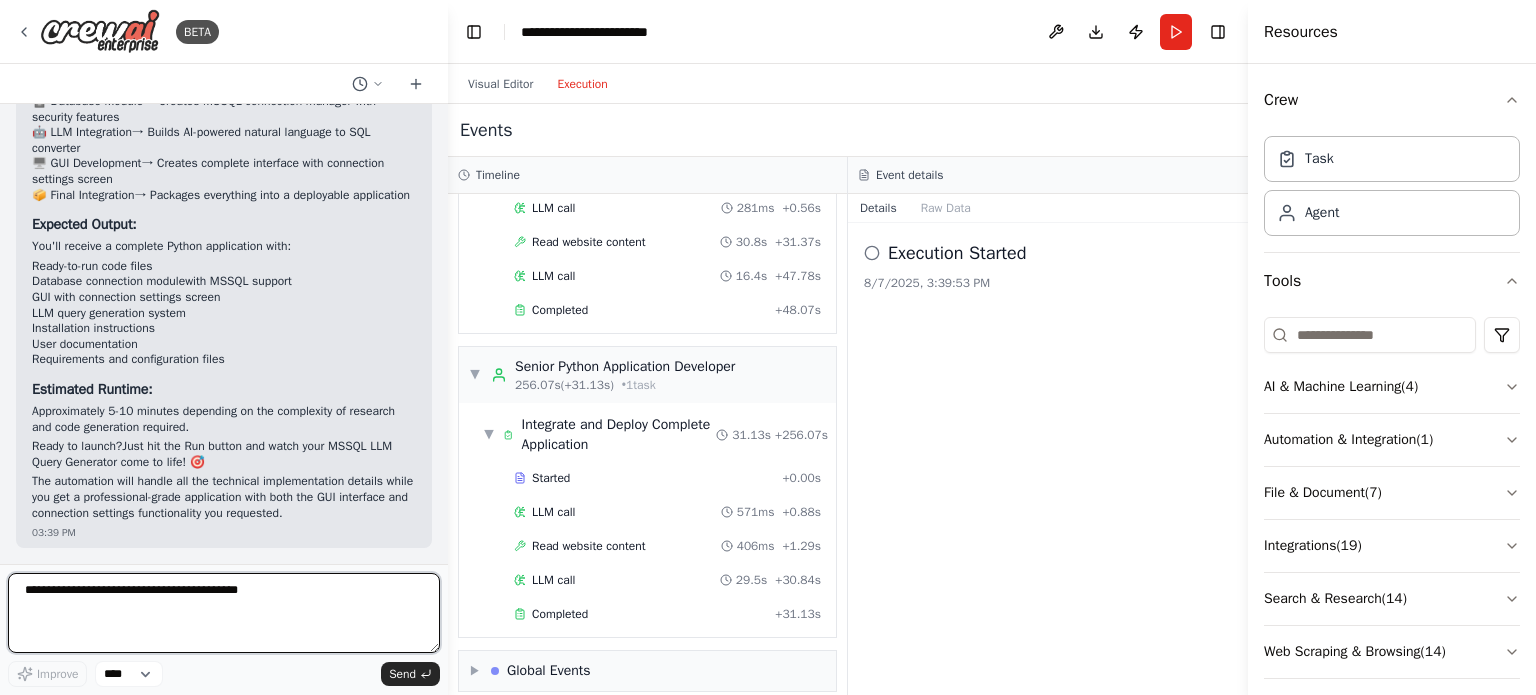 click at bounding box center (224, 613) 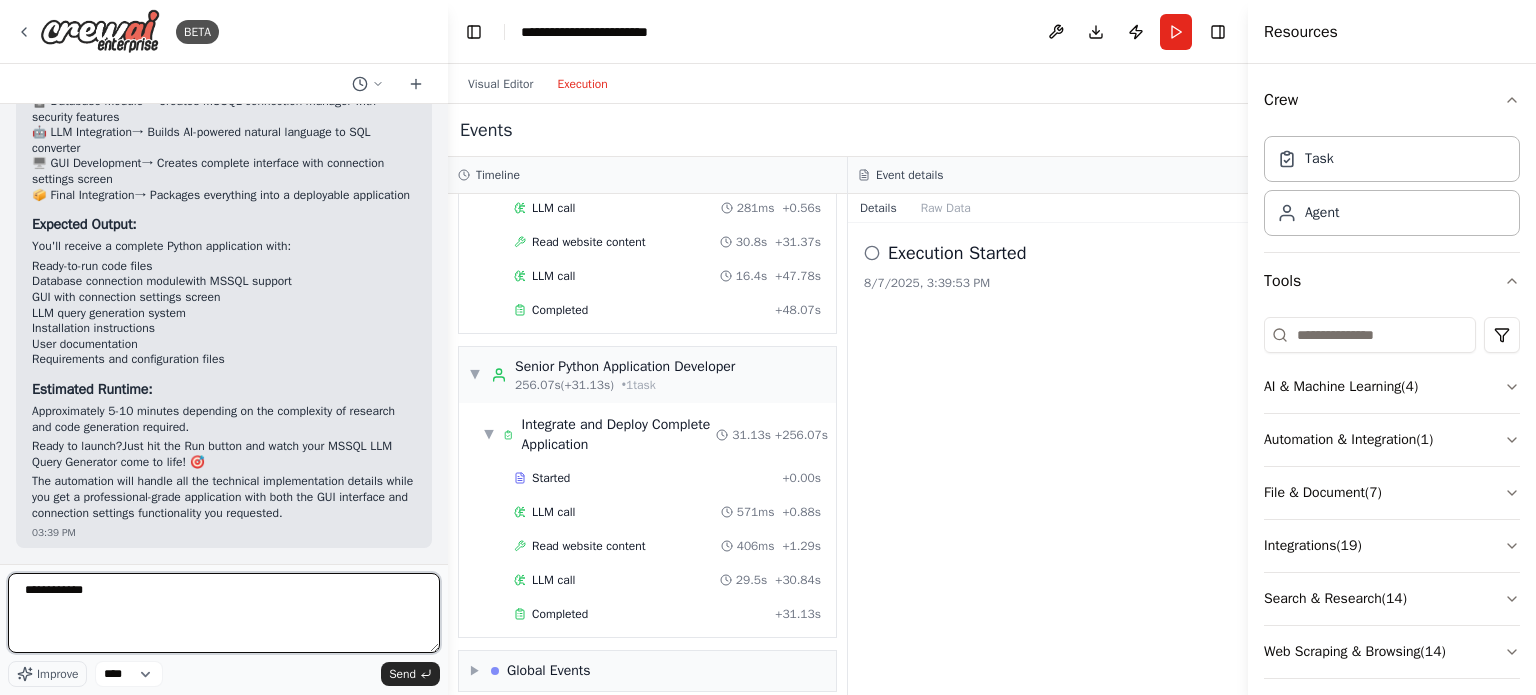 type on "**********" 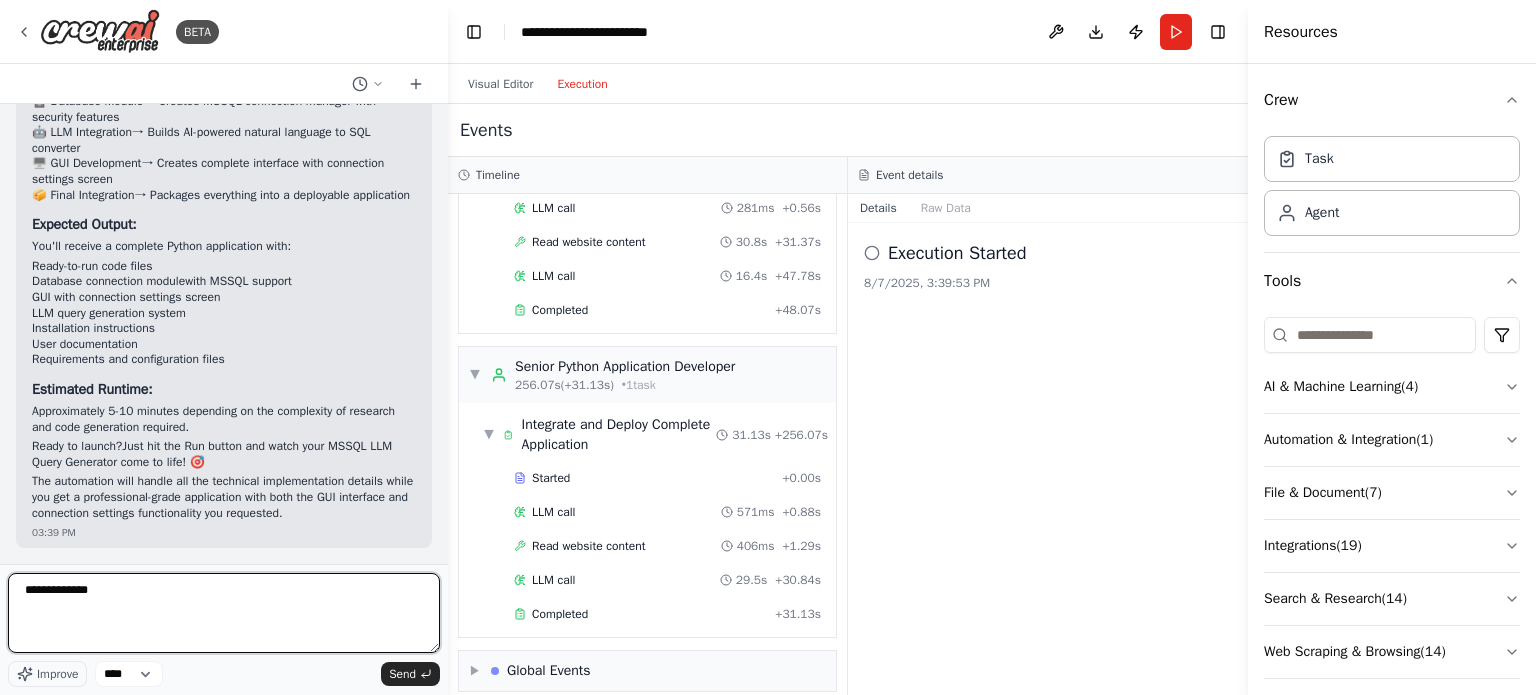 type 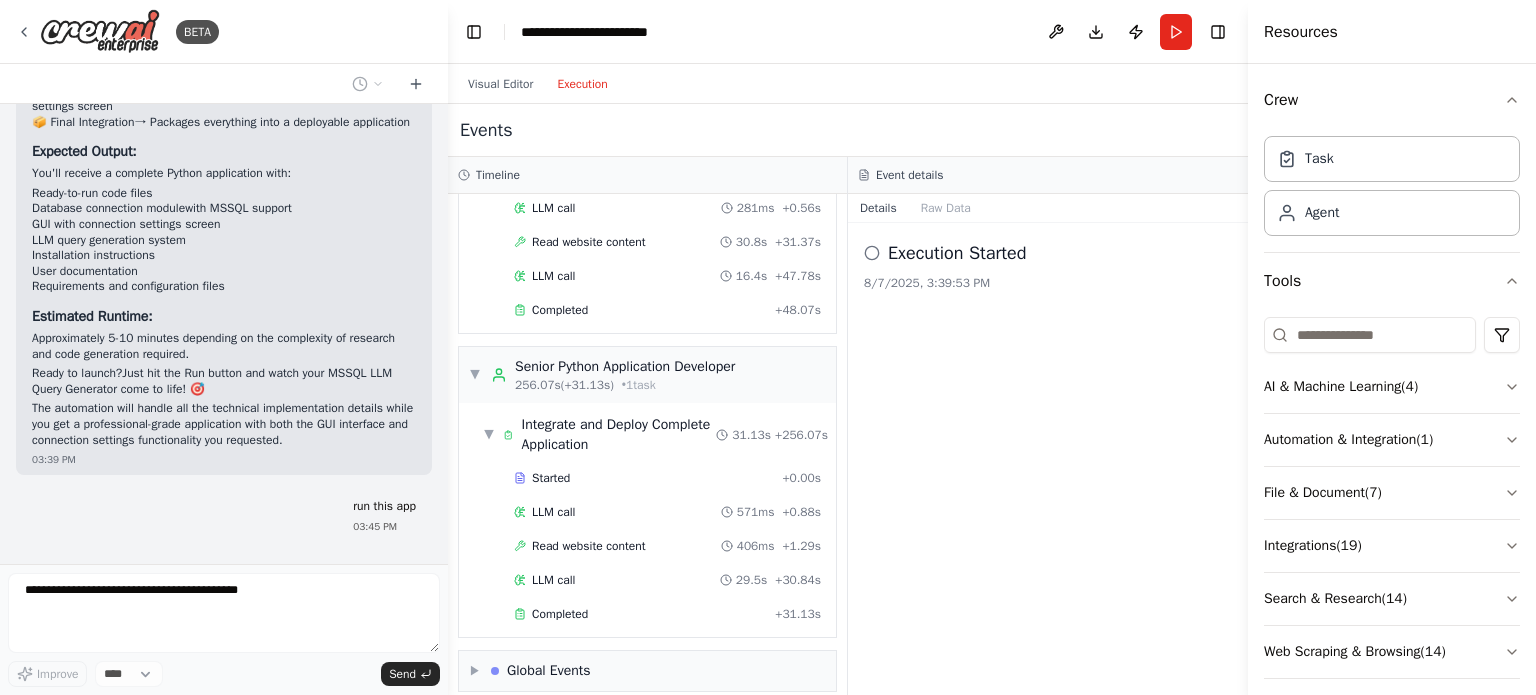 scroll, scrollTop: 3037, scrollLeft: 0, axis: vertical 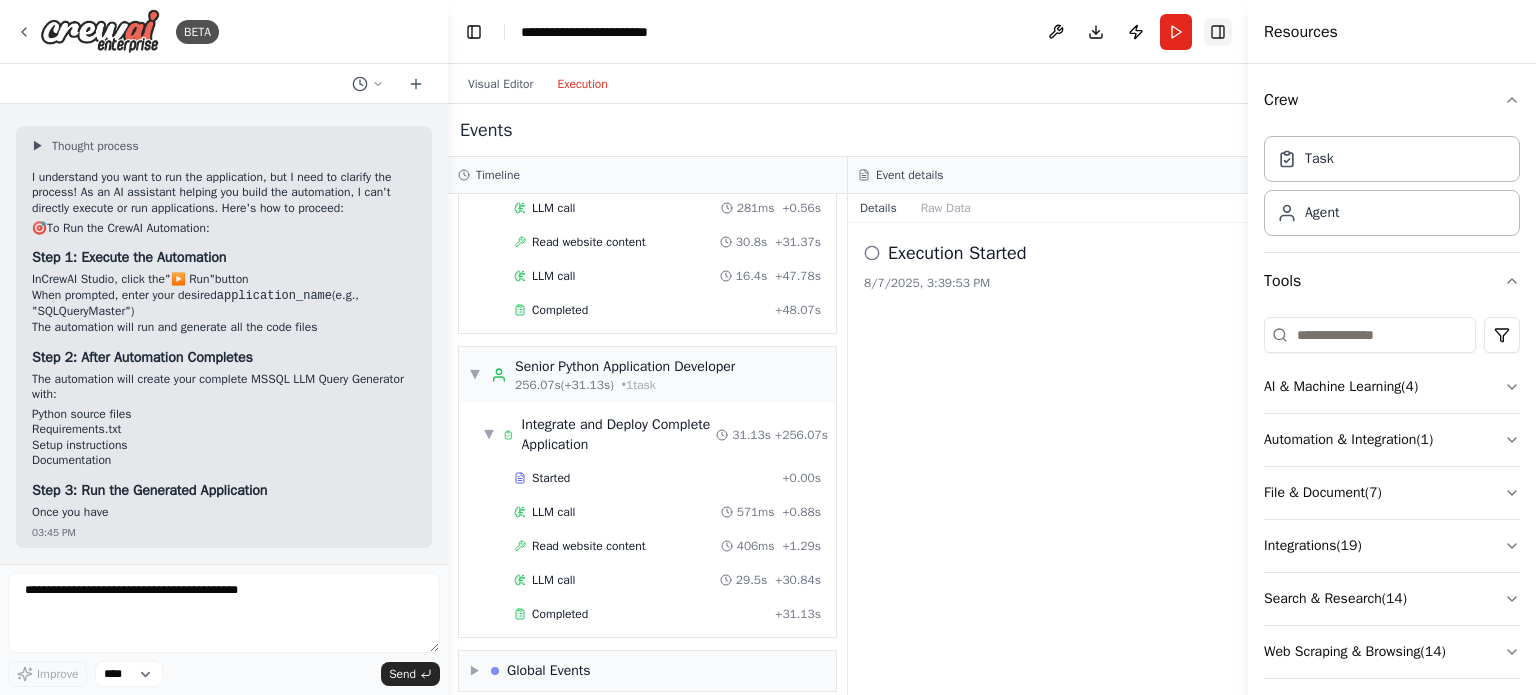 click on "Toggle Right Sidebar" at bounding box center [1218, 32] 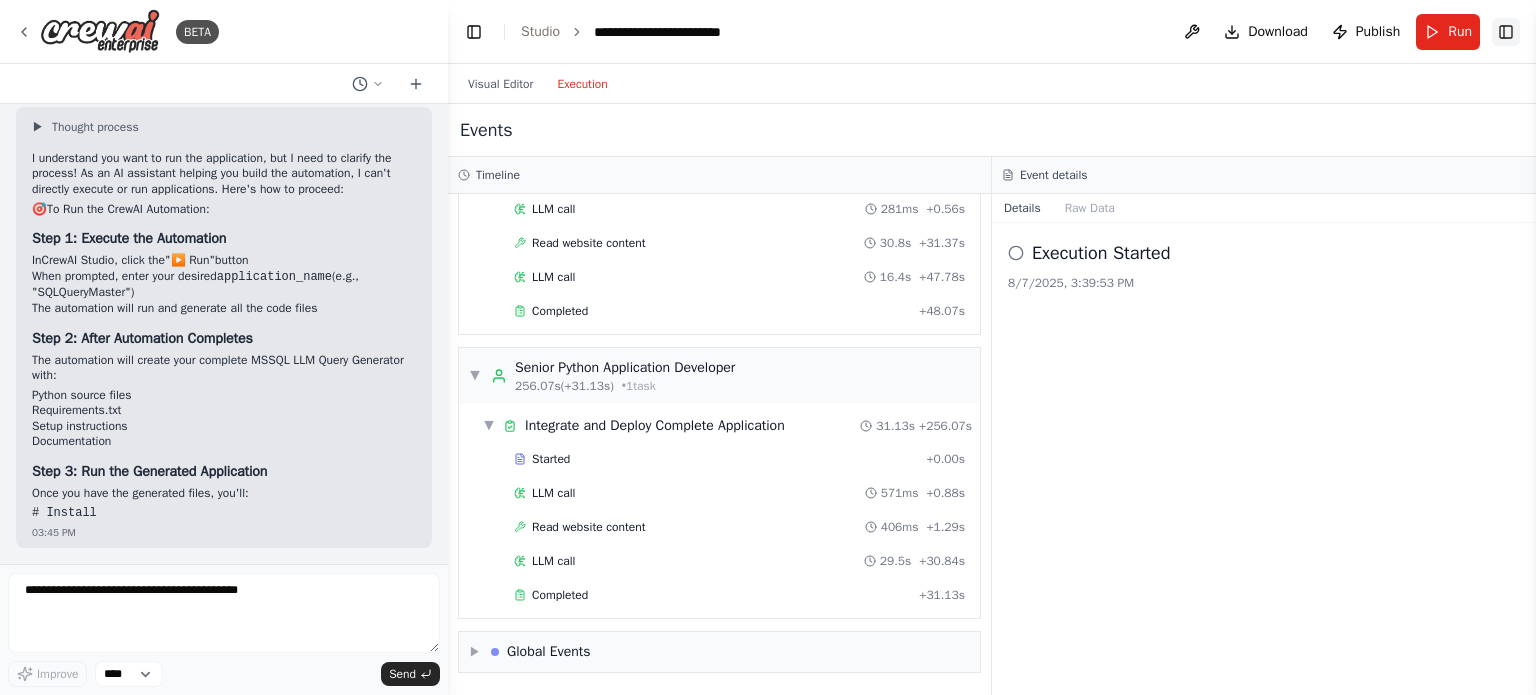 scroll, scrollTop: 3473, scrollLeft: 0, axis: vertical 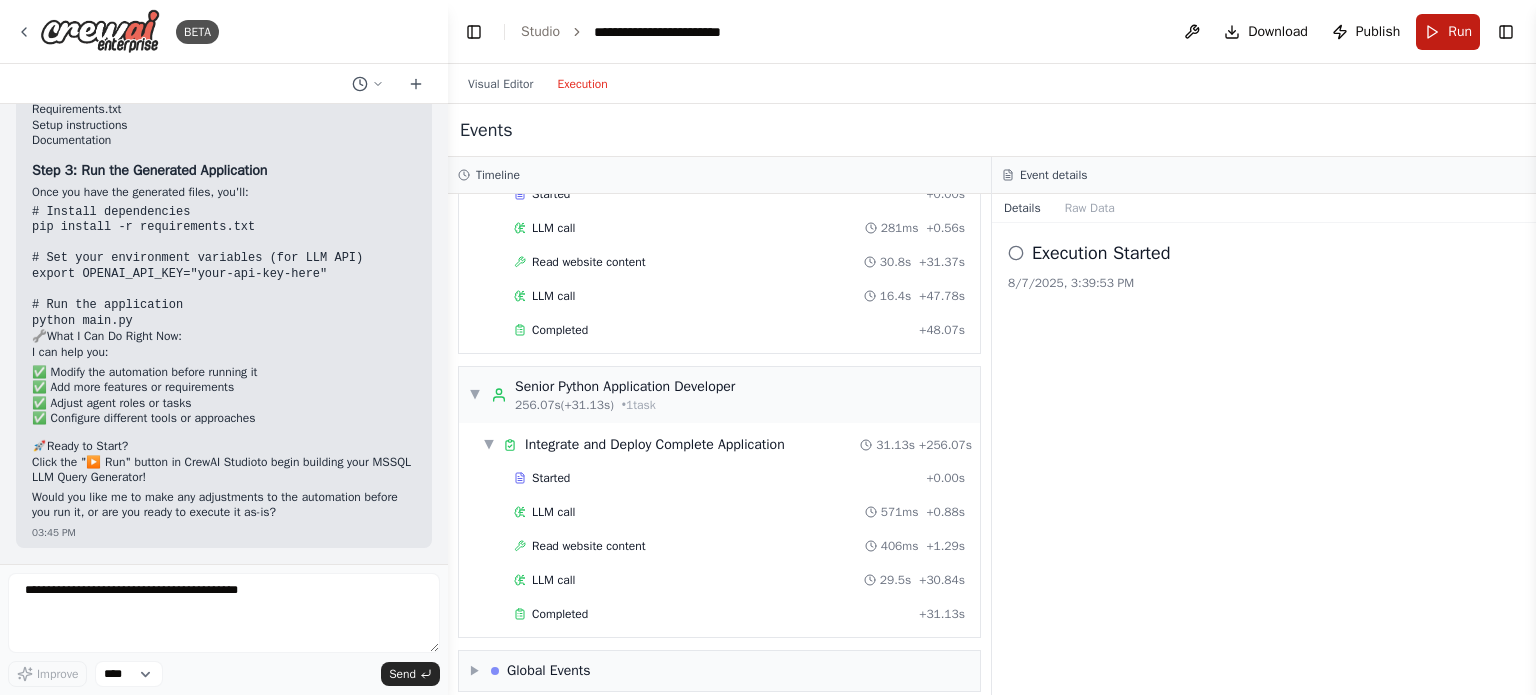 click on "Run" at bounding box center [1448, 32] 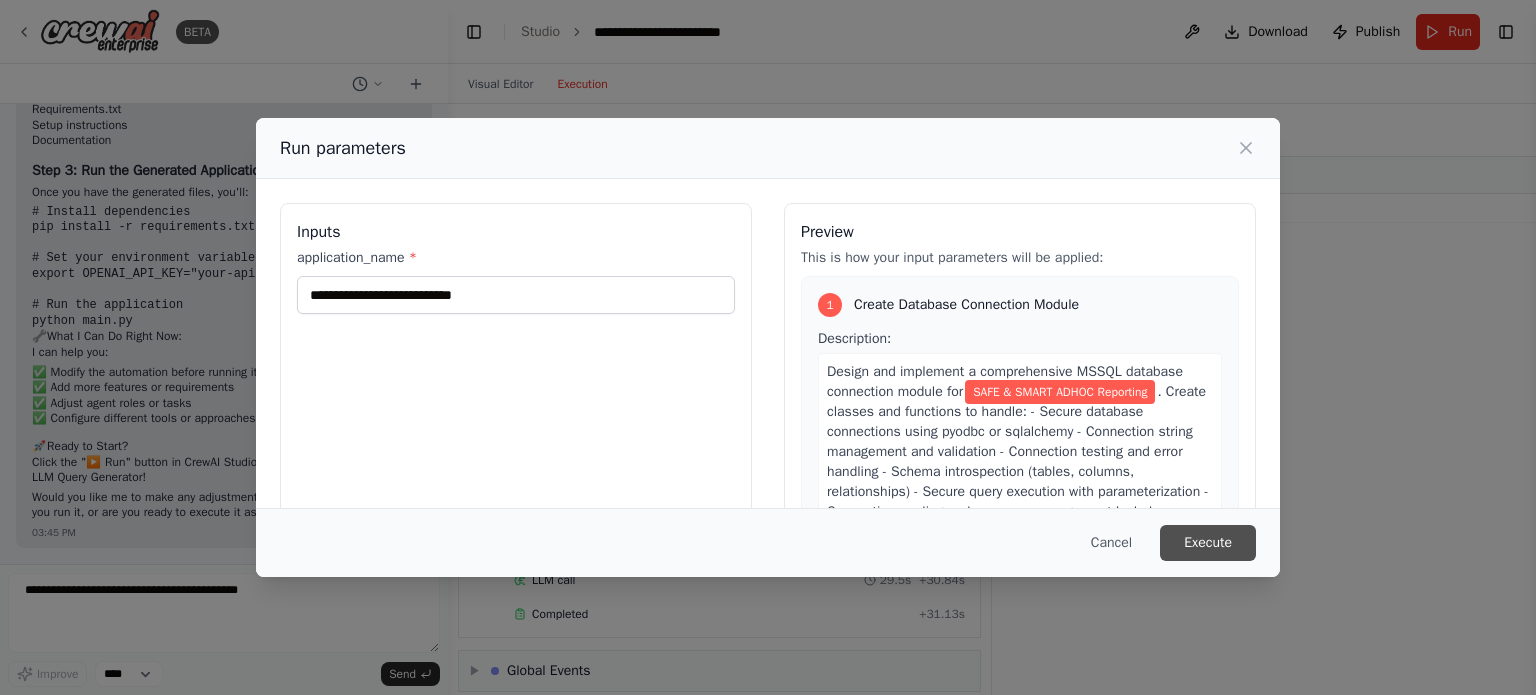 click on "Execute" at bounding box center [1208, 543] 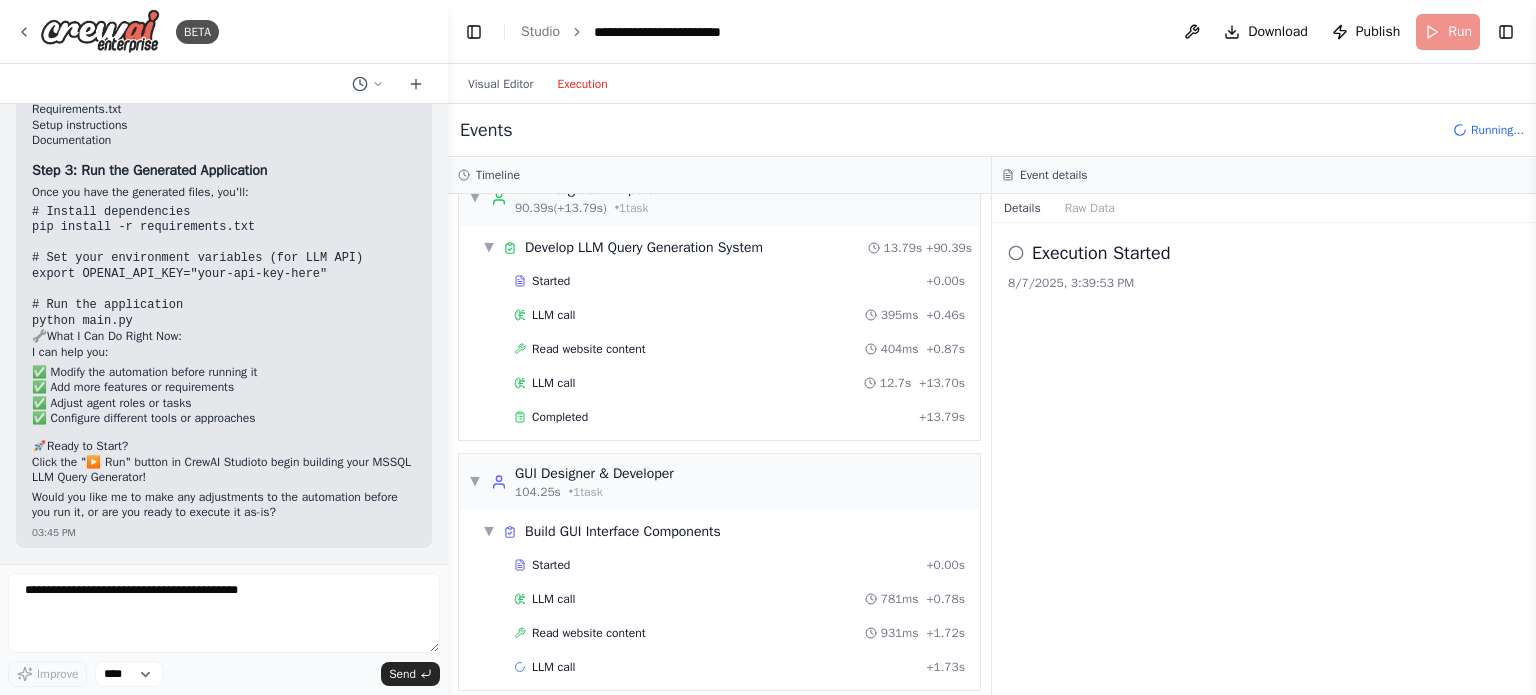 scroll, scrollTop: 2936, scrollLeft: 0, axis: vertical 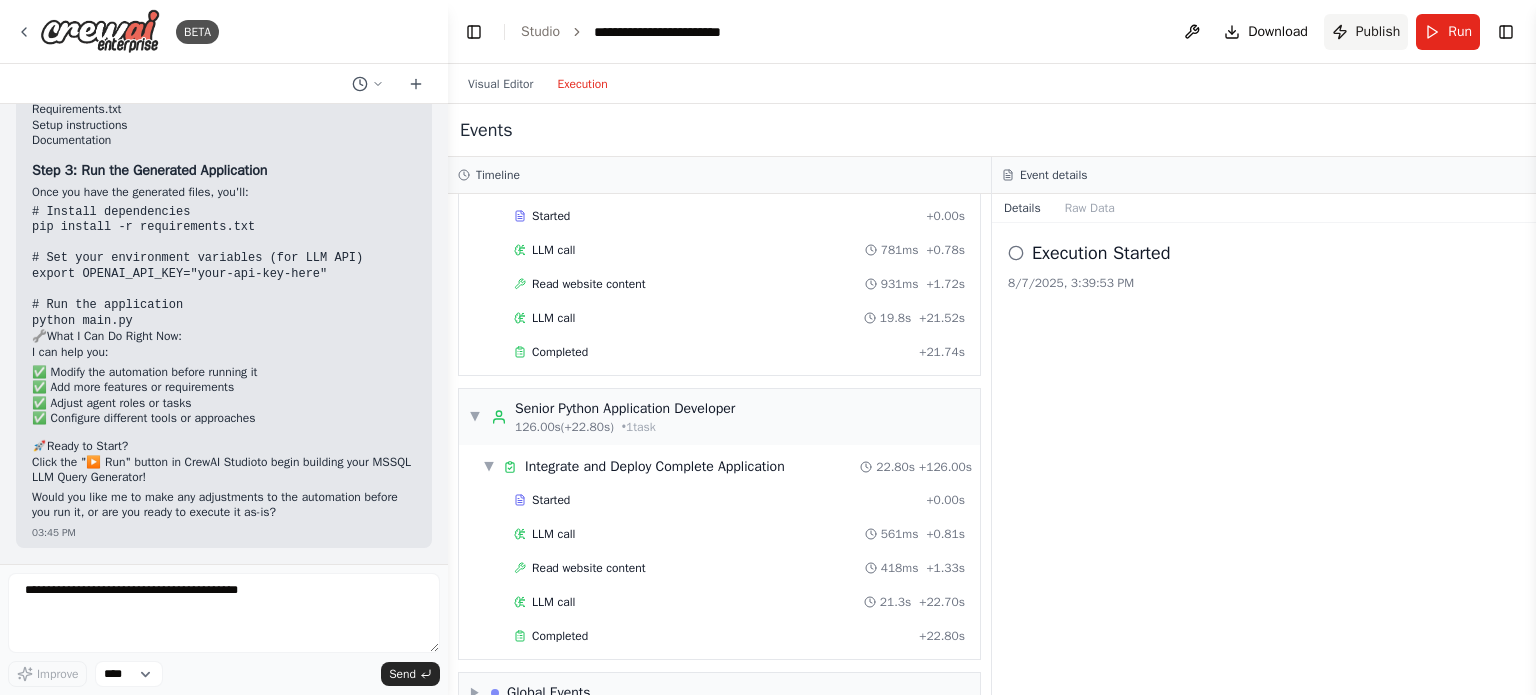 click on "Publish" at bounding box center (1366, 32) 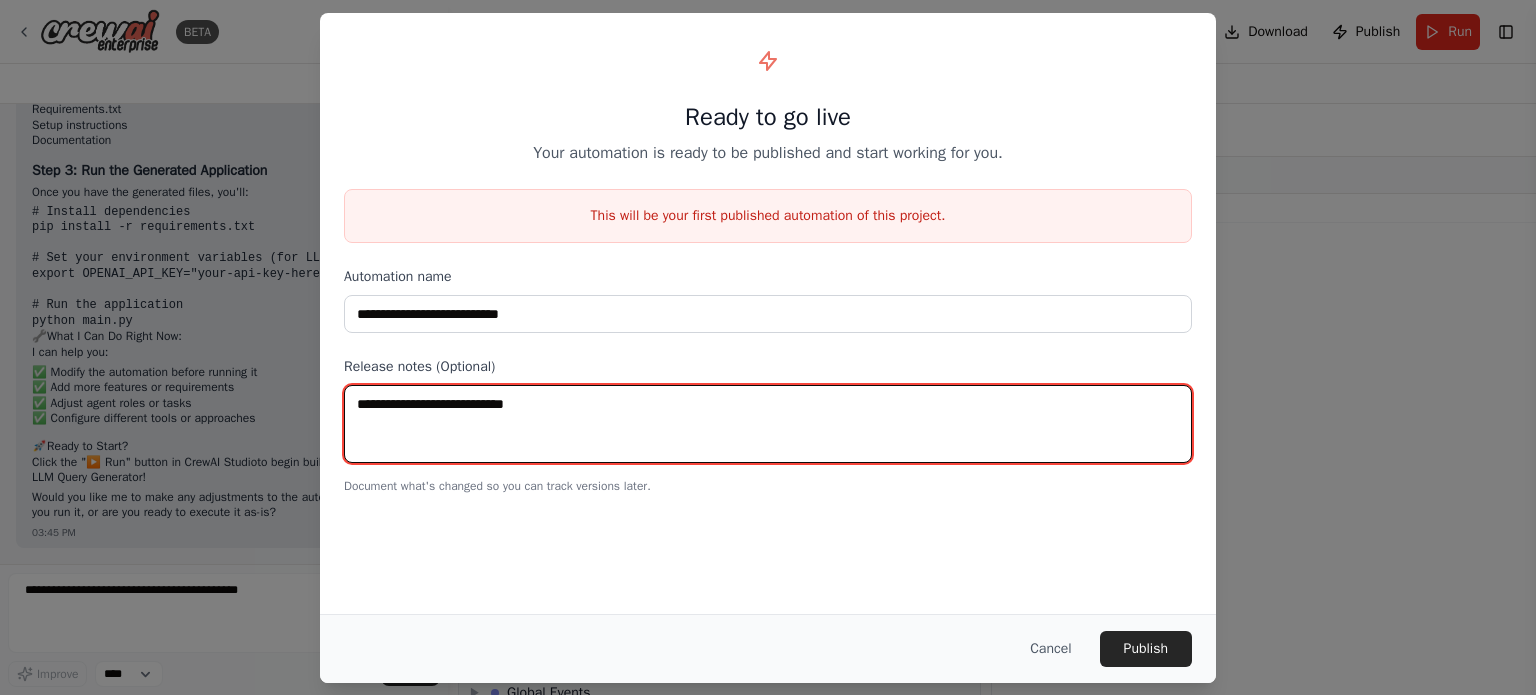 click at bounding box center (768, 424) 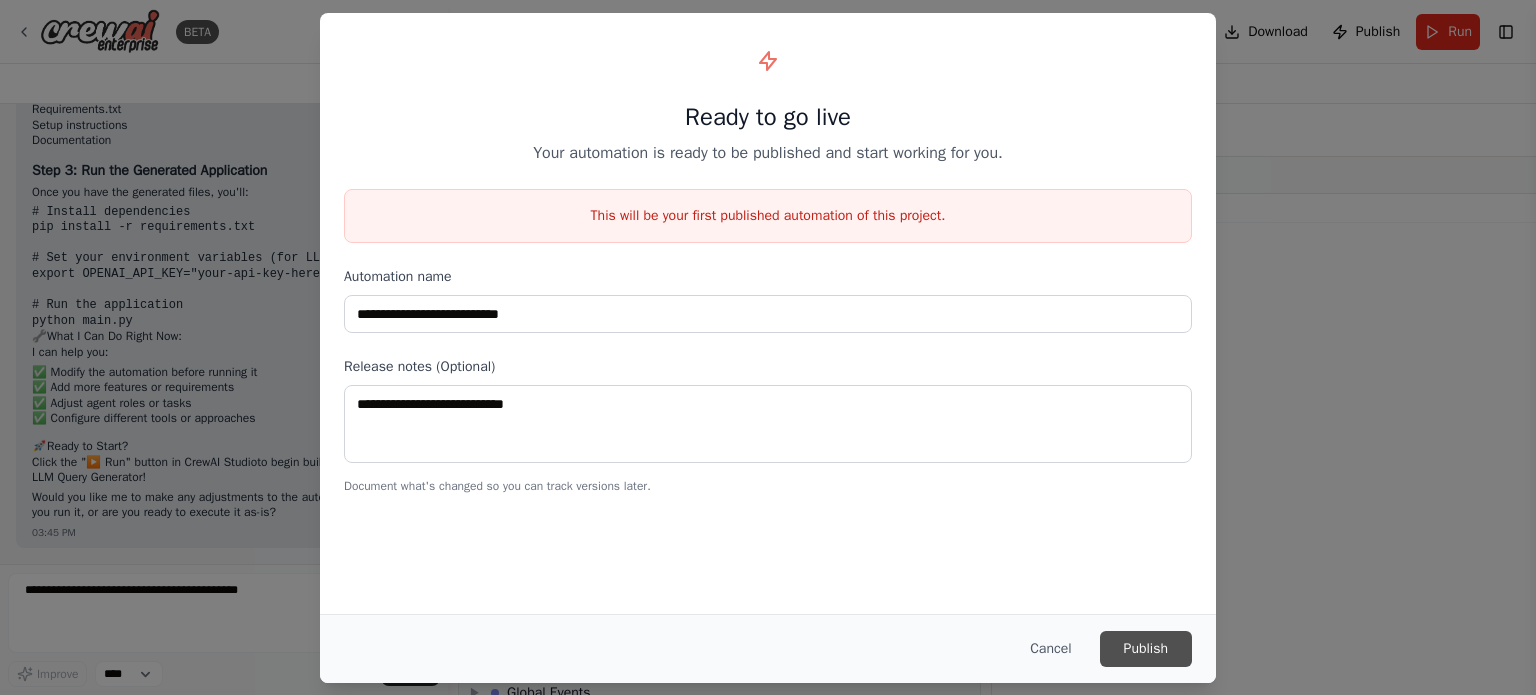 click on "Publish" at bounding box center [1146, 649] 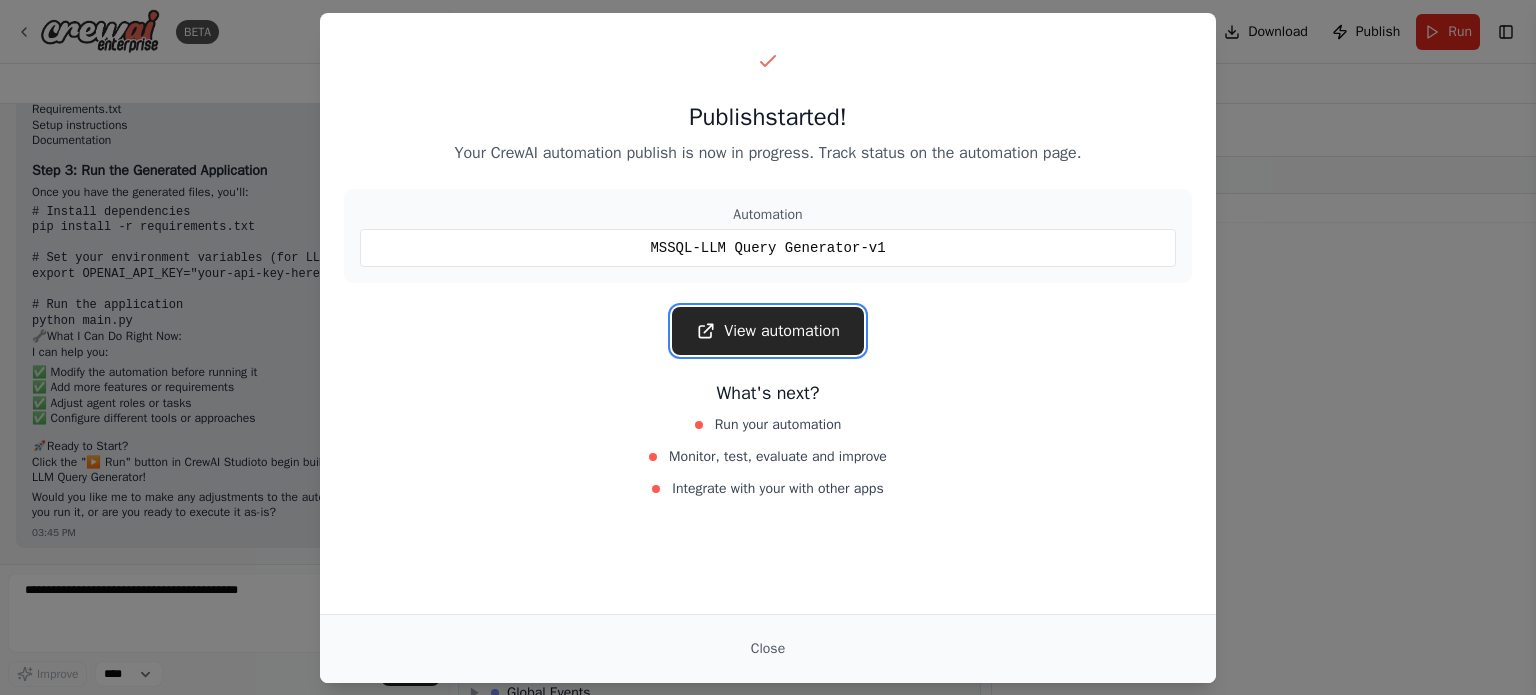 click on "View automation" at bounding box center [768, 331] 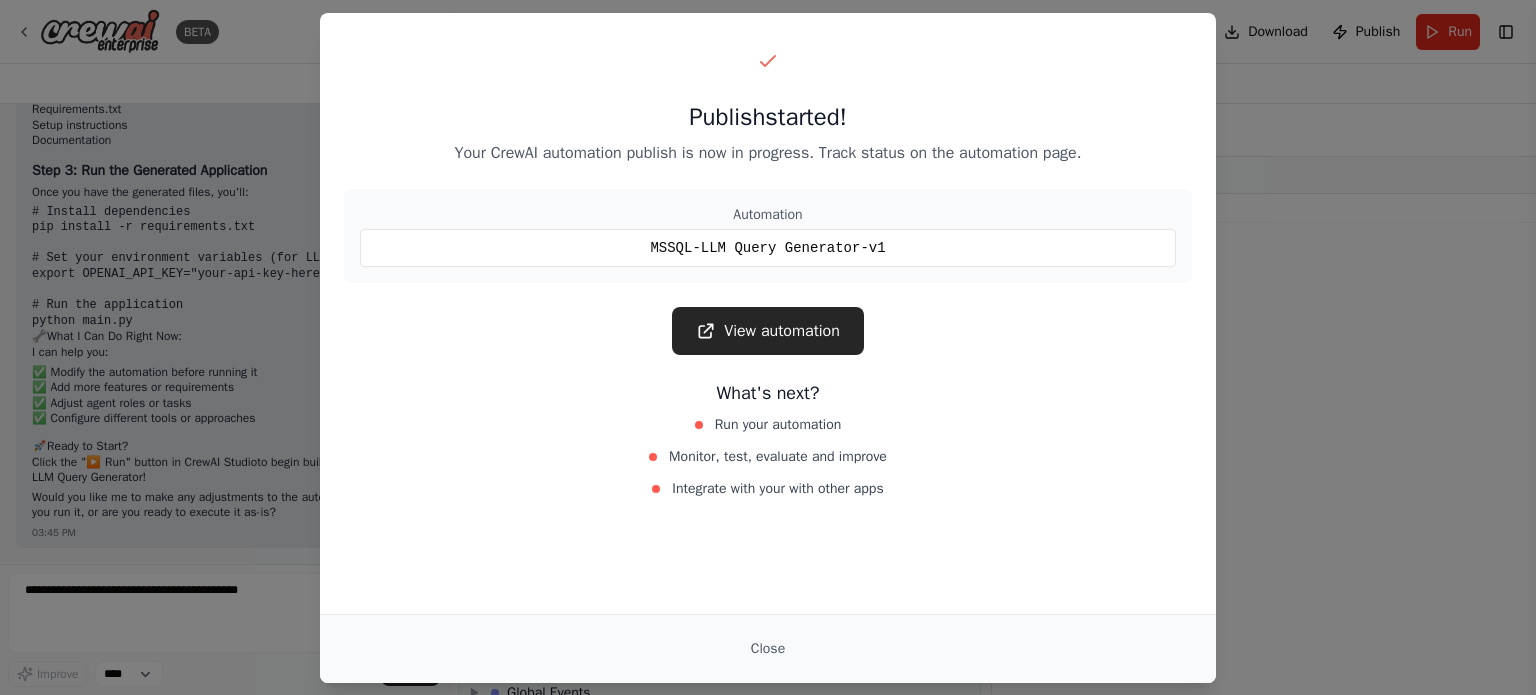 click at bounding box center (699, 425) 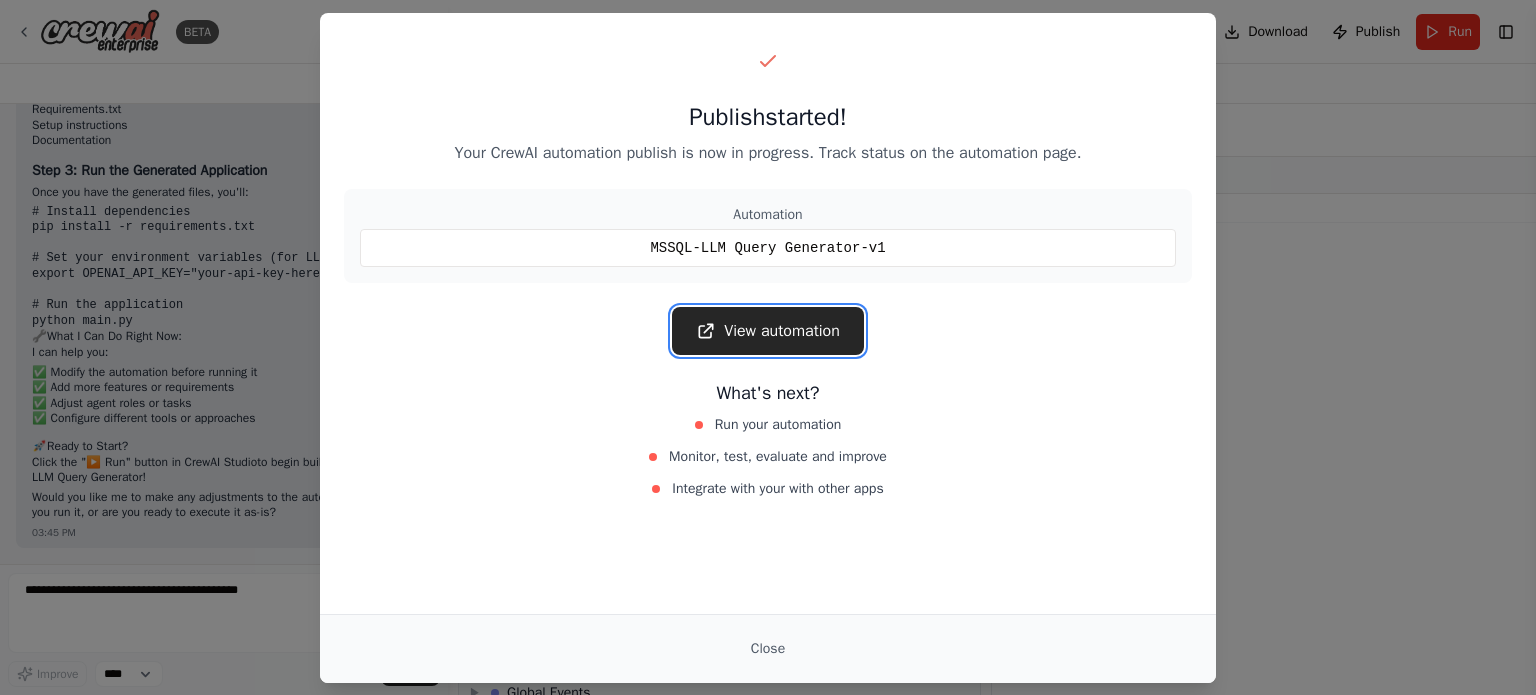 click on "View automation" at bounding box center (768, 331) 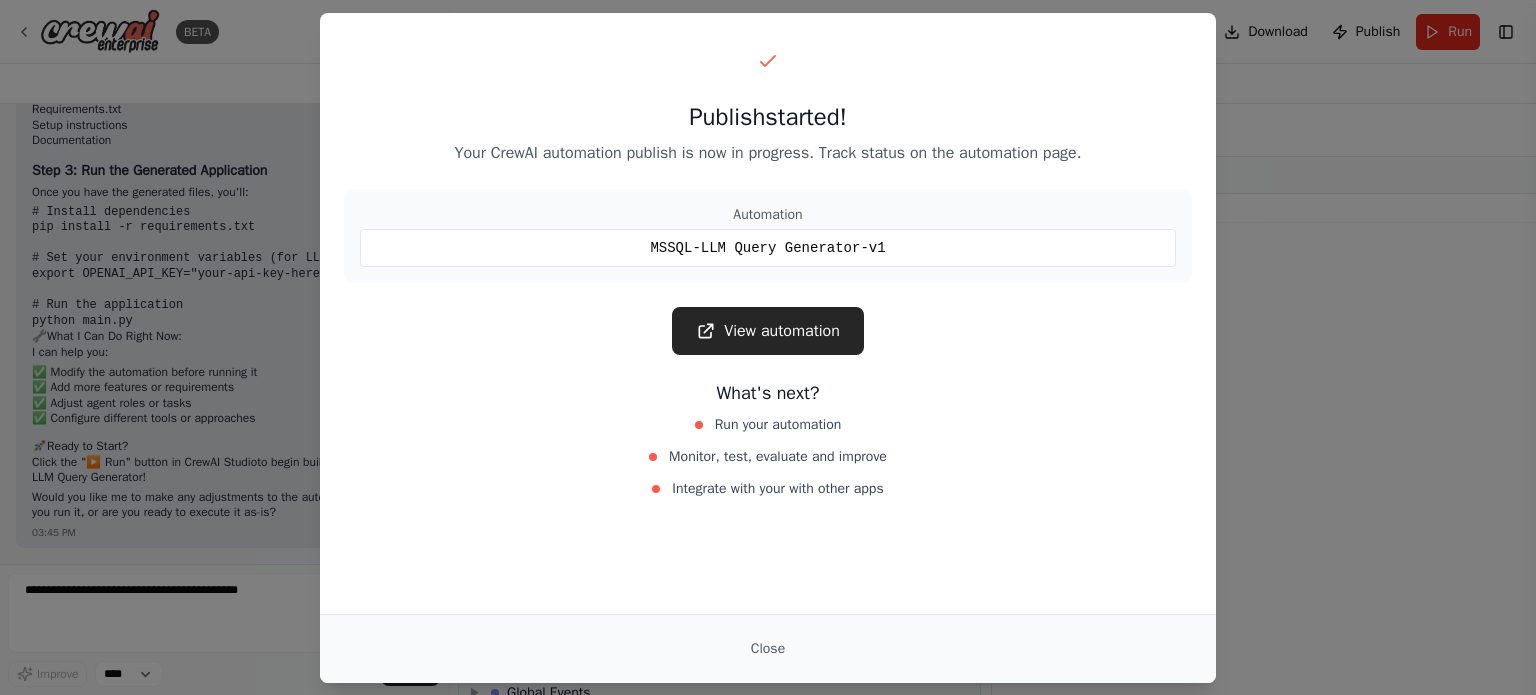 click on "Integrate with your with other apps" at bounding box center [768, 489] 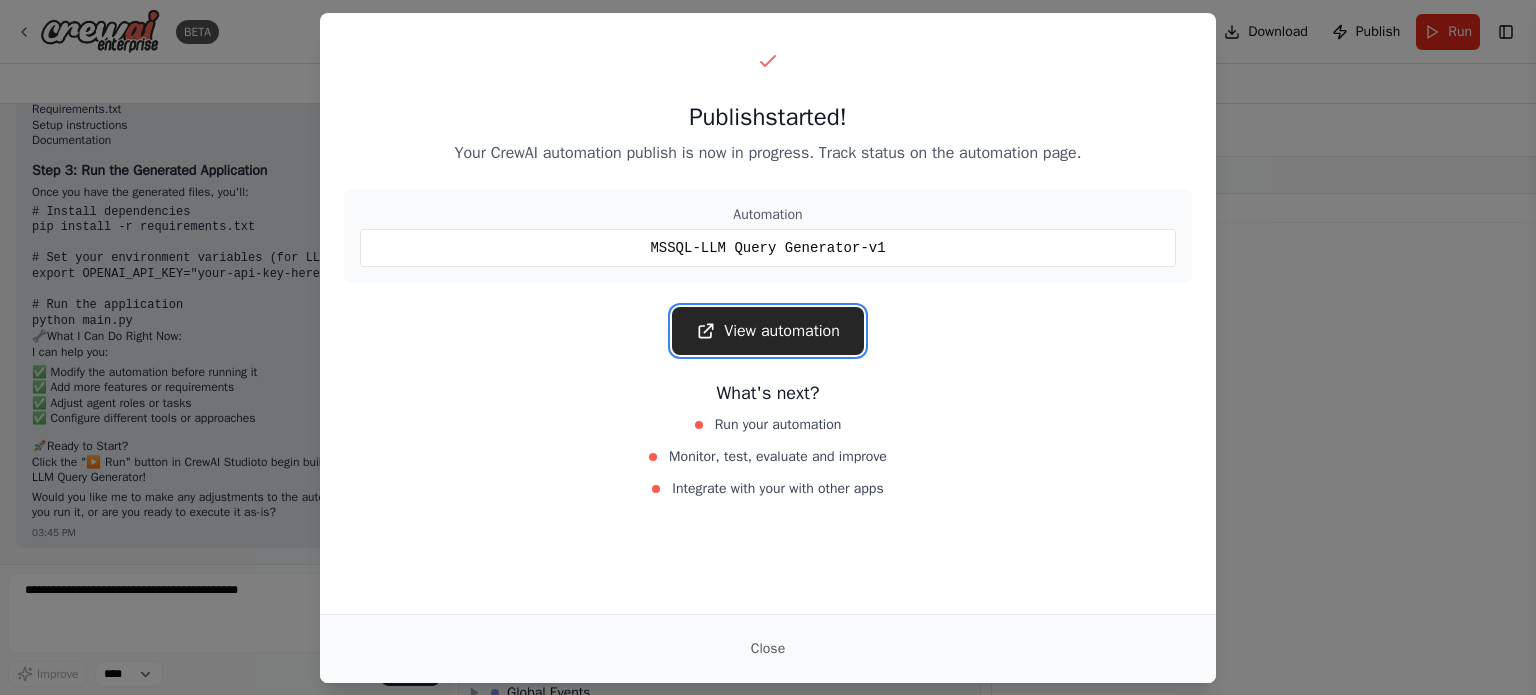 click on "View automation" at bounding box center [768, 331] 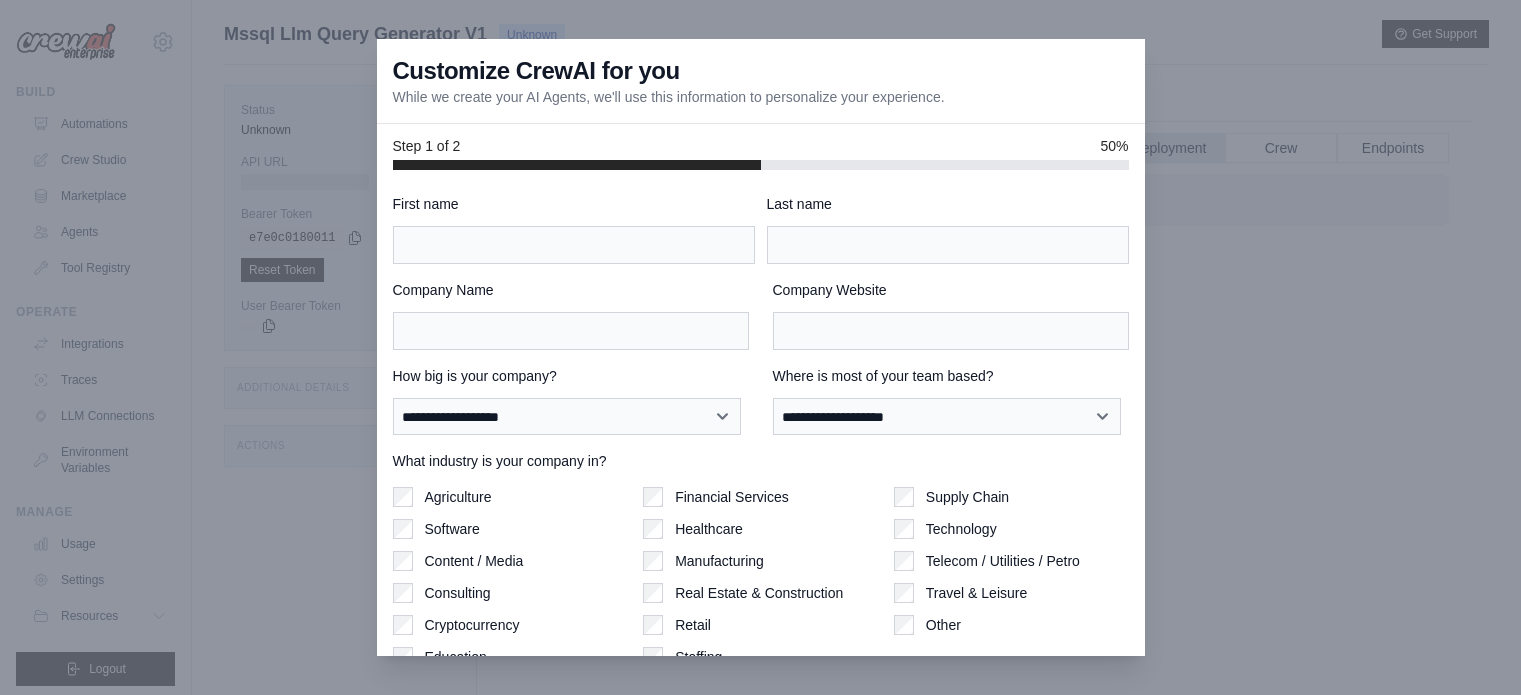 scroll, scrollTop: 84, scrollLeft: 0, axis: vertical 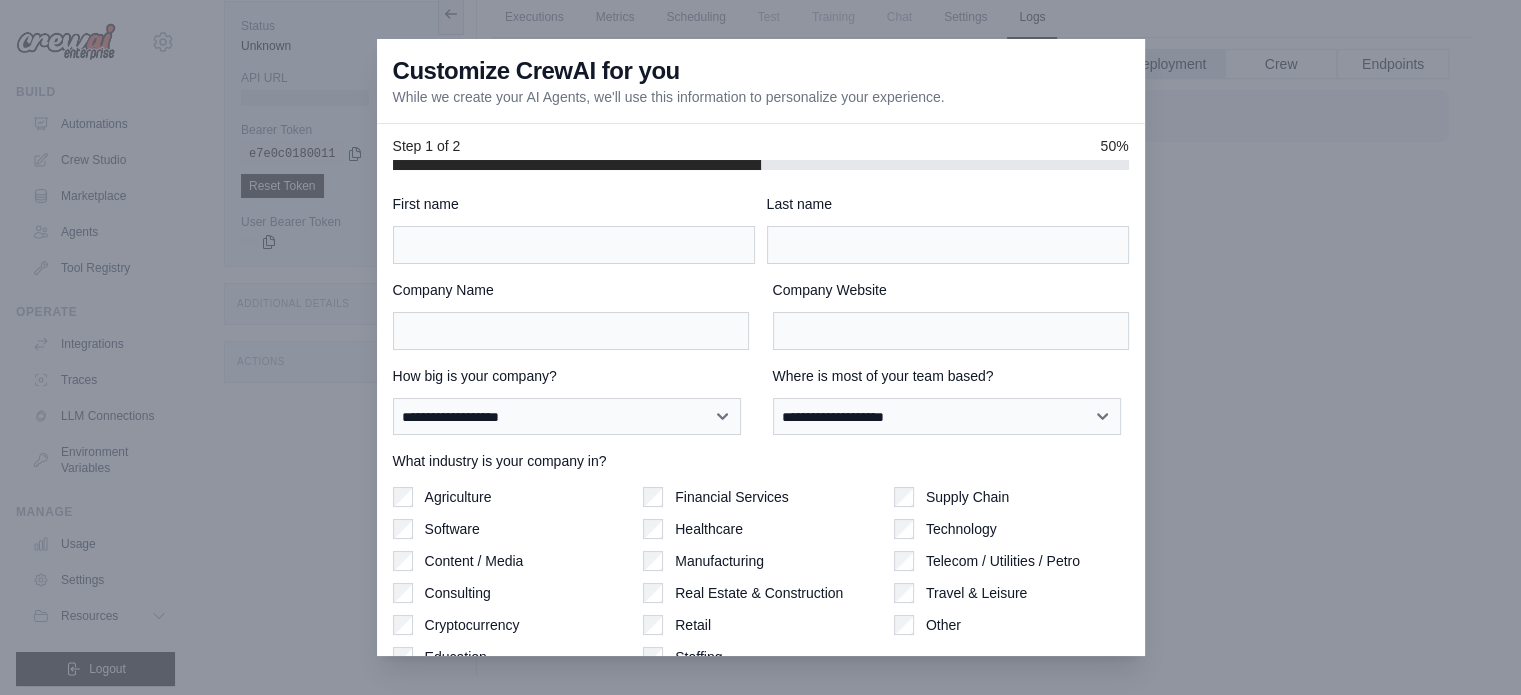 click at bounding box center (760, 347) 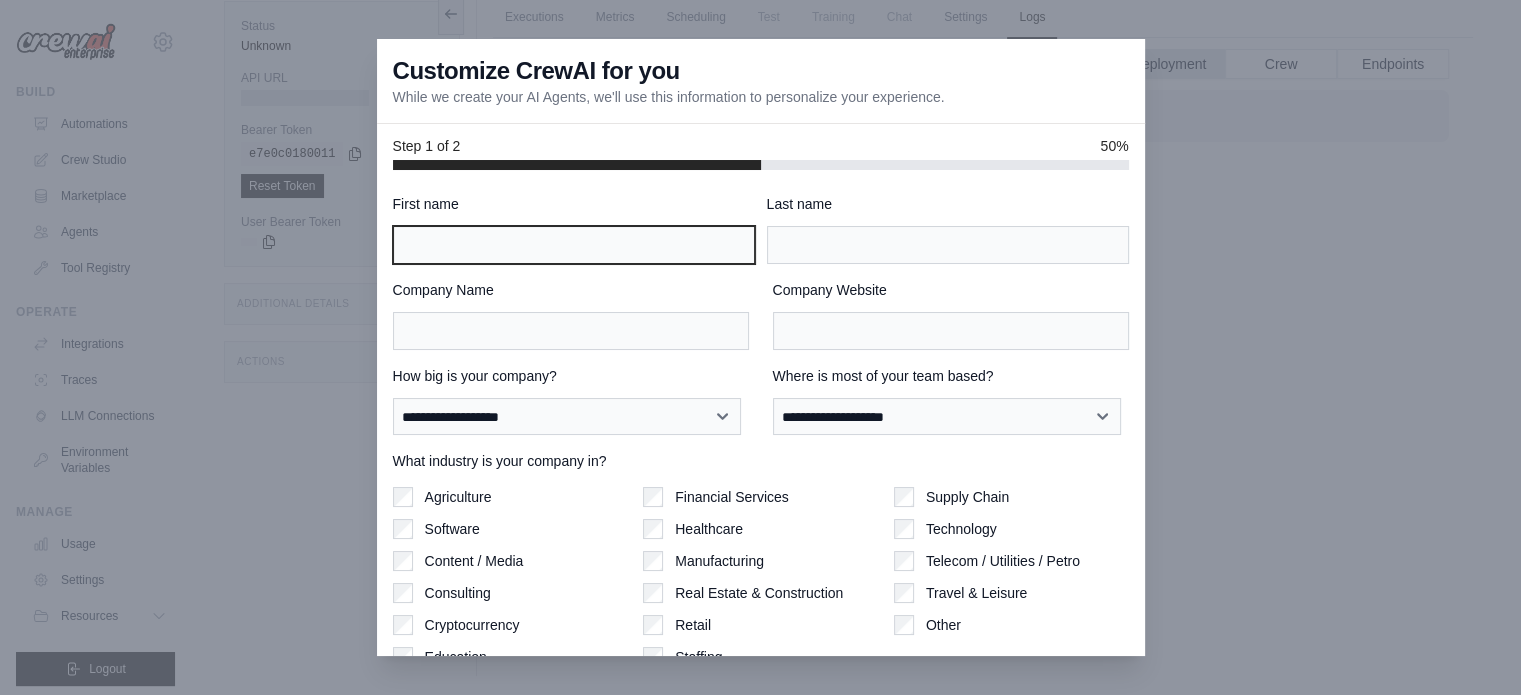 click on "First name" at bounding box center (574, 245) 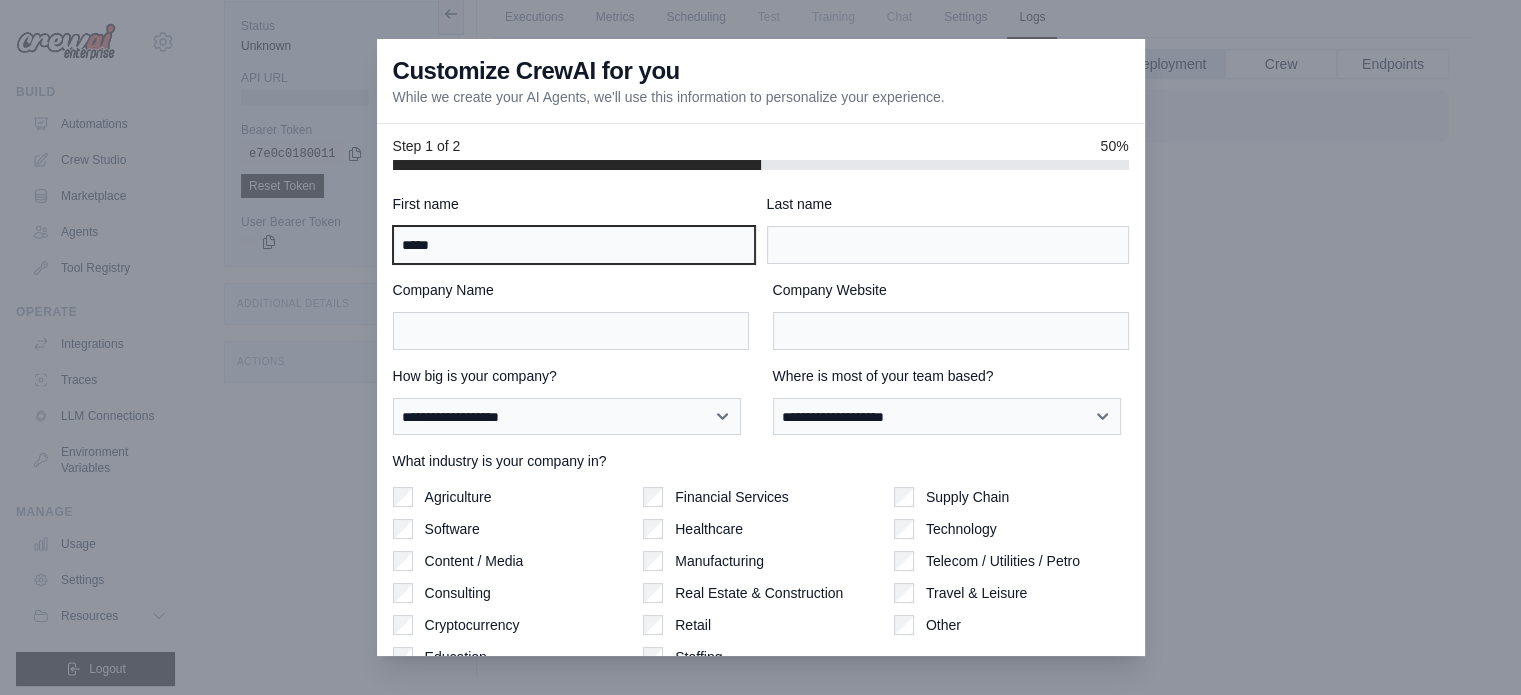 type on "*****" 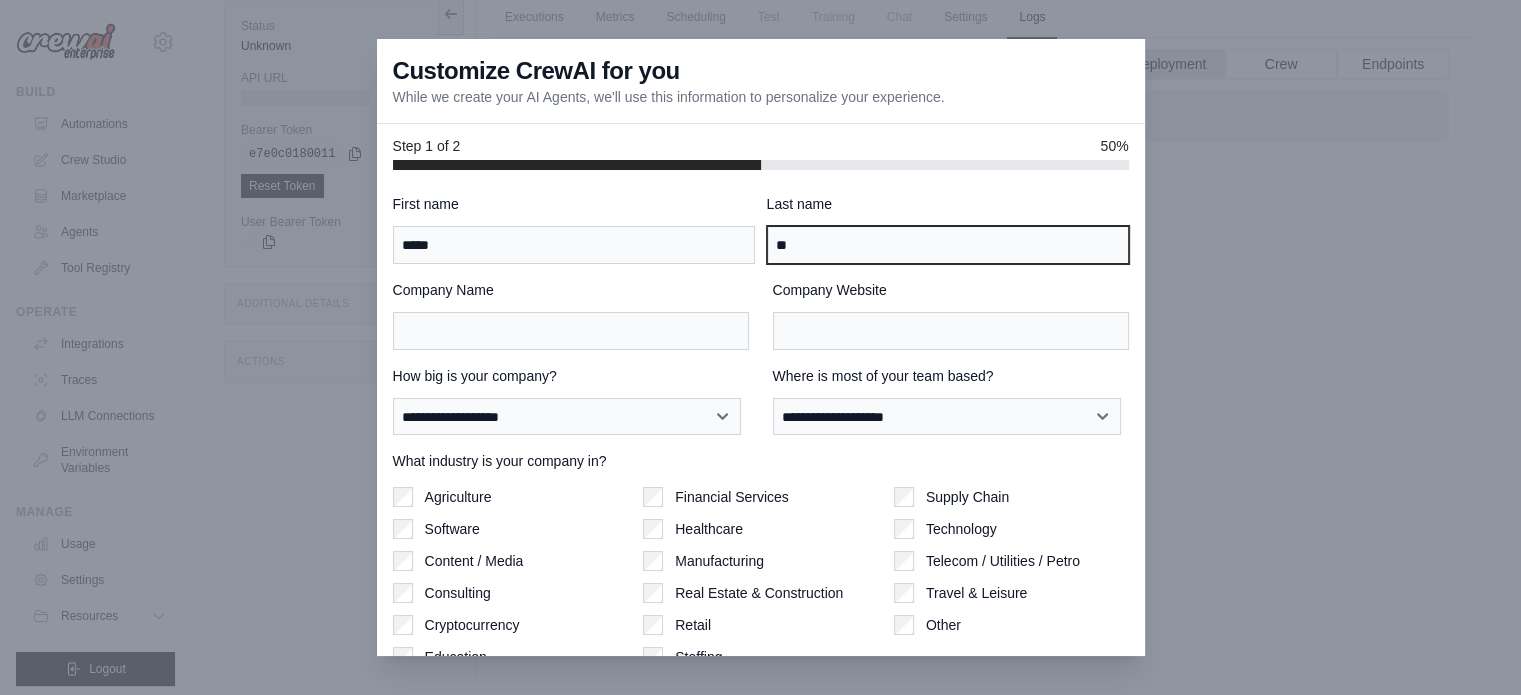 type on "**" 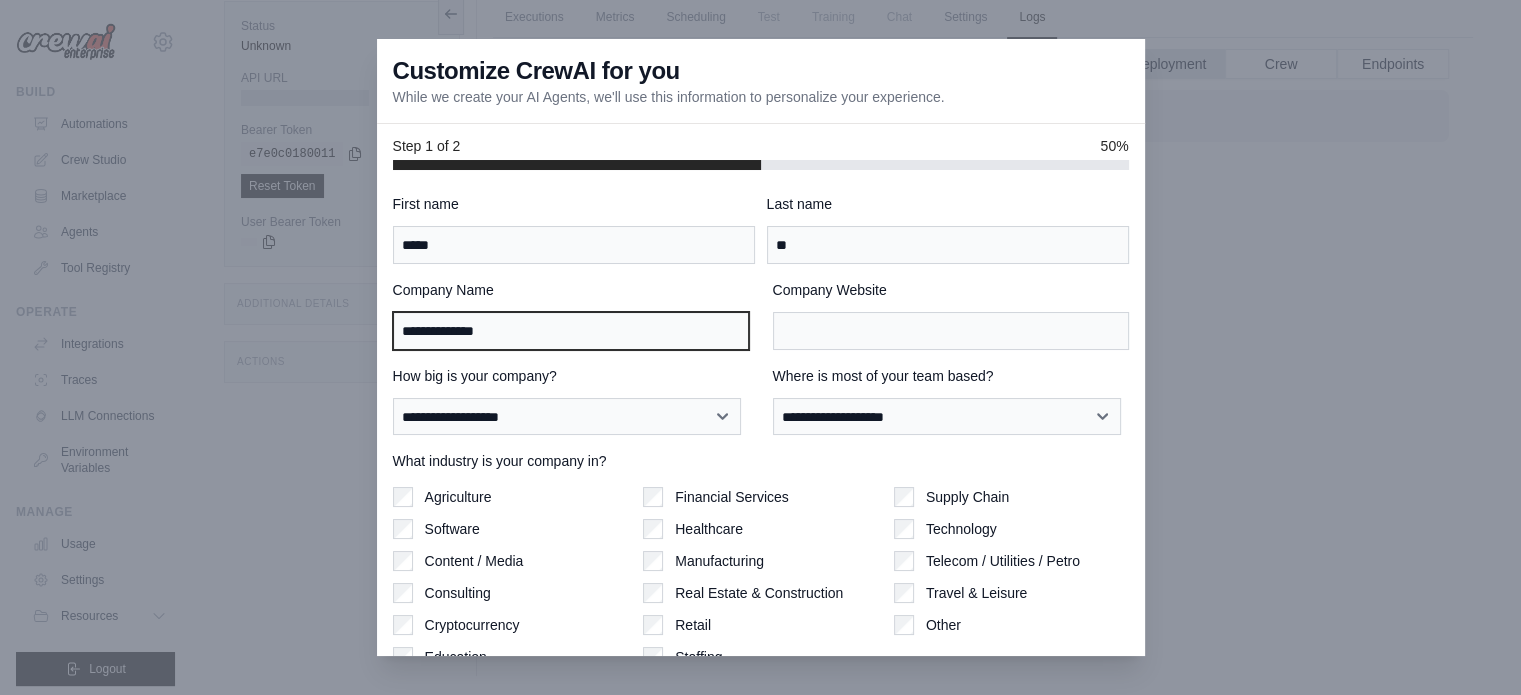 type on "**********" 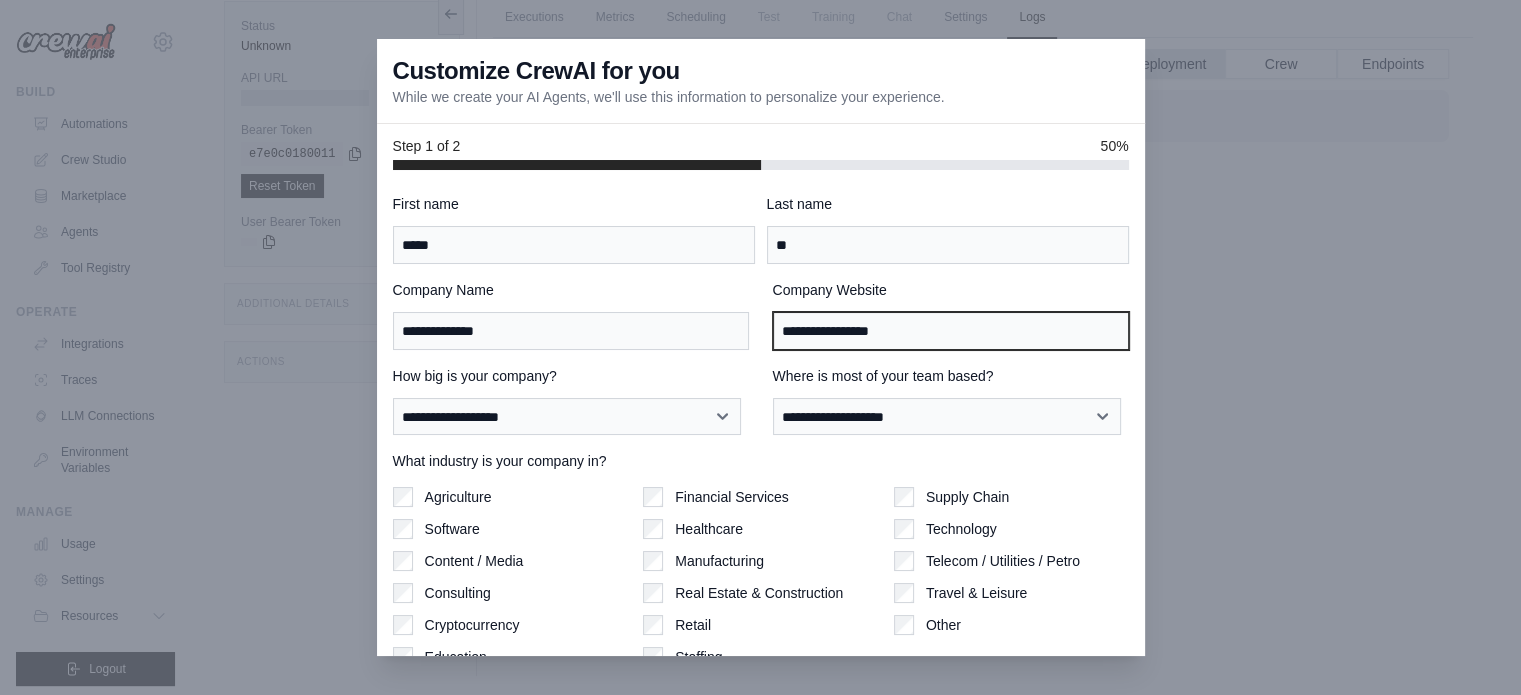 type on "**********" 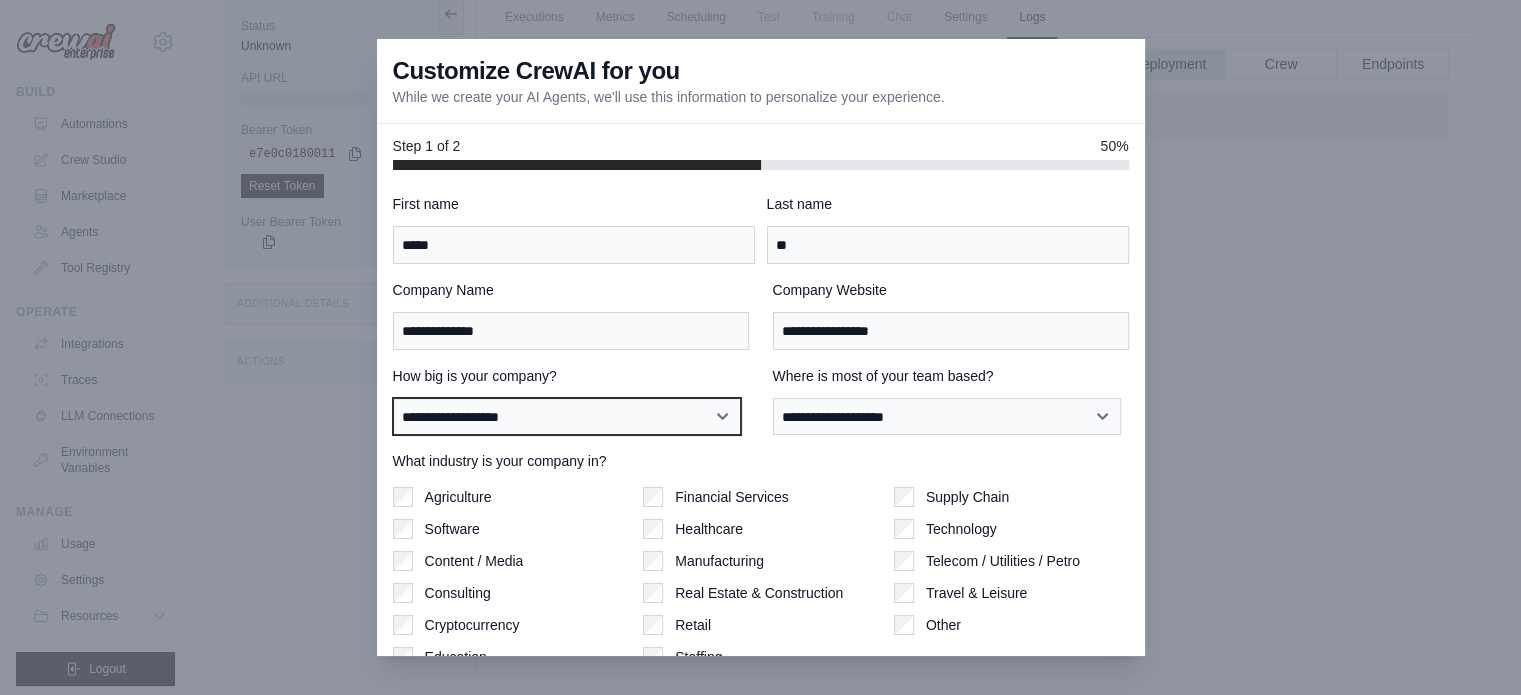 click on "**********" at bounding box center (567, 417) 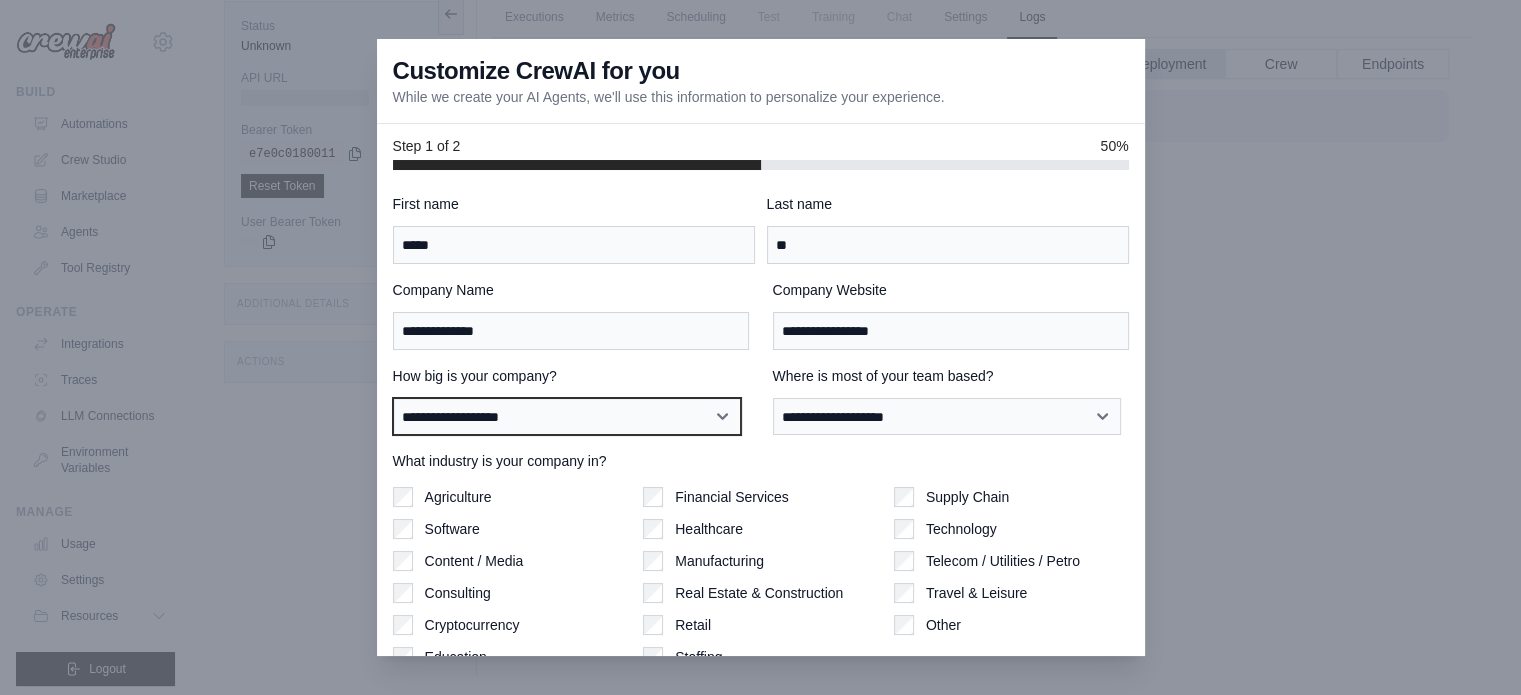 select on "**********" 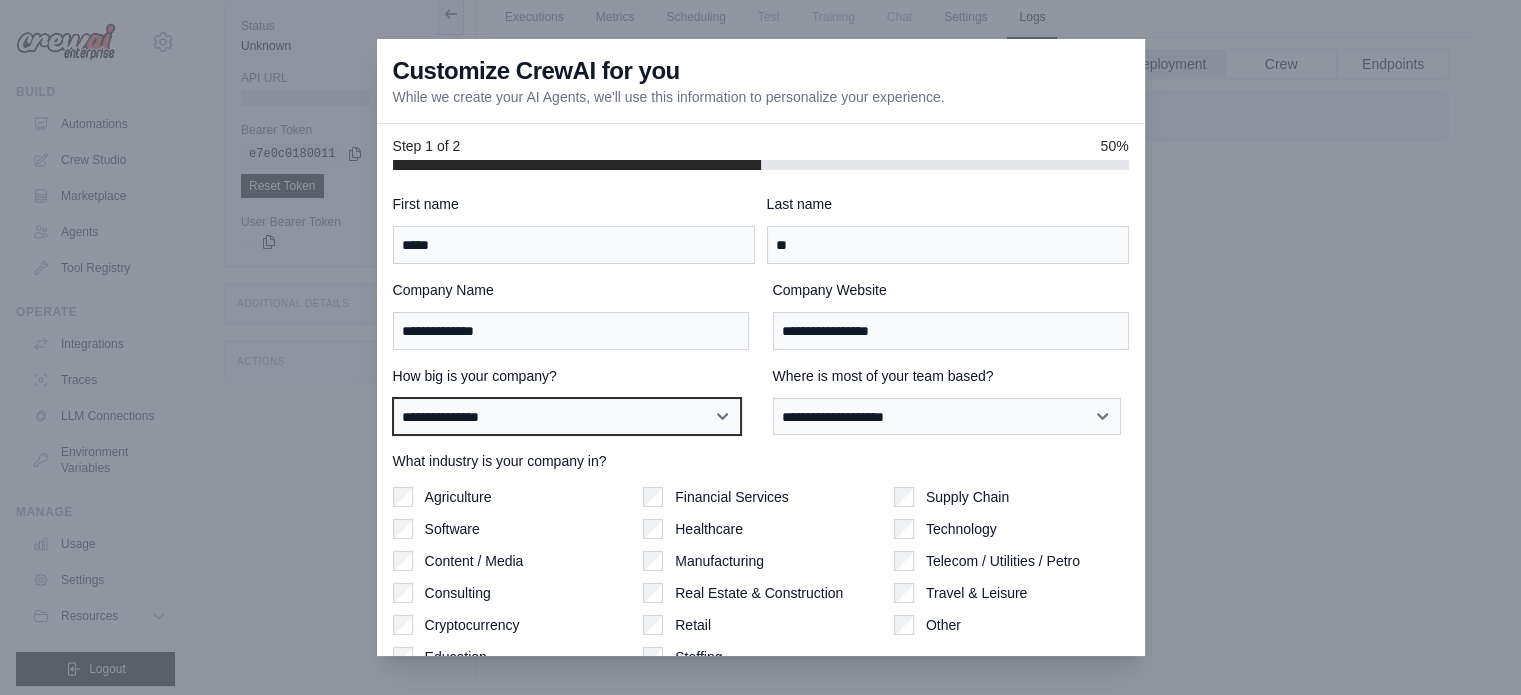 click on "**********" at bounding box center (567, 417) 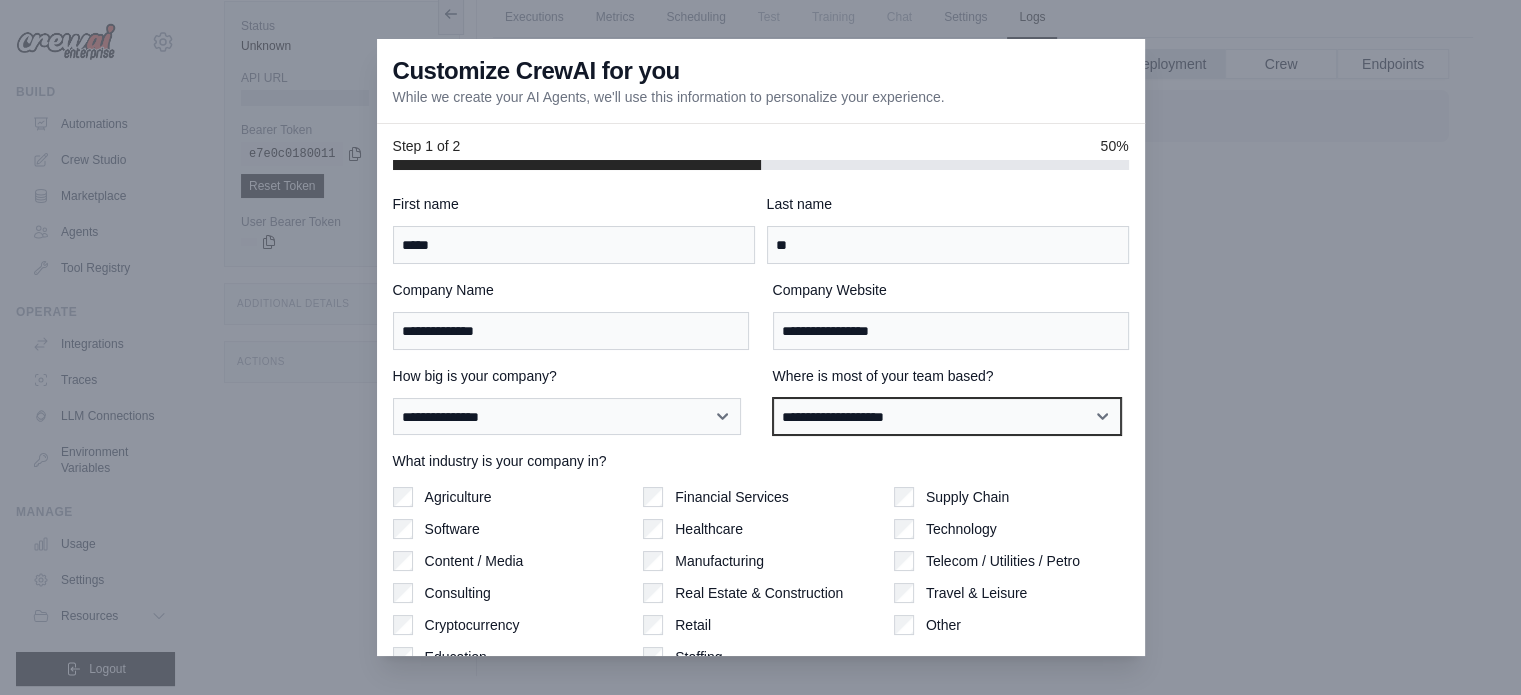 click on "**********" at bounding box center [947, 417] 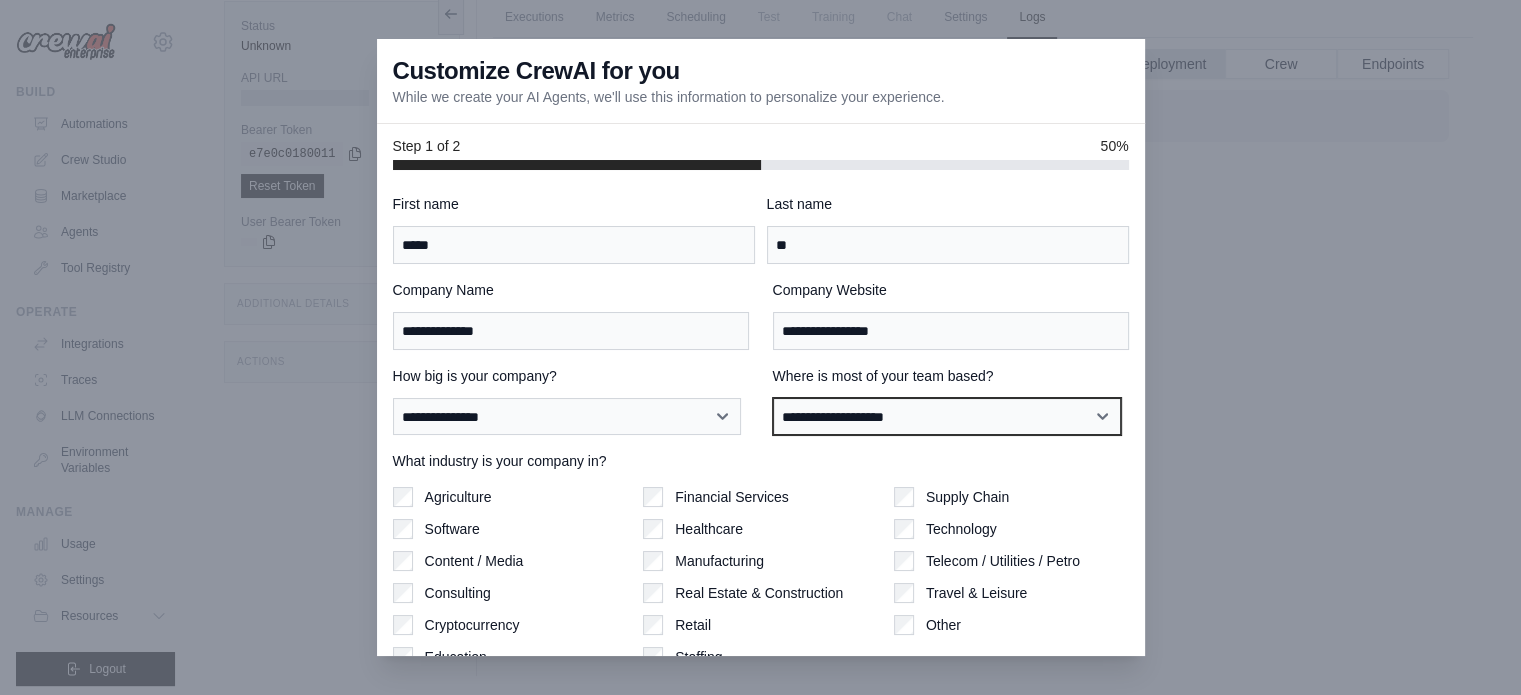 select on "**********" 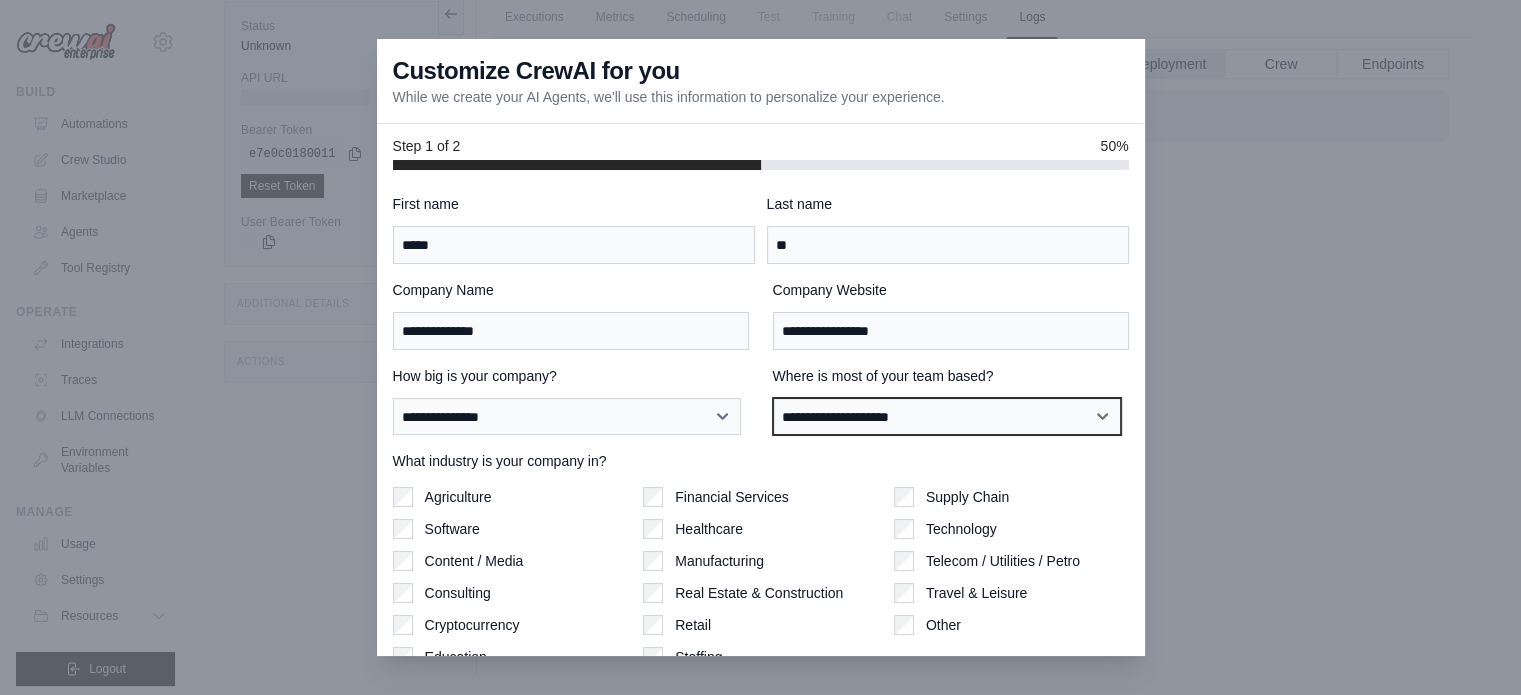 click on "**********" at bounding box center (947, 417) 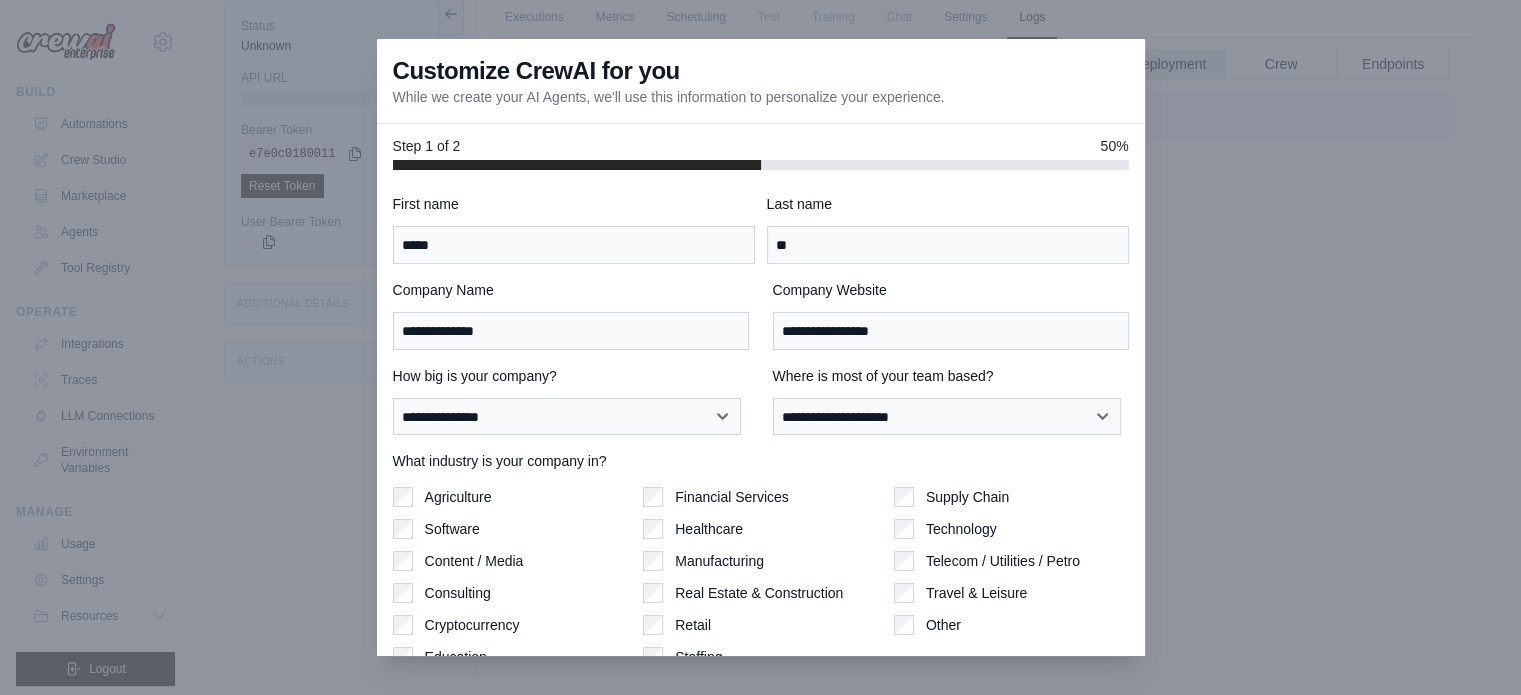 scroll, scrollTop: 86, scrollLeft: 0, axis: vertical 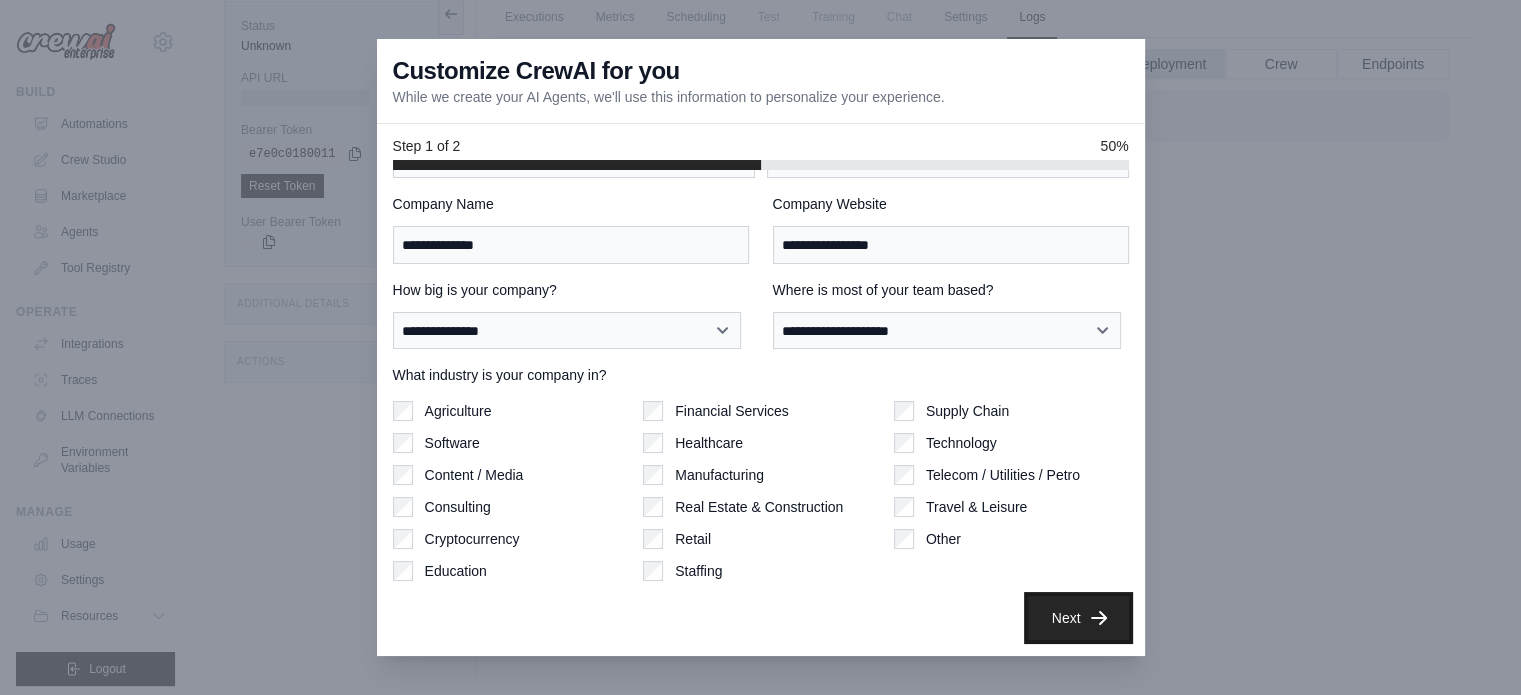 click on "Next" at bounding box center (1078, 618) 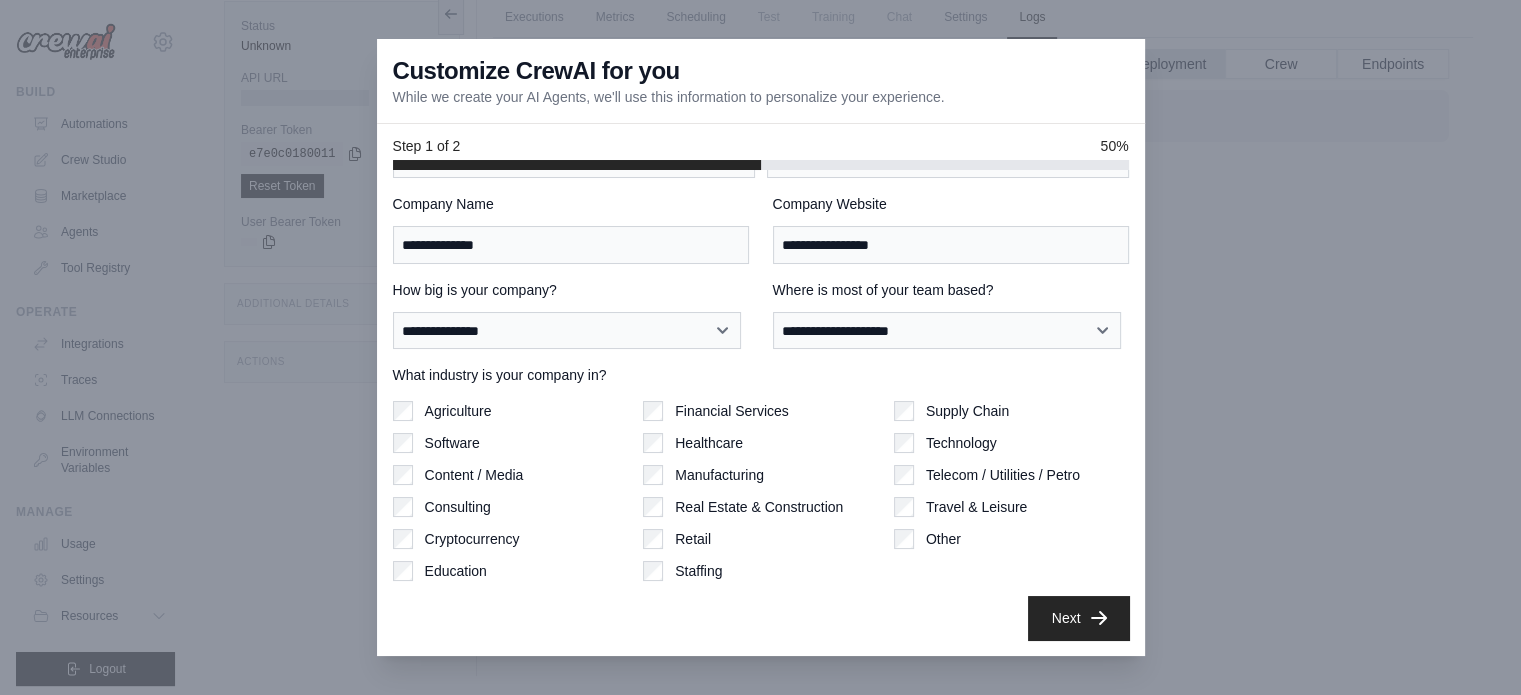 scroll, scrollTop: 0, scrollLeft: 0, axis: both 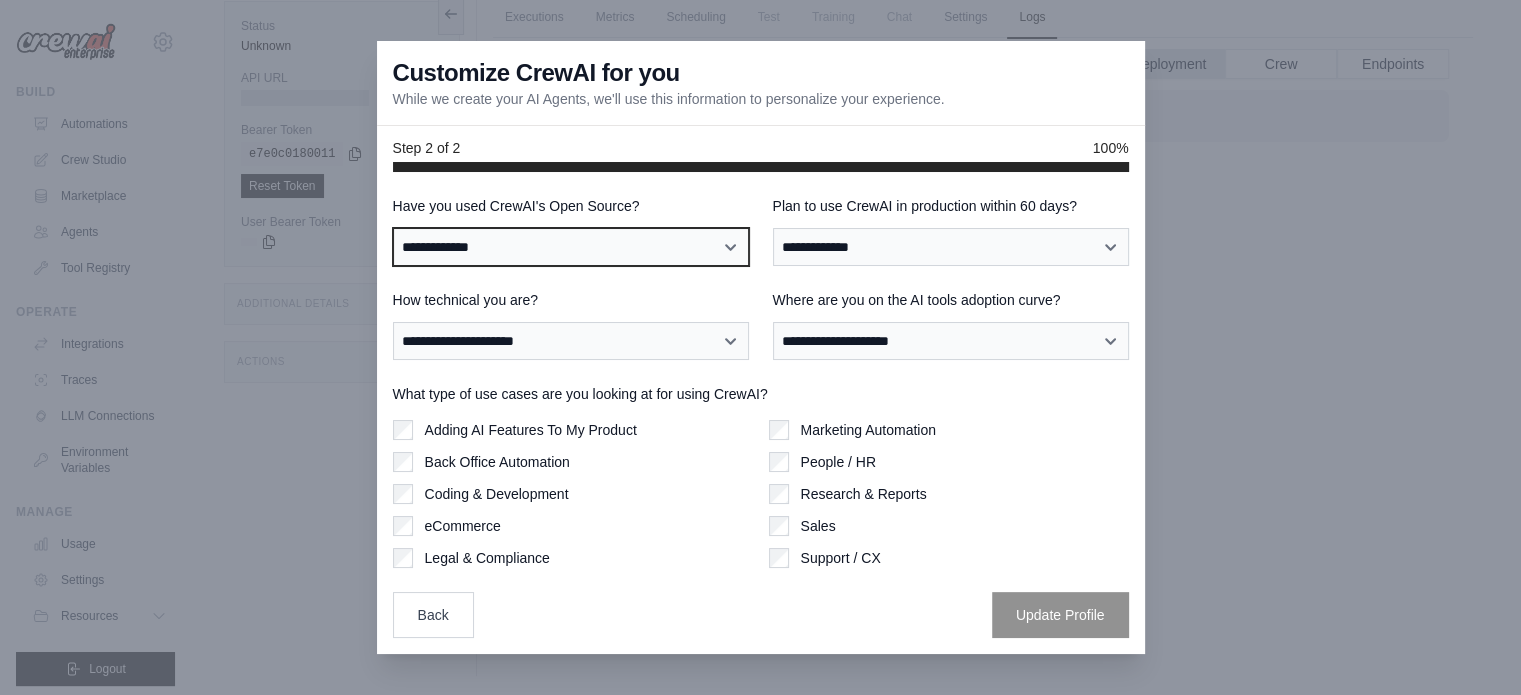 click on "**********" at bounding box center [571, 247] 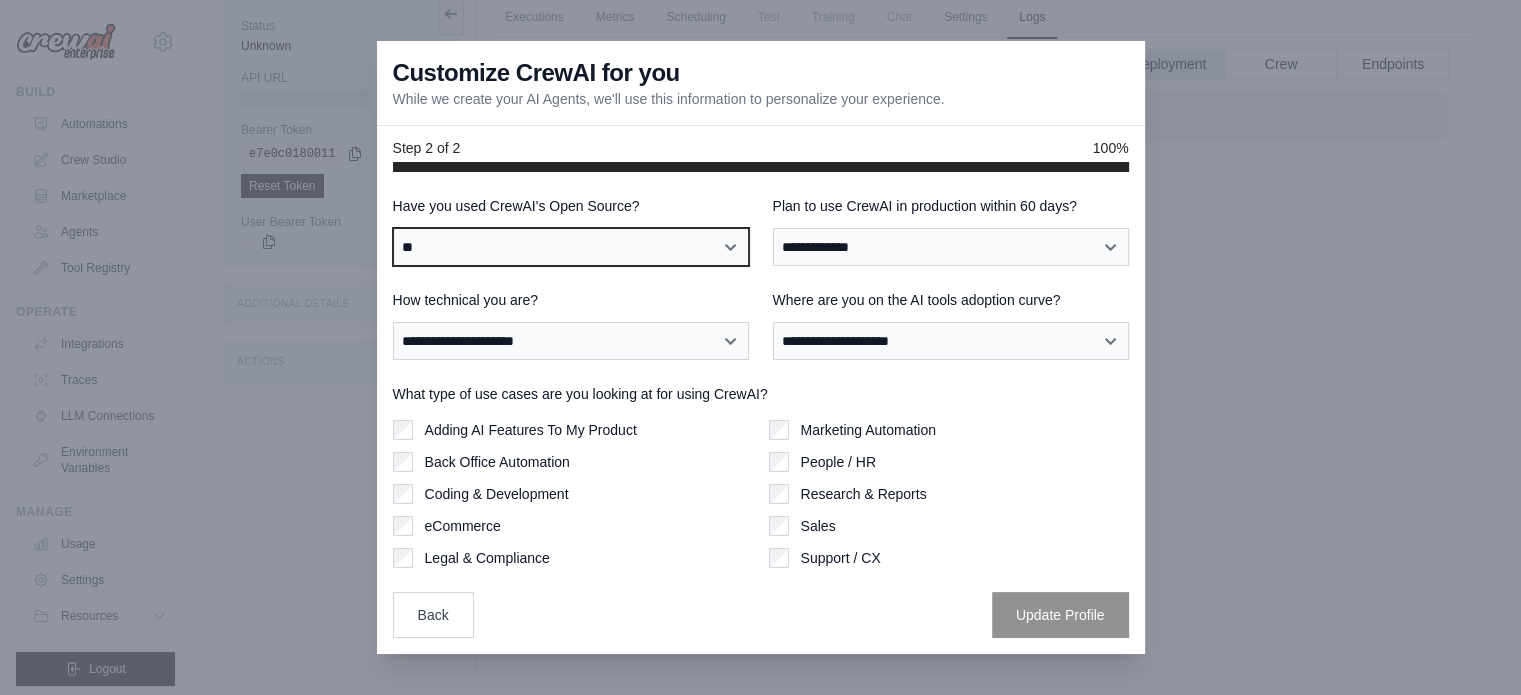 click on "**********" at bounding box center (571, 247) 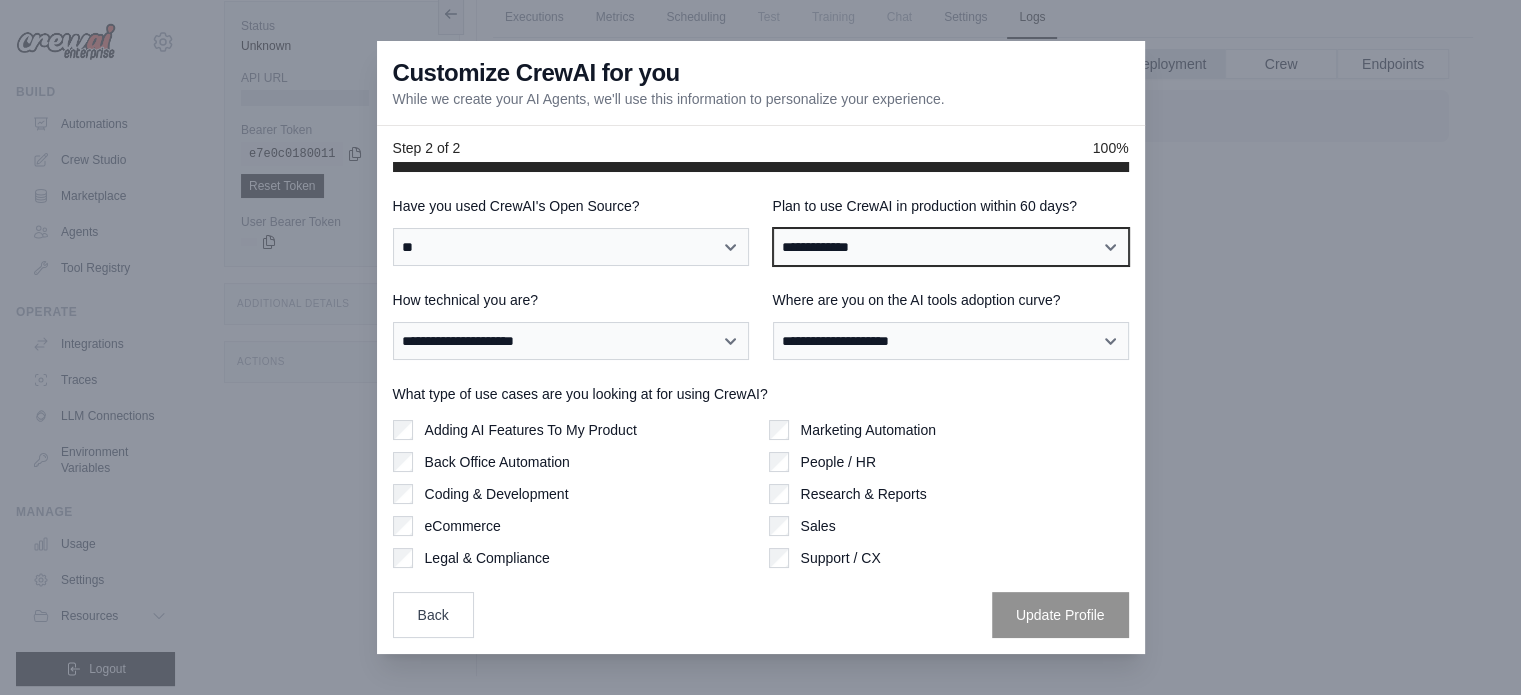 click on "**********" at bounding box center (951, 247) 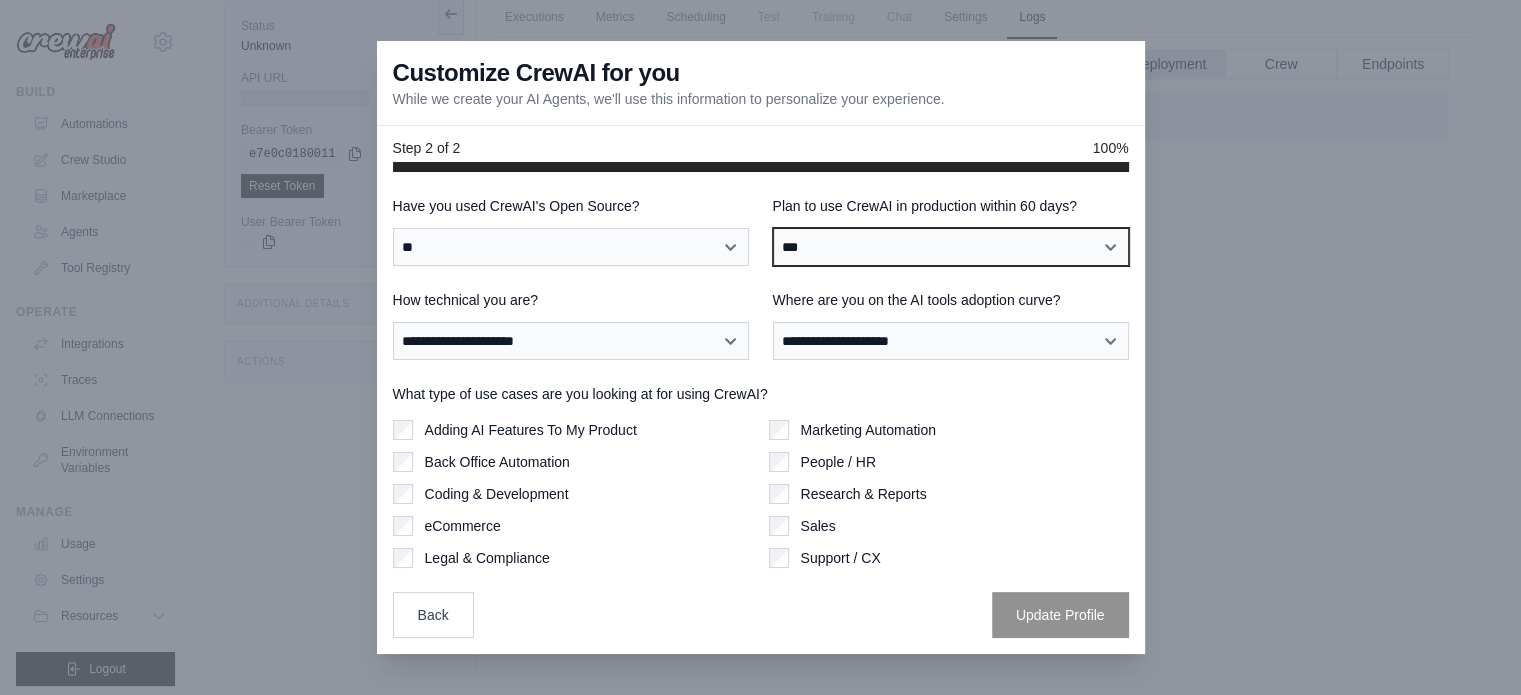 click on "**********" at bounding box center (951, 247) 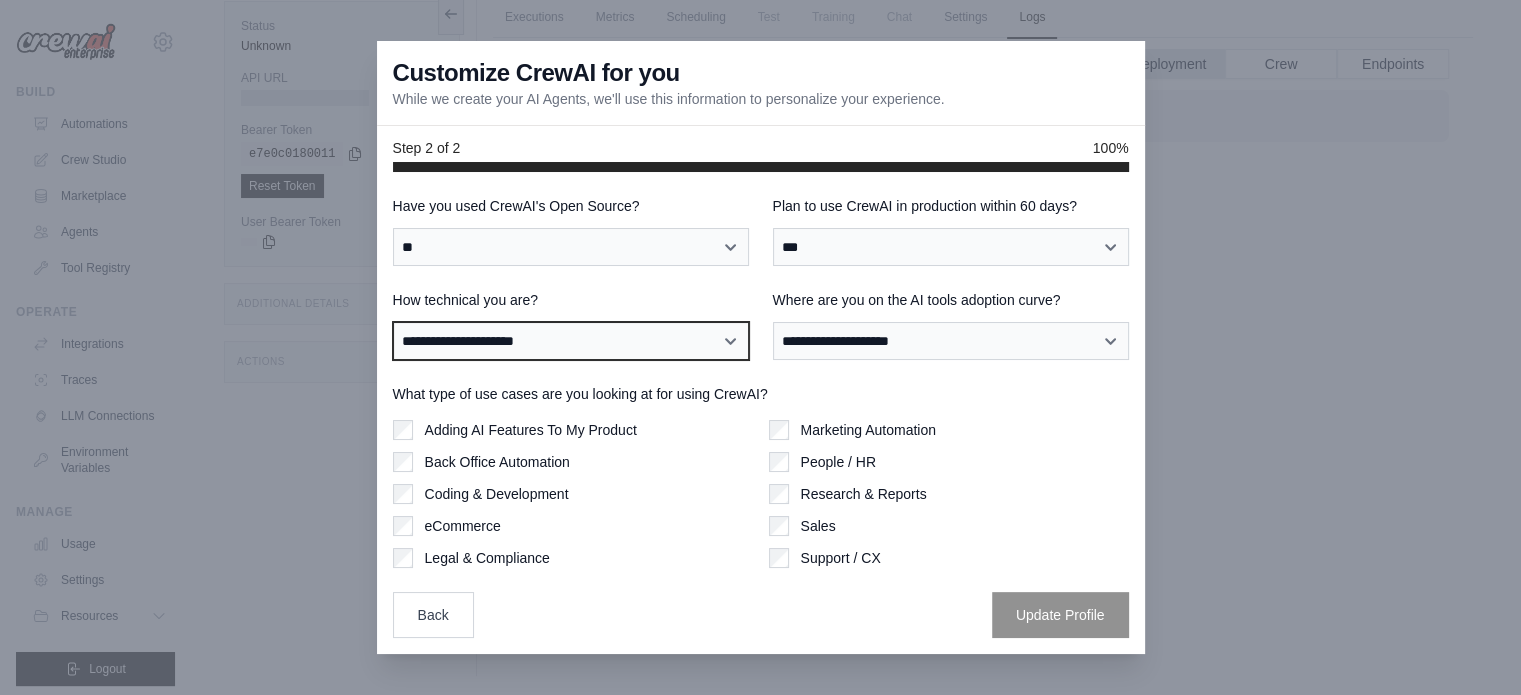 click on "**********" at bounding box center [571, 341] 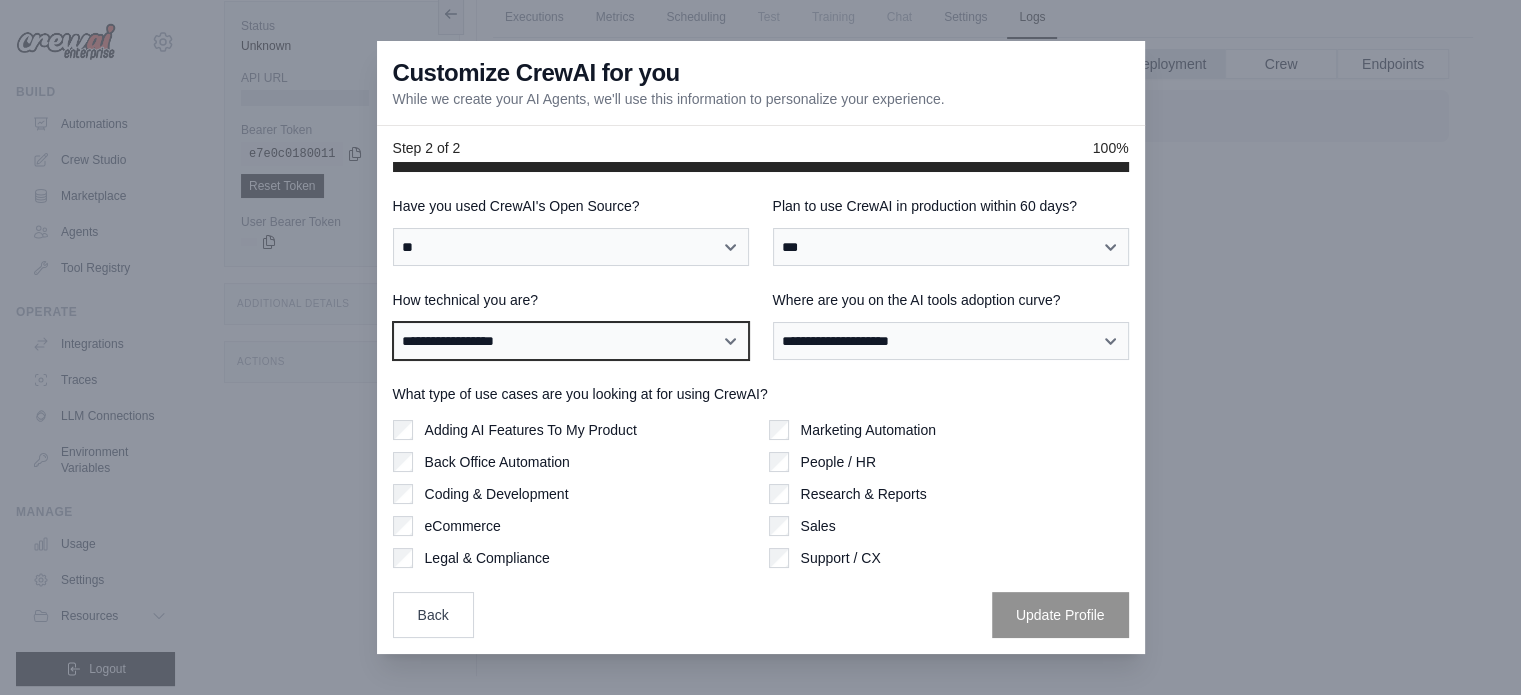 click on "**********" at bounding box center [571, 341] 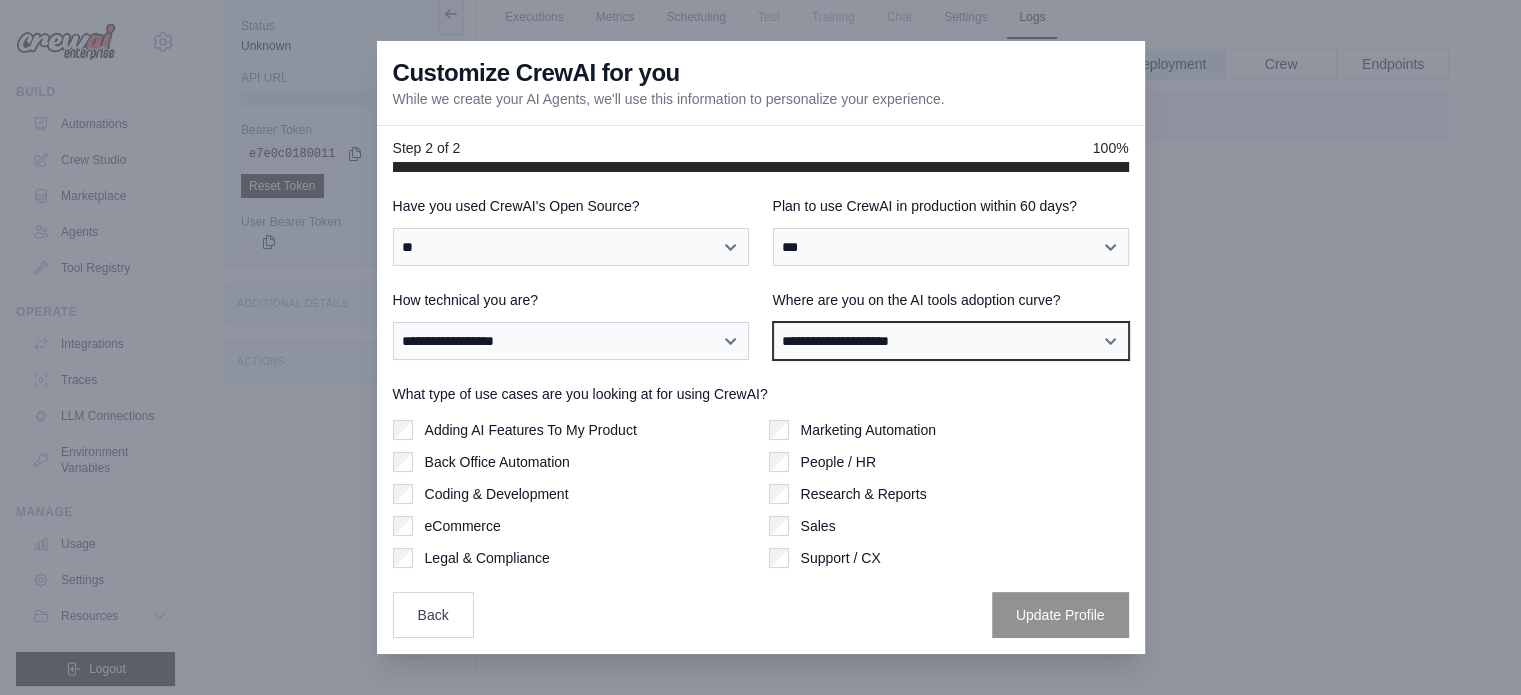 click on "**********" at bounding box center [951, 341] 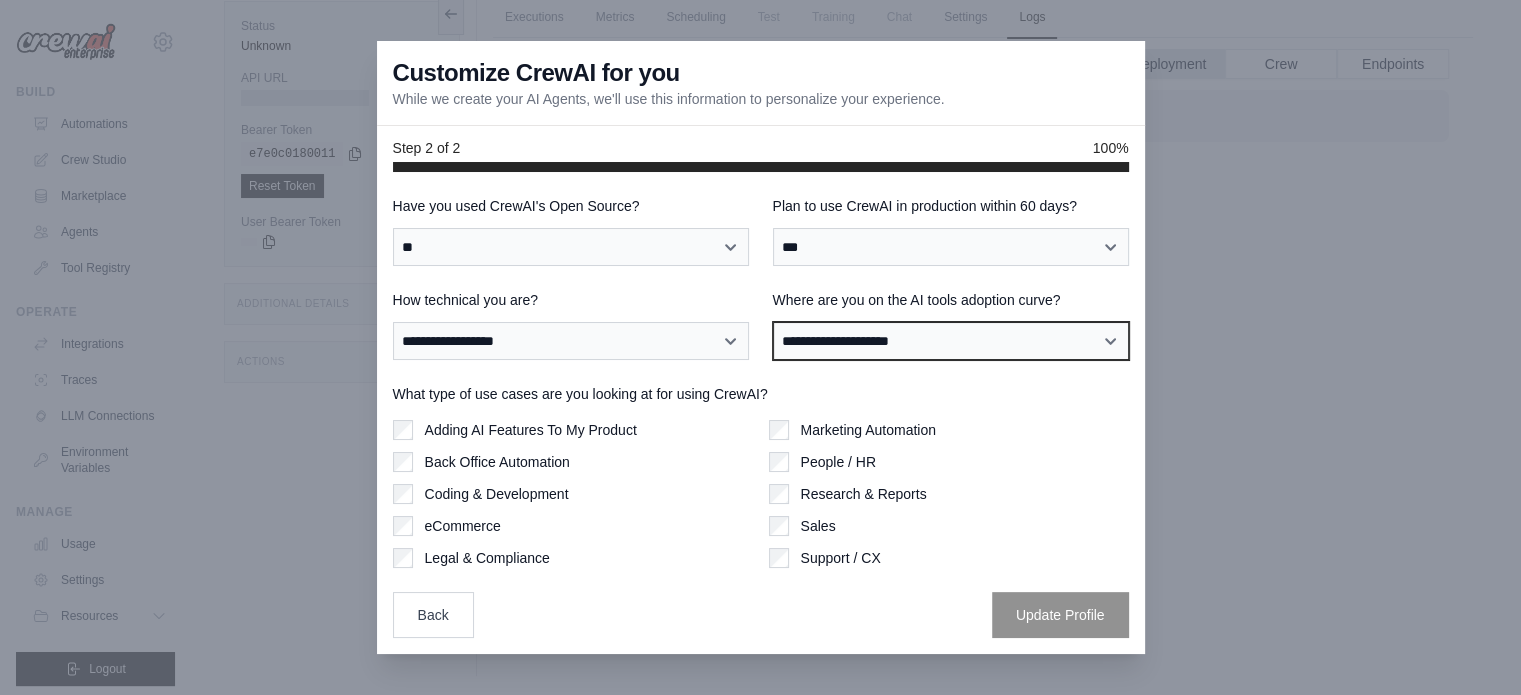 select on "**********" 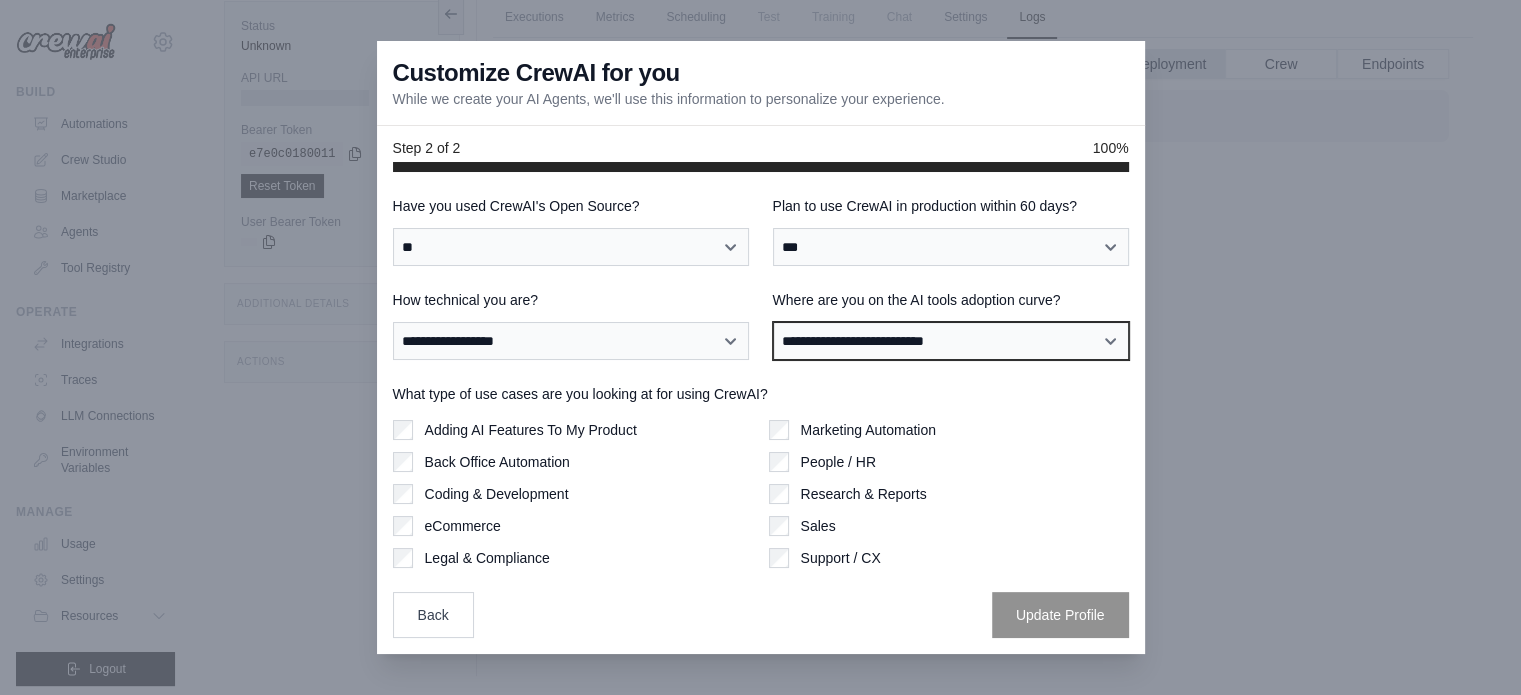 click on "**********" at bounding box center [951, 341] 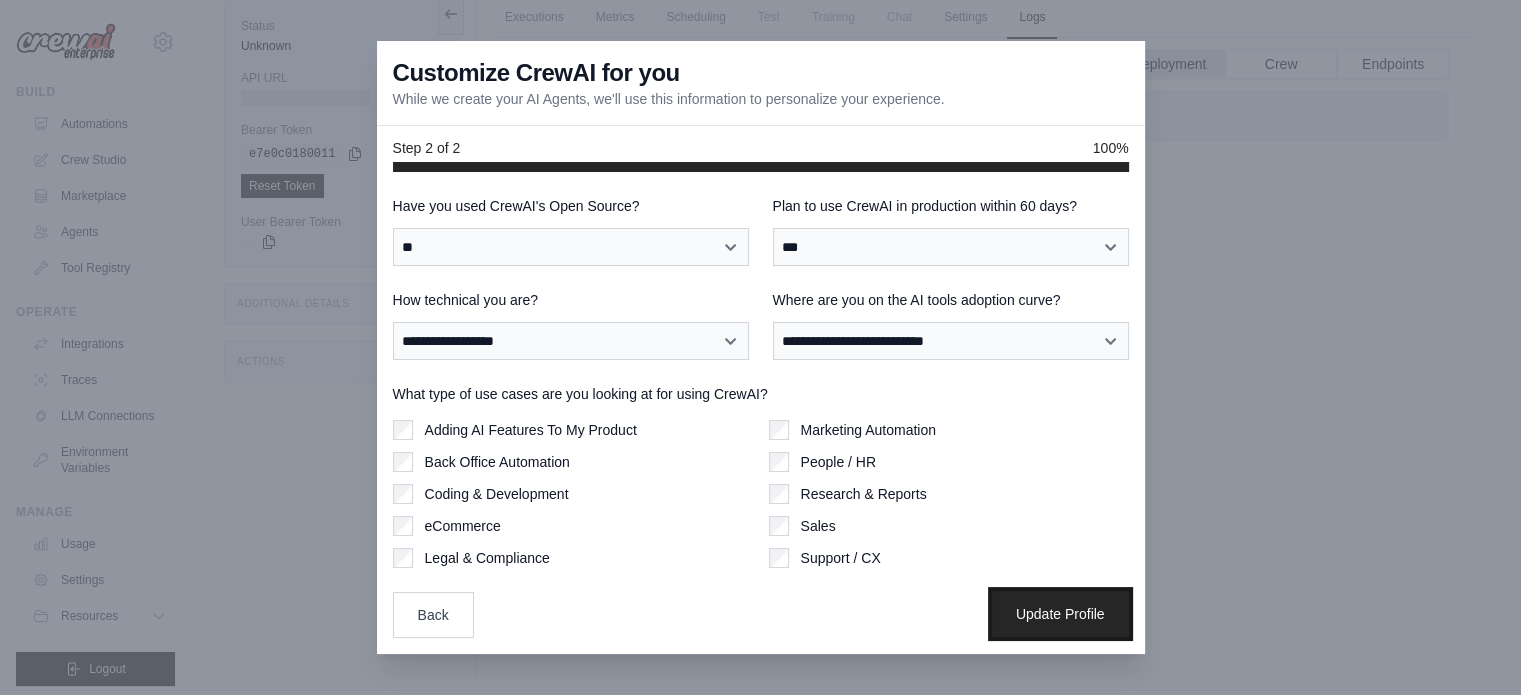 click on "Update Profile" at bounding box center (1060, 614) 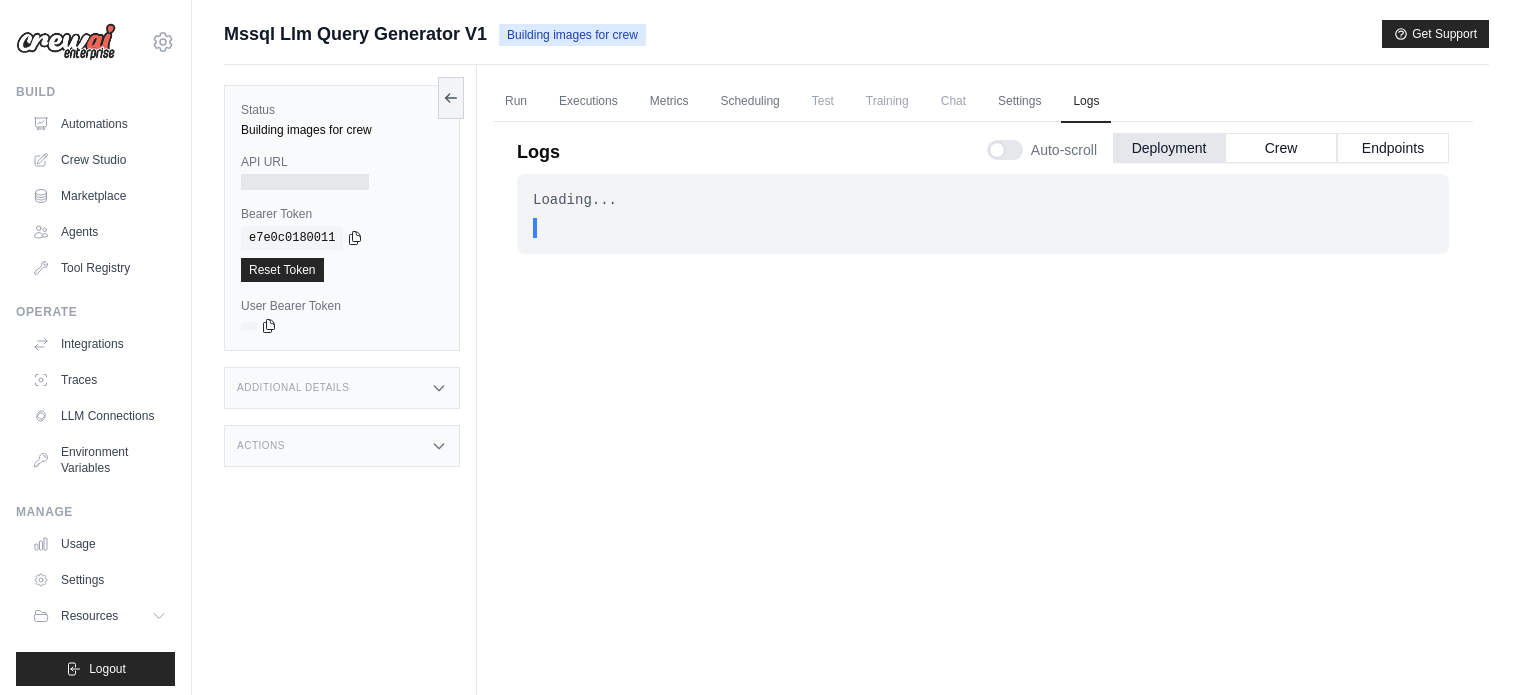 scroll, scrollTop: 84, scrollLeft: 0, axis: vertical 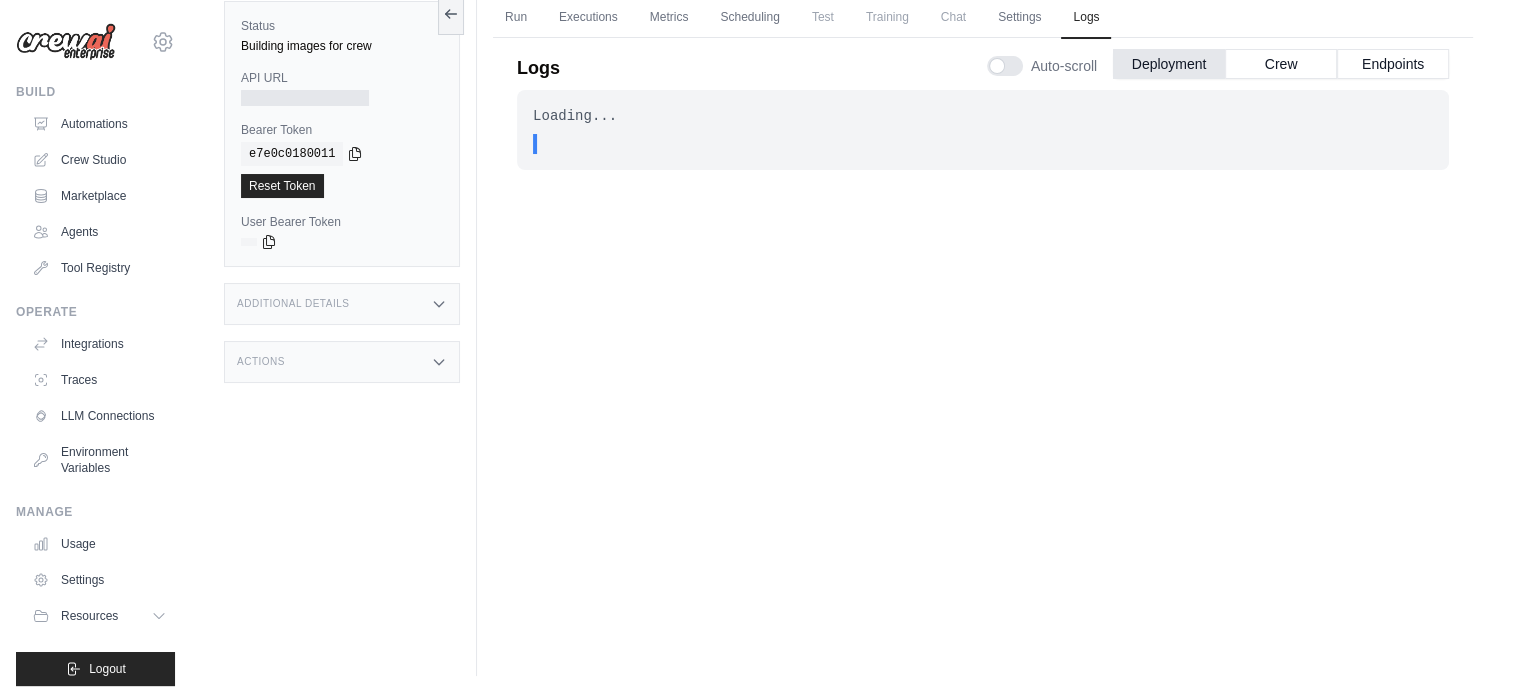 click on "." at bounding box center [557, 144] 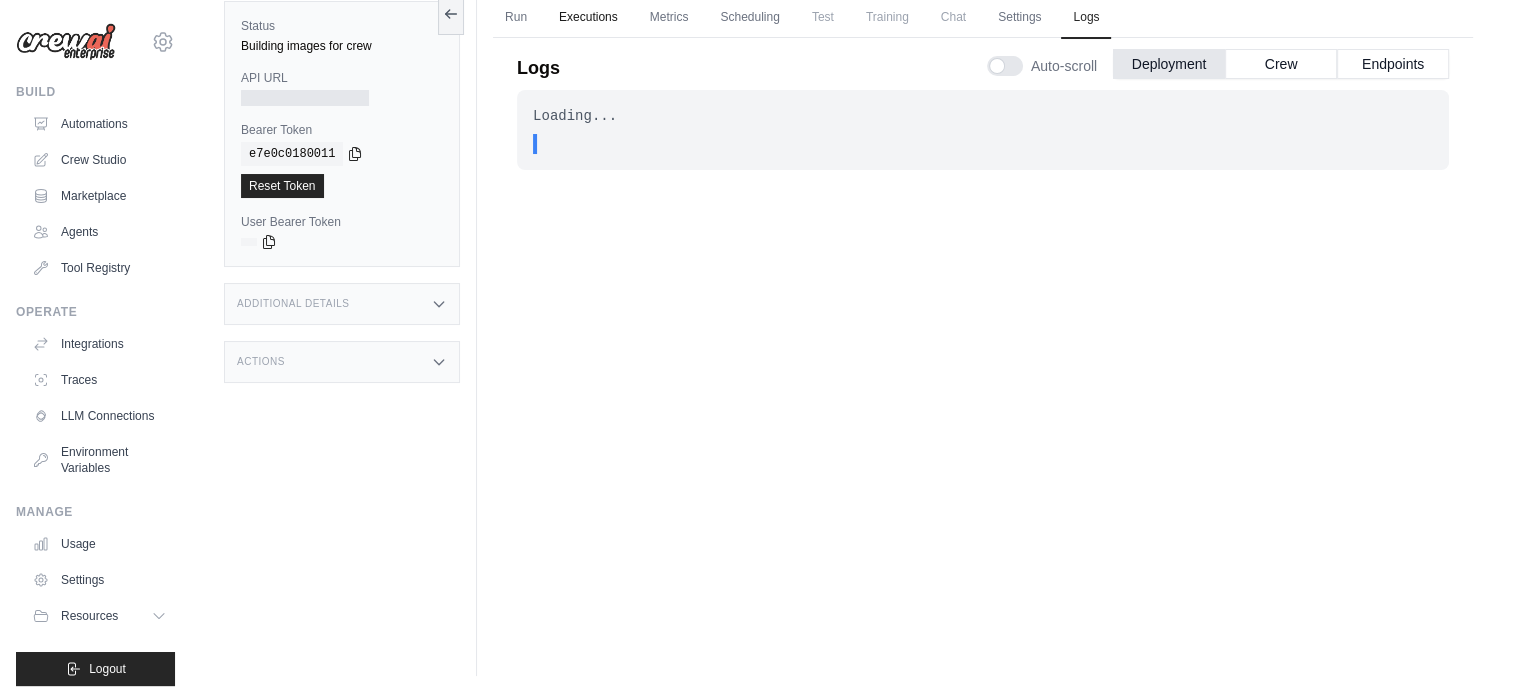 click on "Executions" at bounding box center [588, 18] 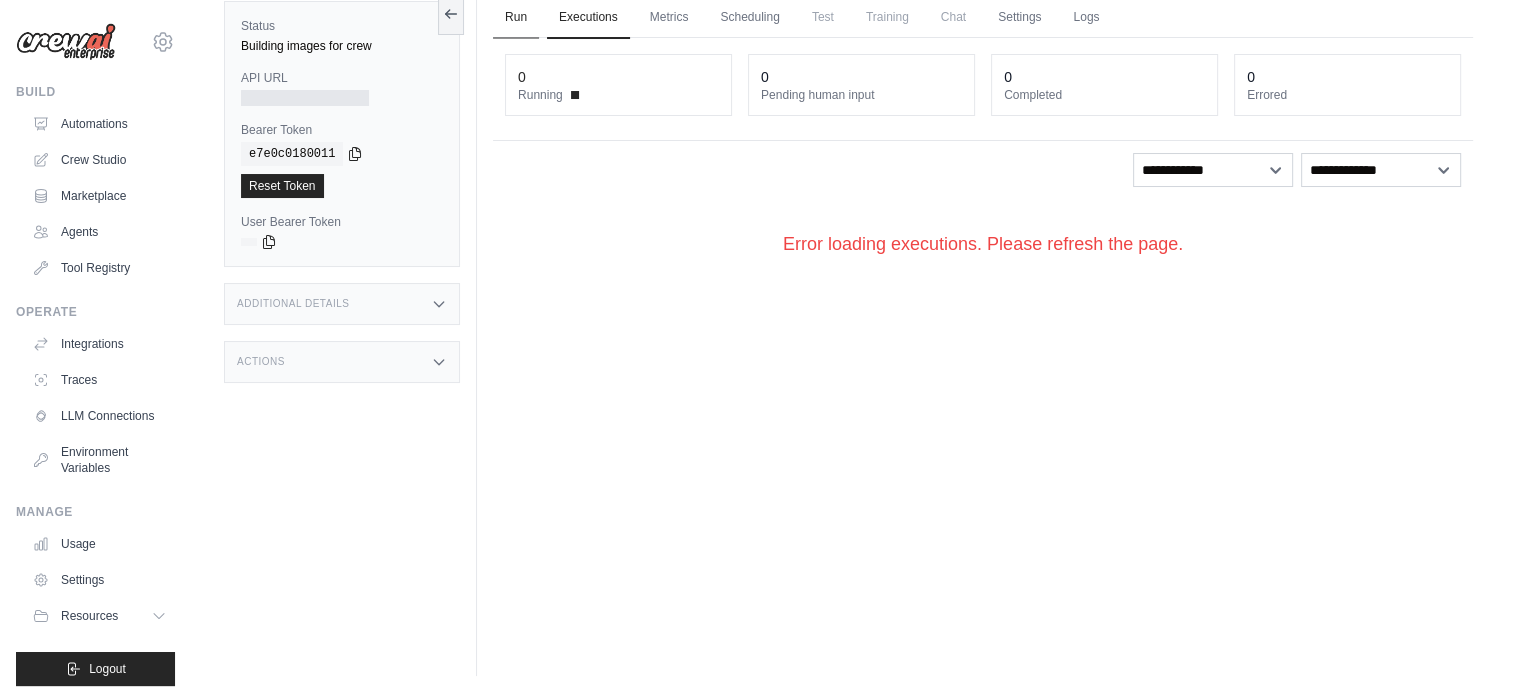 click on "Run" at bounding box center (516, 18) 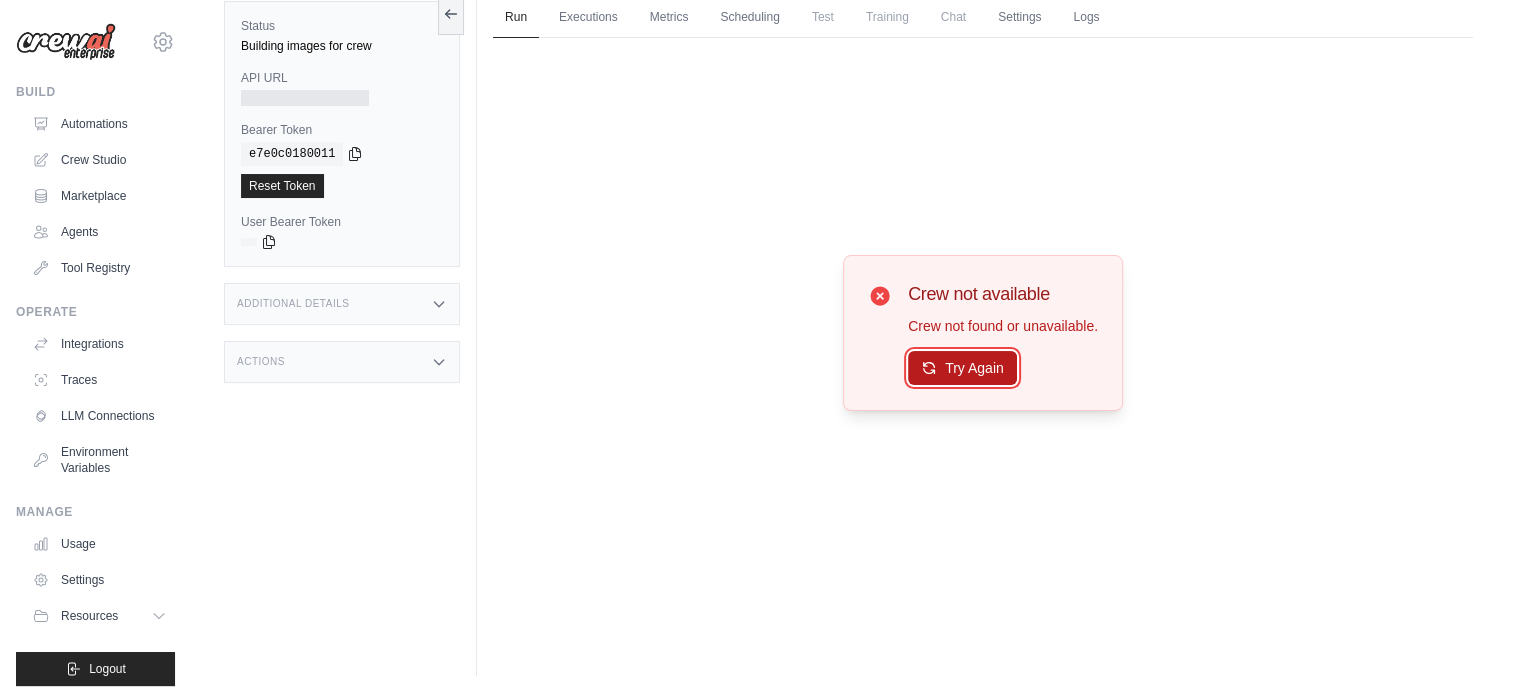 click on "Try Again" at bounding box center (962, 368) 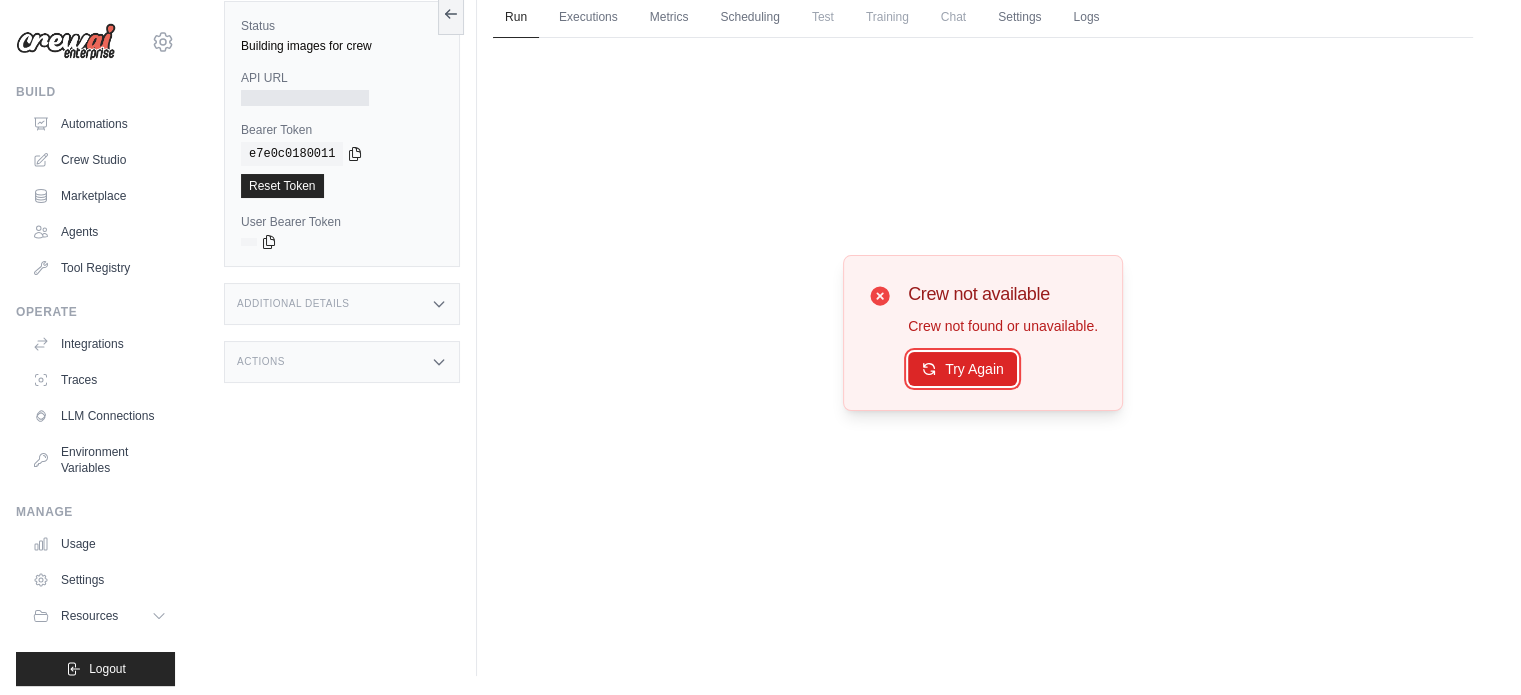 click on "Try Again" at bounding box center (962, 369) 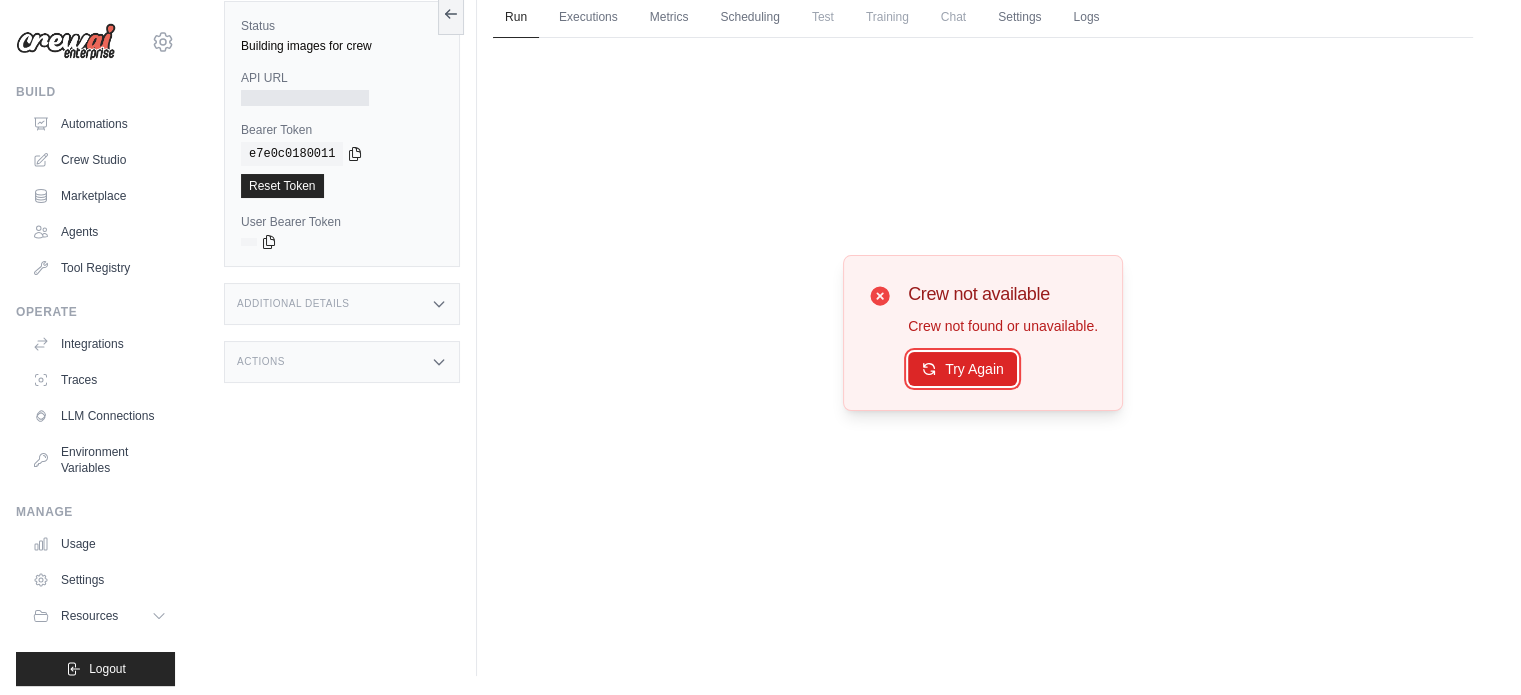 click on "Try Again" at bounding box center (962, 369) 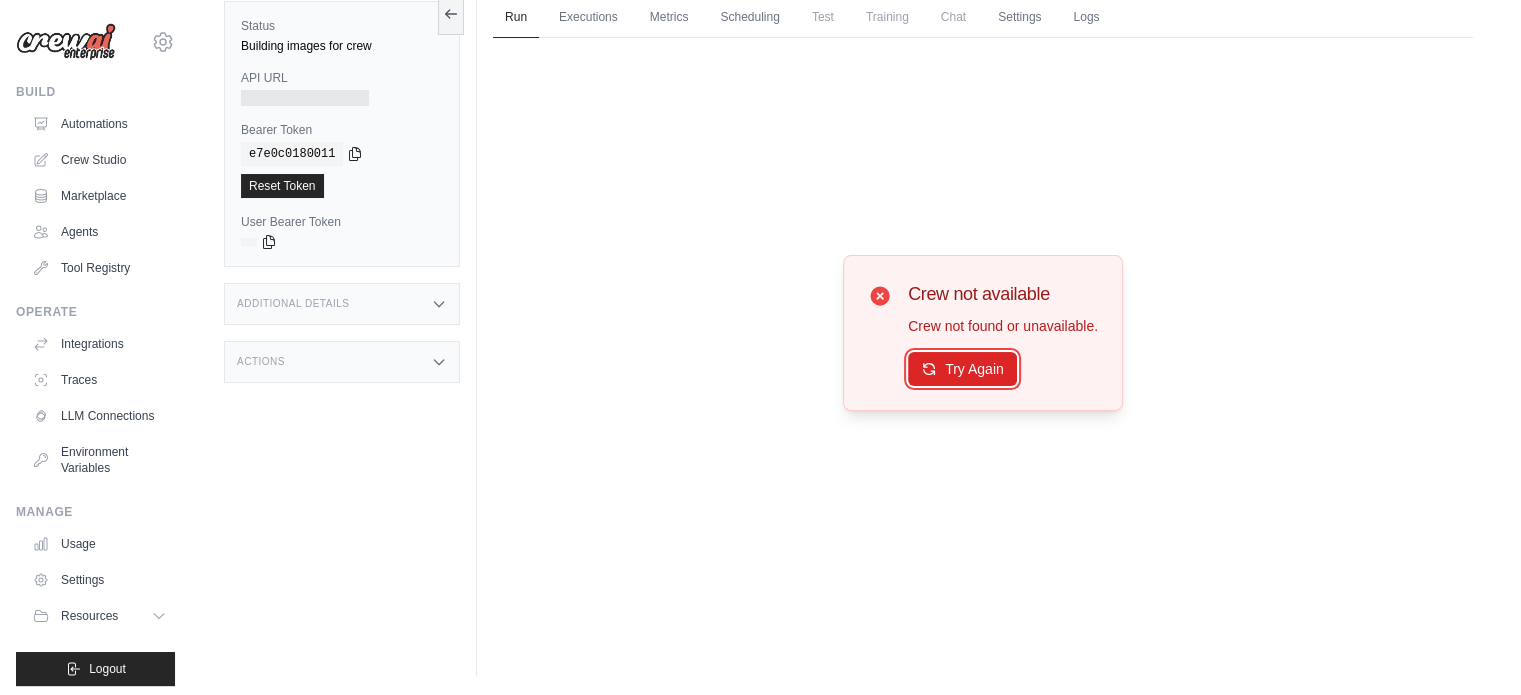 click on "Try Again" at bounding box center [962, 369] 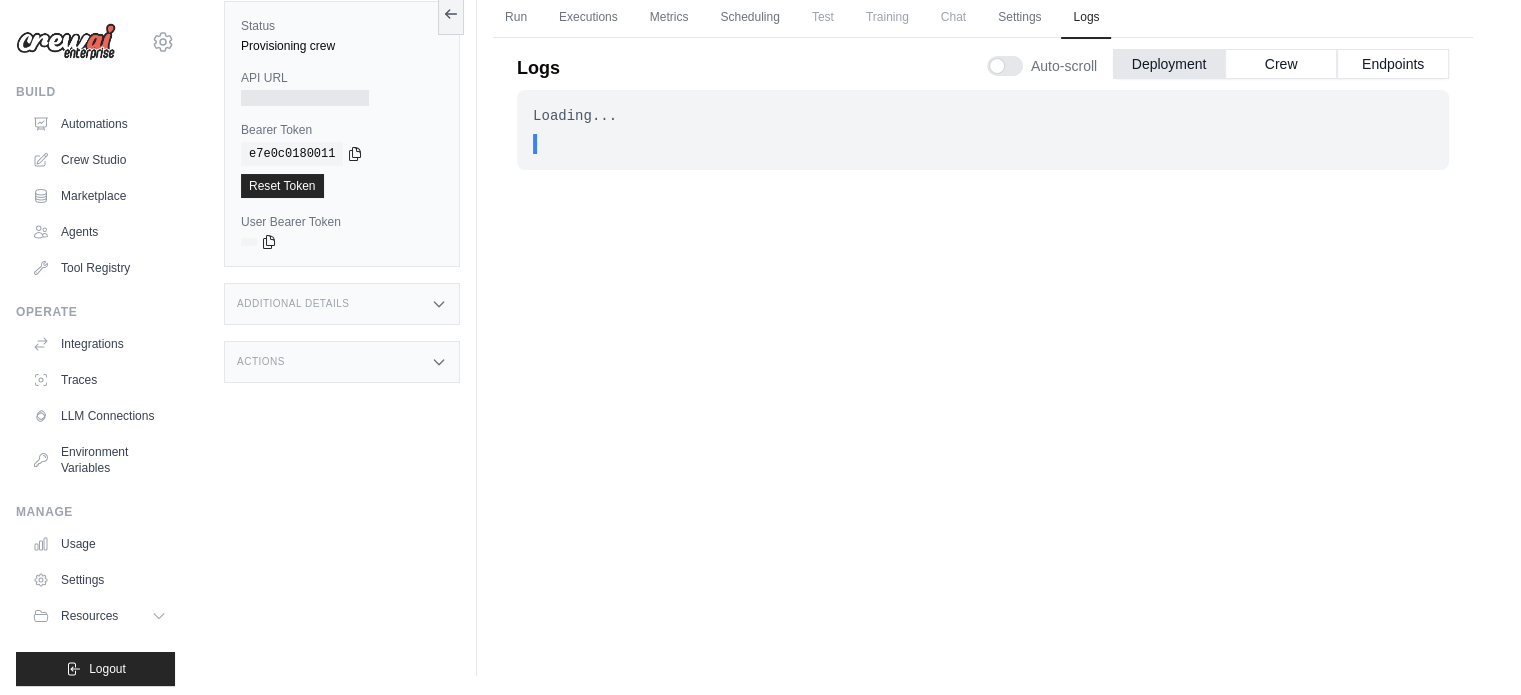 scroll, scrollTop: 84, scrollLeft: 0, axis: vertical 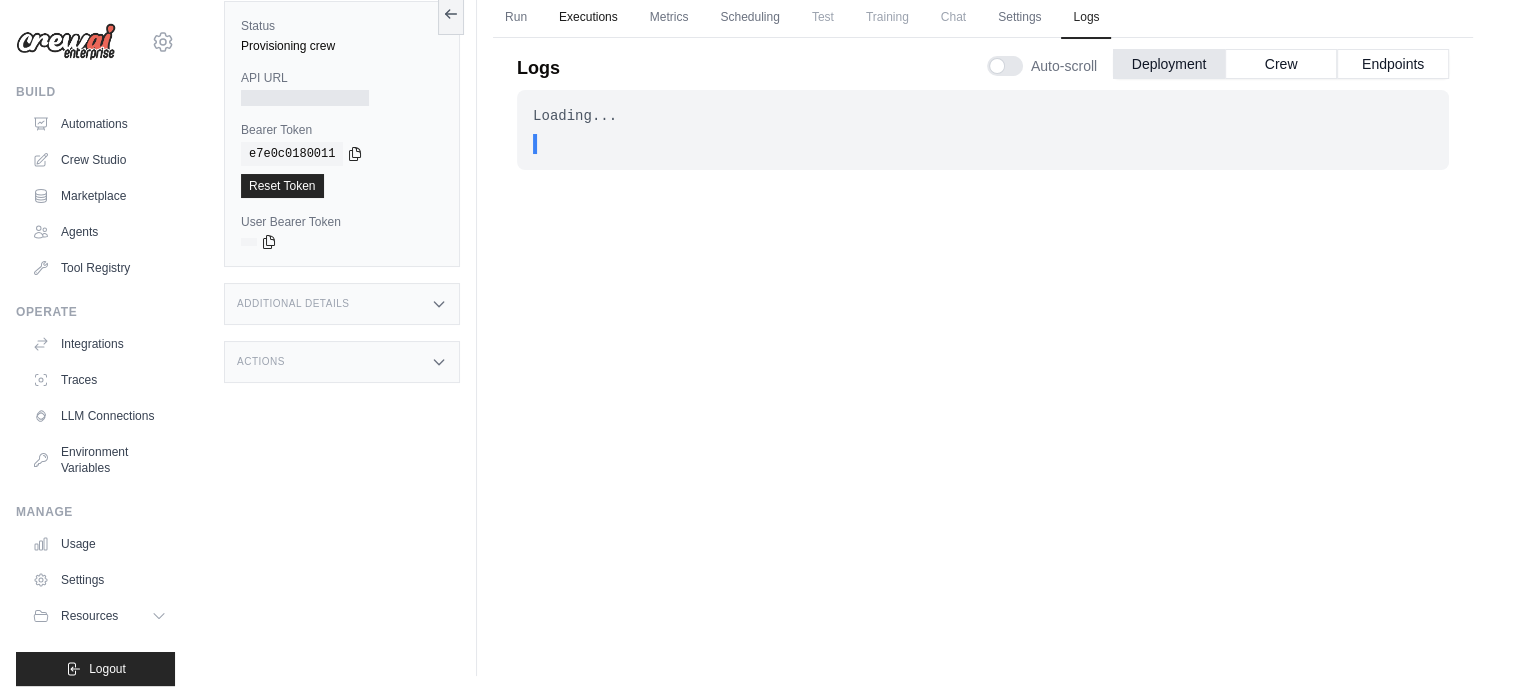 click on "Executions" at bounding box center (588, 18) 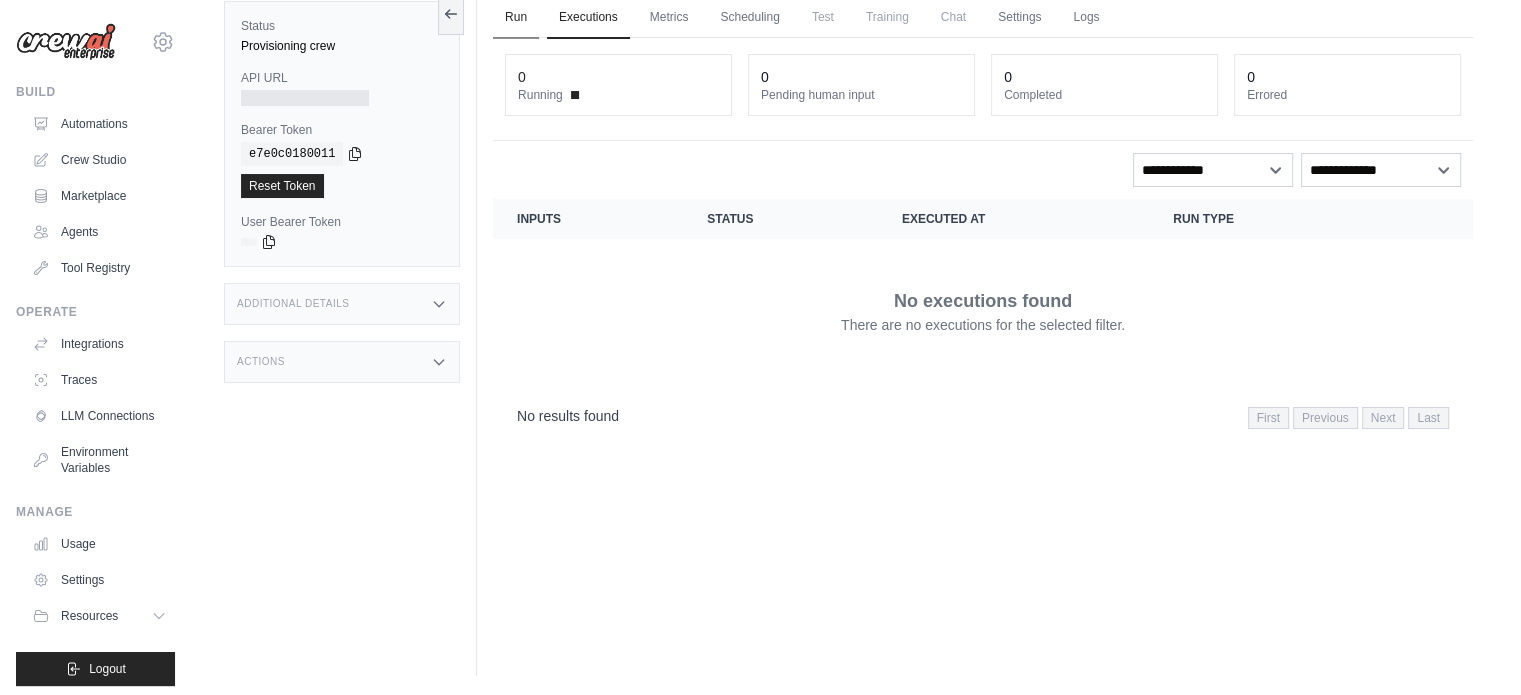 click on "Run" at bounding box center [516, 18] 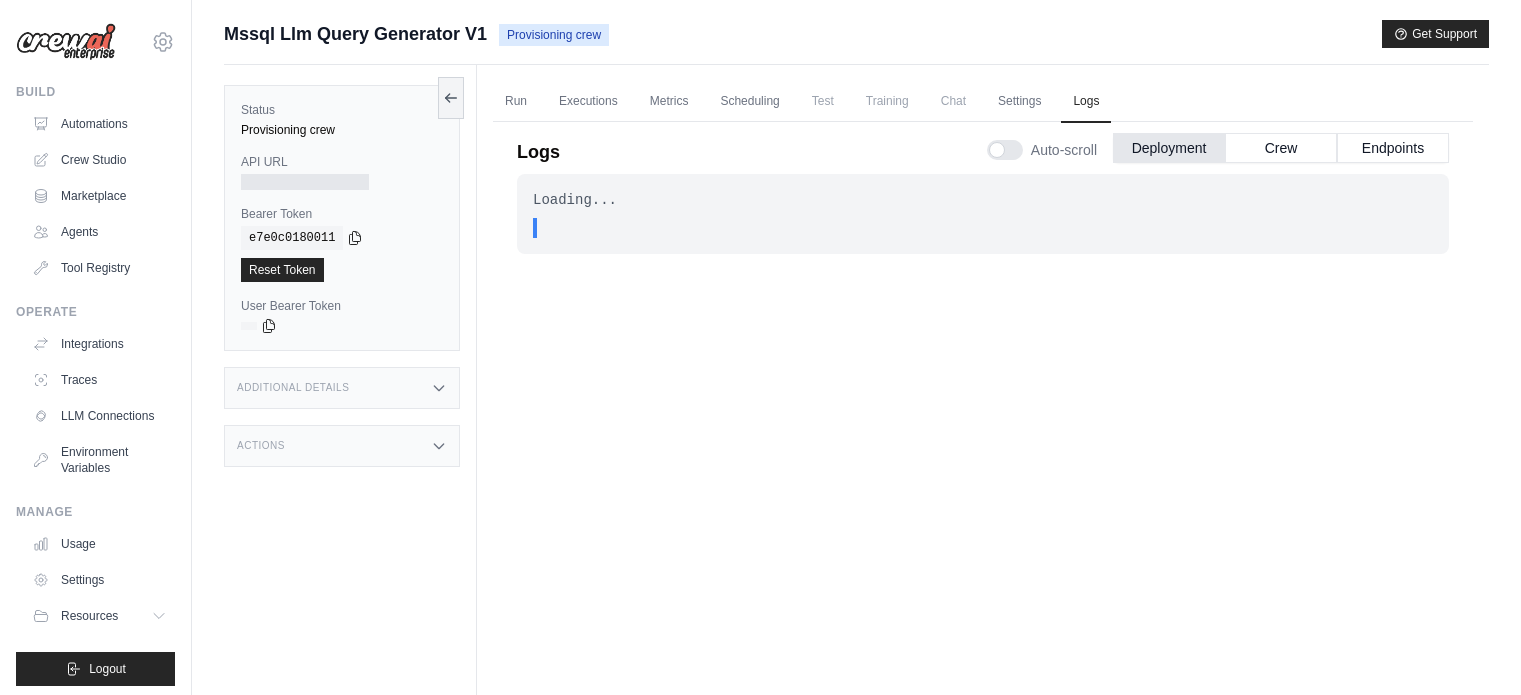 scroll, scrollTop: 84, scrollLeft: 0, axis: vertical 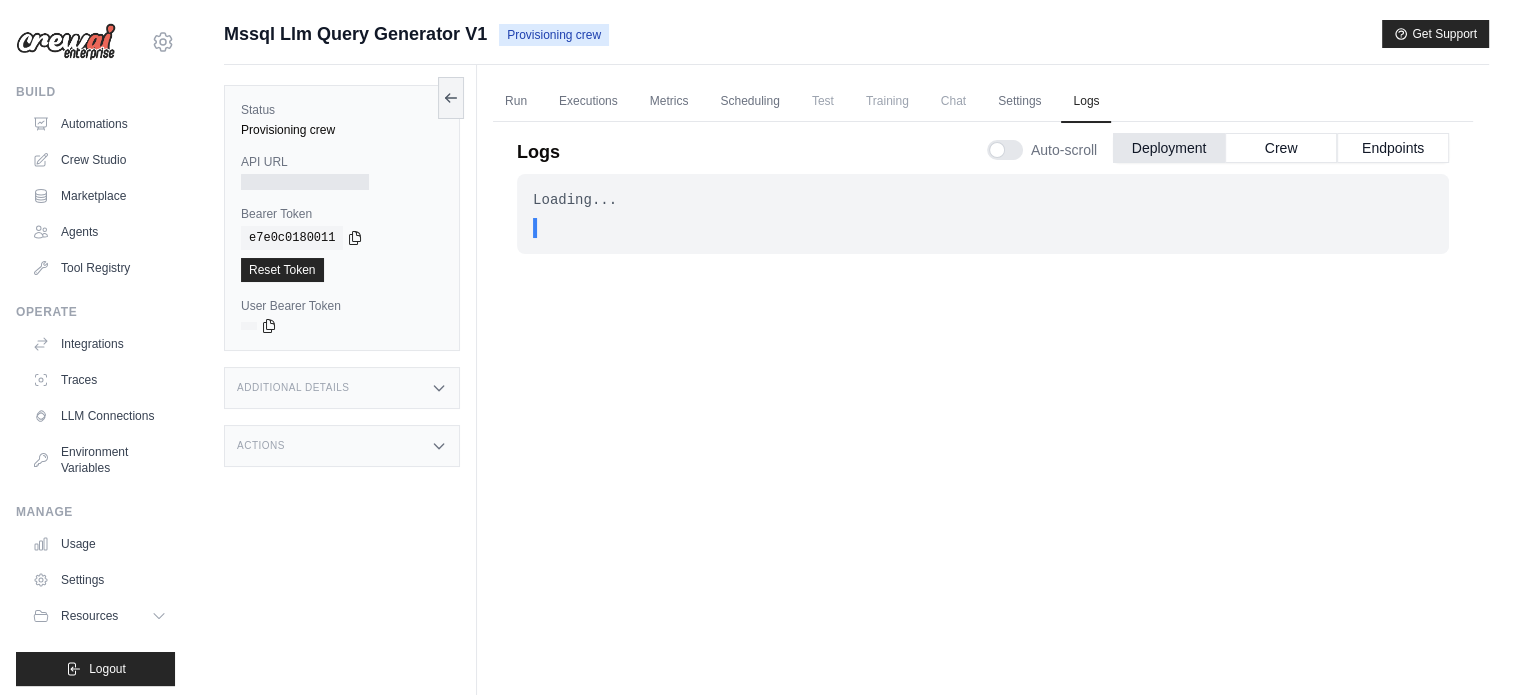 click on ".
.
." at bounding box center (989, 228) 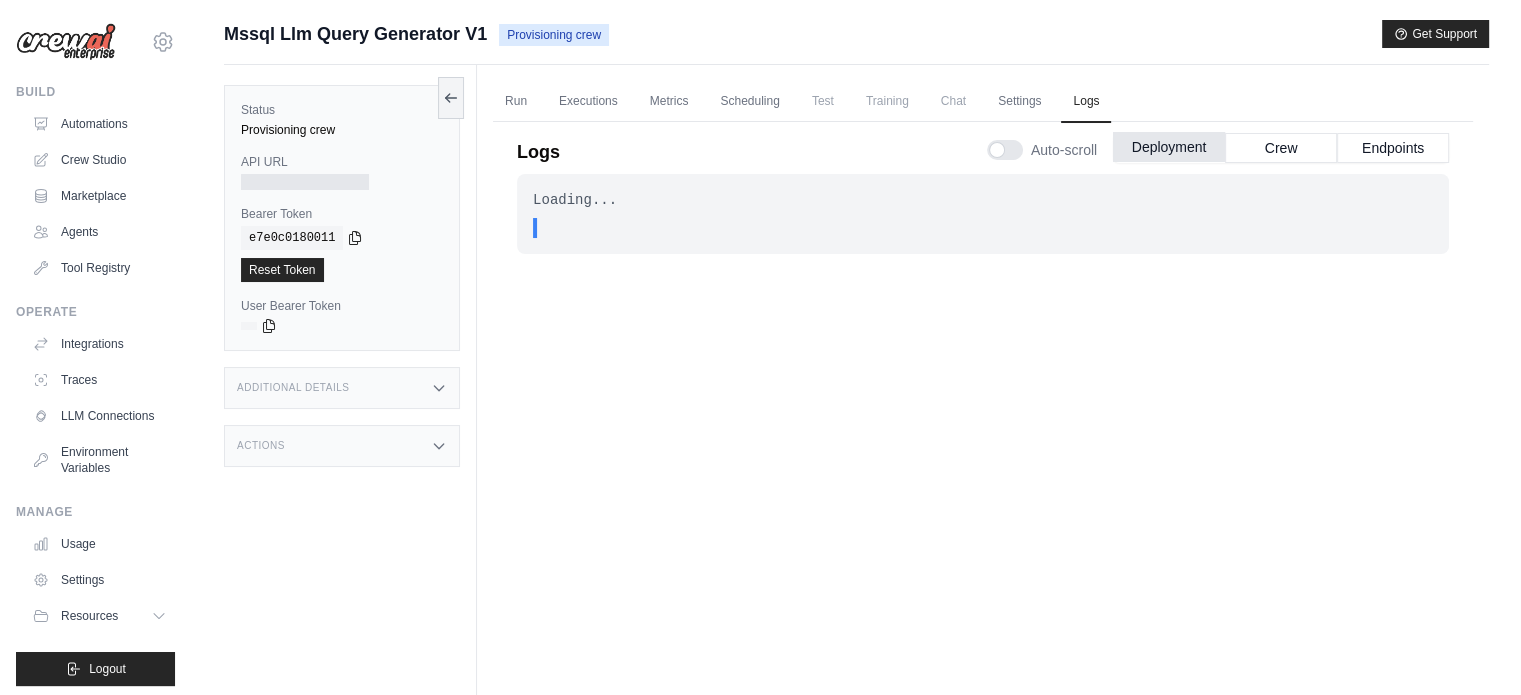 click on "Deployment" at bounding box center (1169, 147) 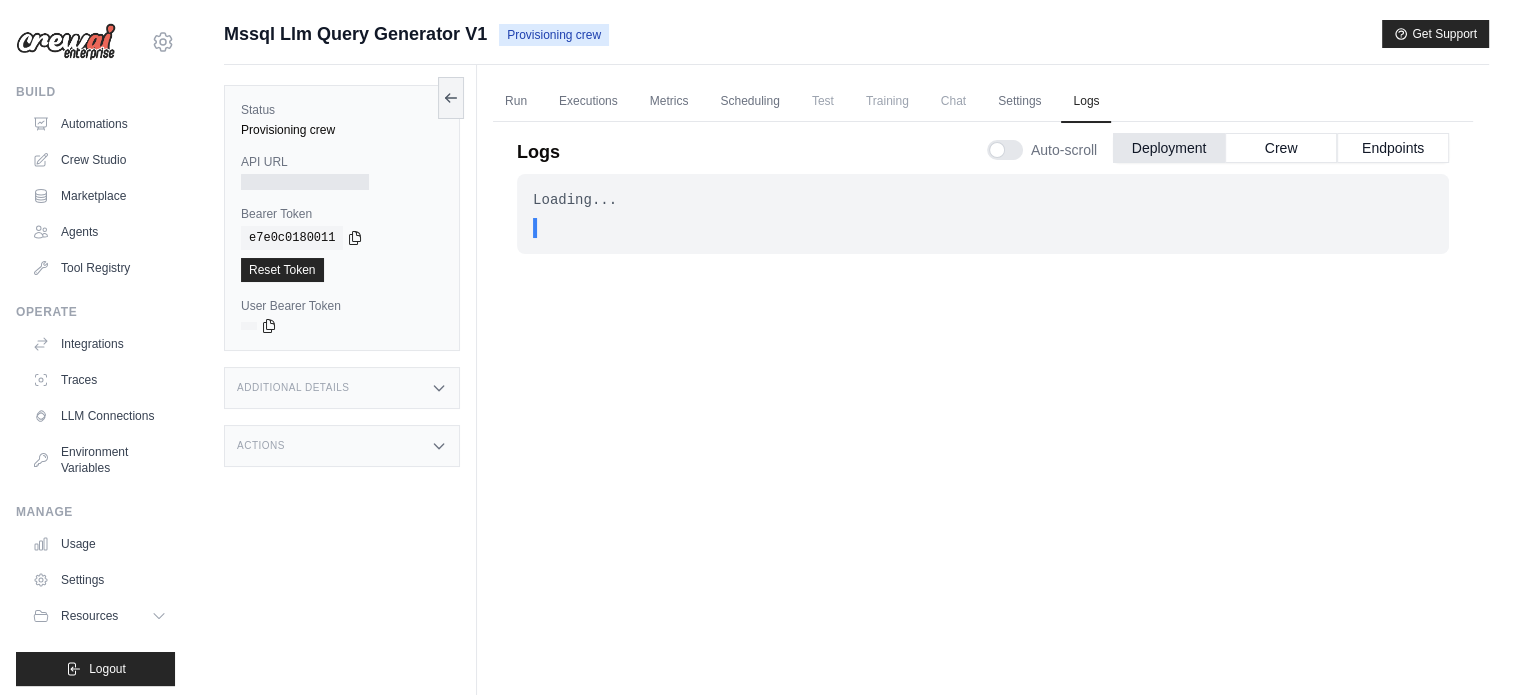 click on "Additional Details" at bounding box center [342, 388] 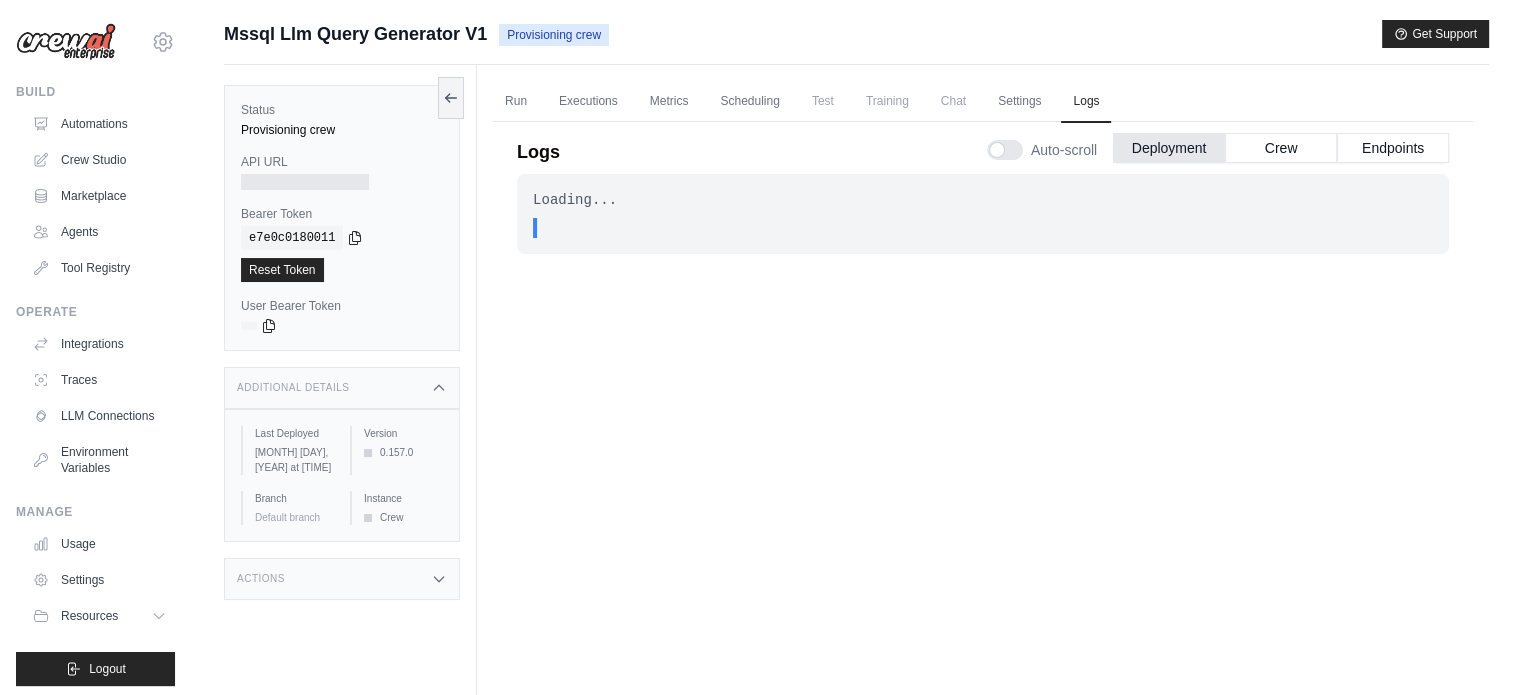 click on "Additional Details" at bounding box center [342, 388] 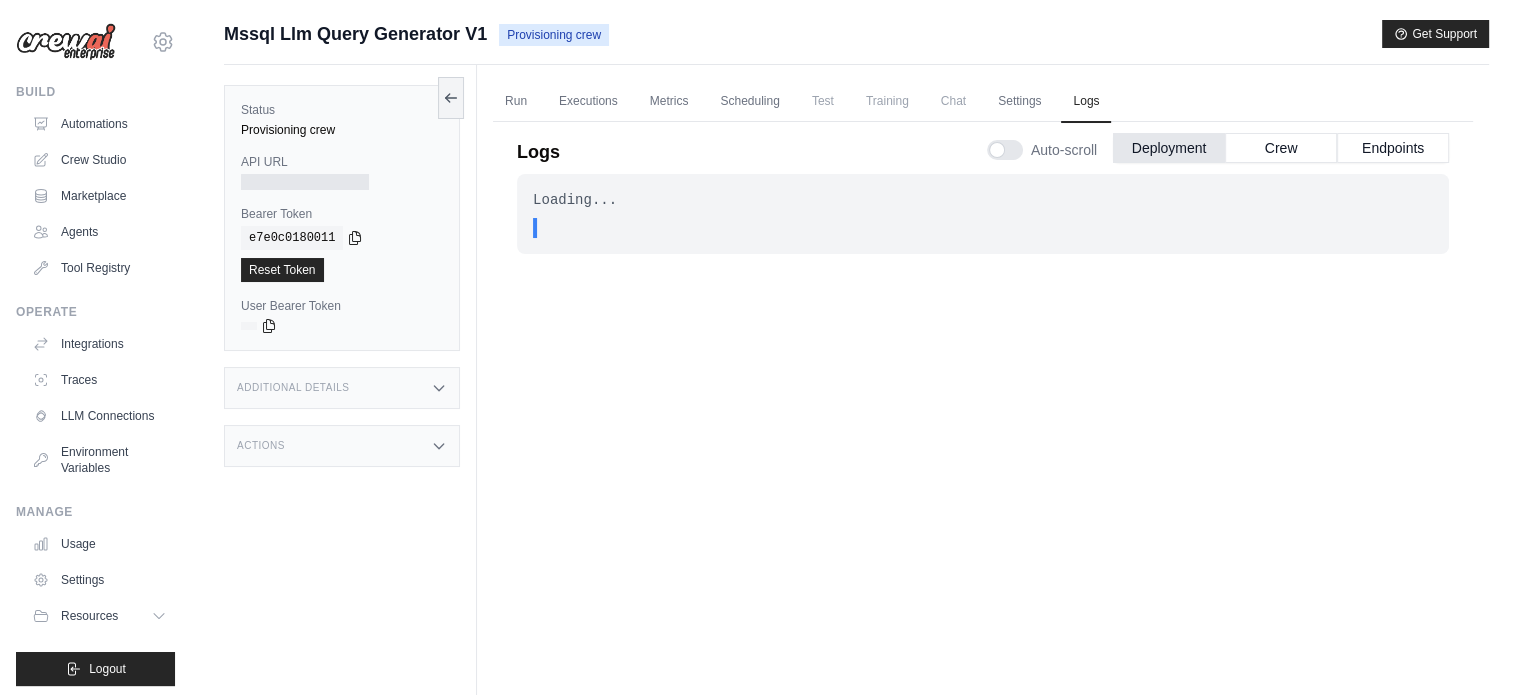 click on "Actions" at bounding box center [342, 446] 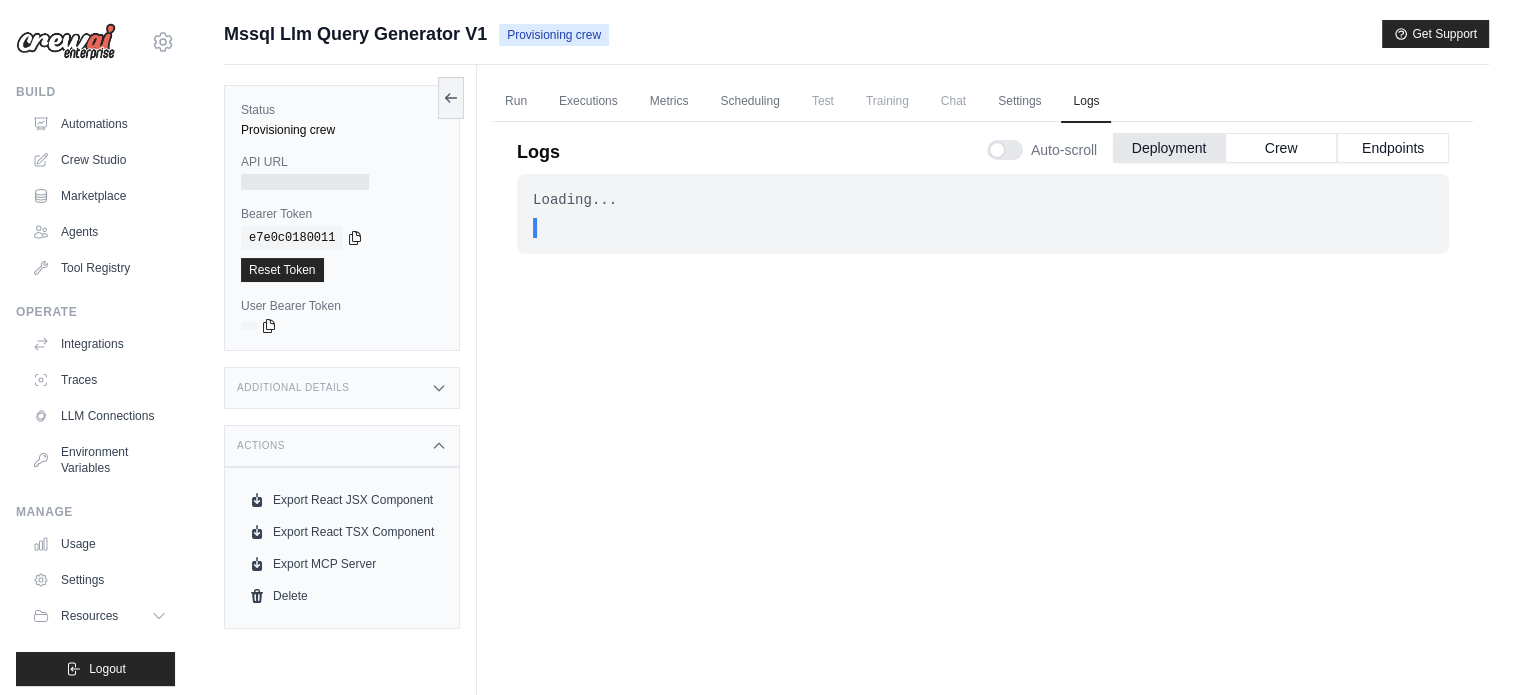 click on "Actions" at bounding box center [342, 446] 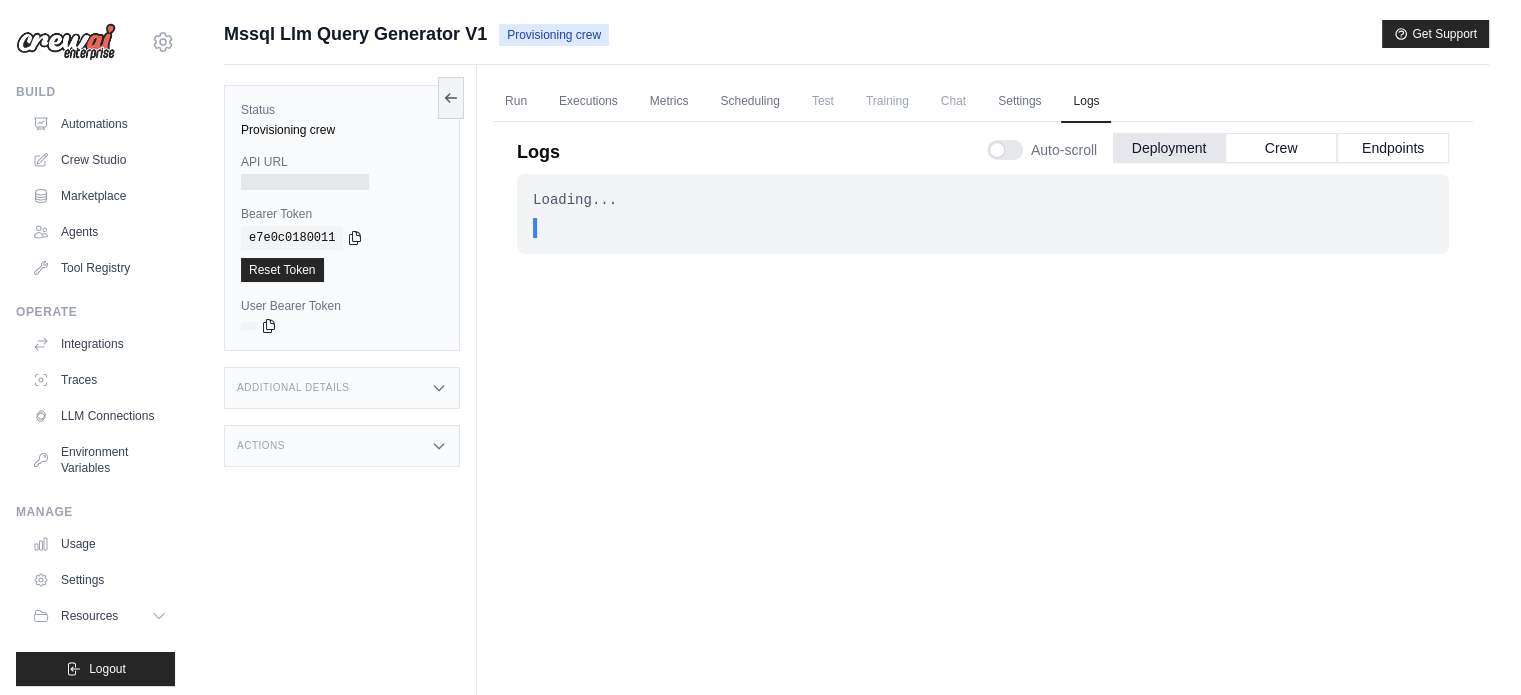 click on "API URL" at bounding box center (342, 172) 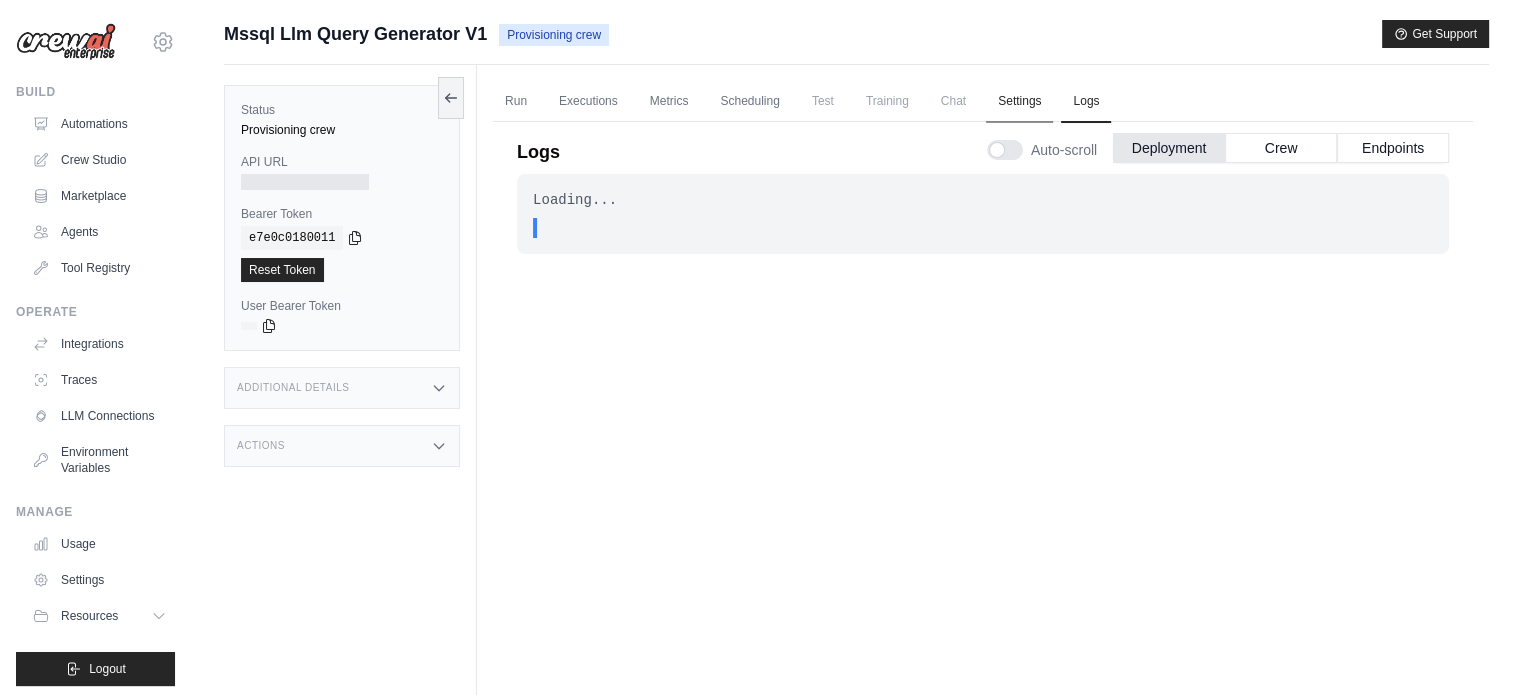 click on "Settings" at bounding box center [1019, 102] 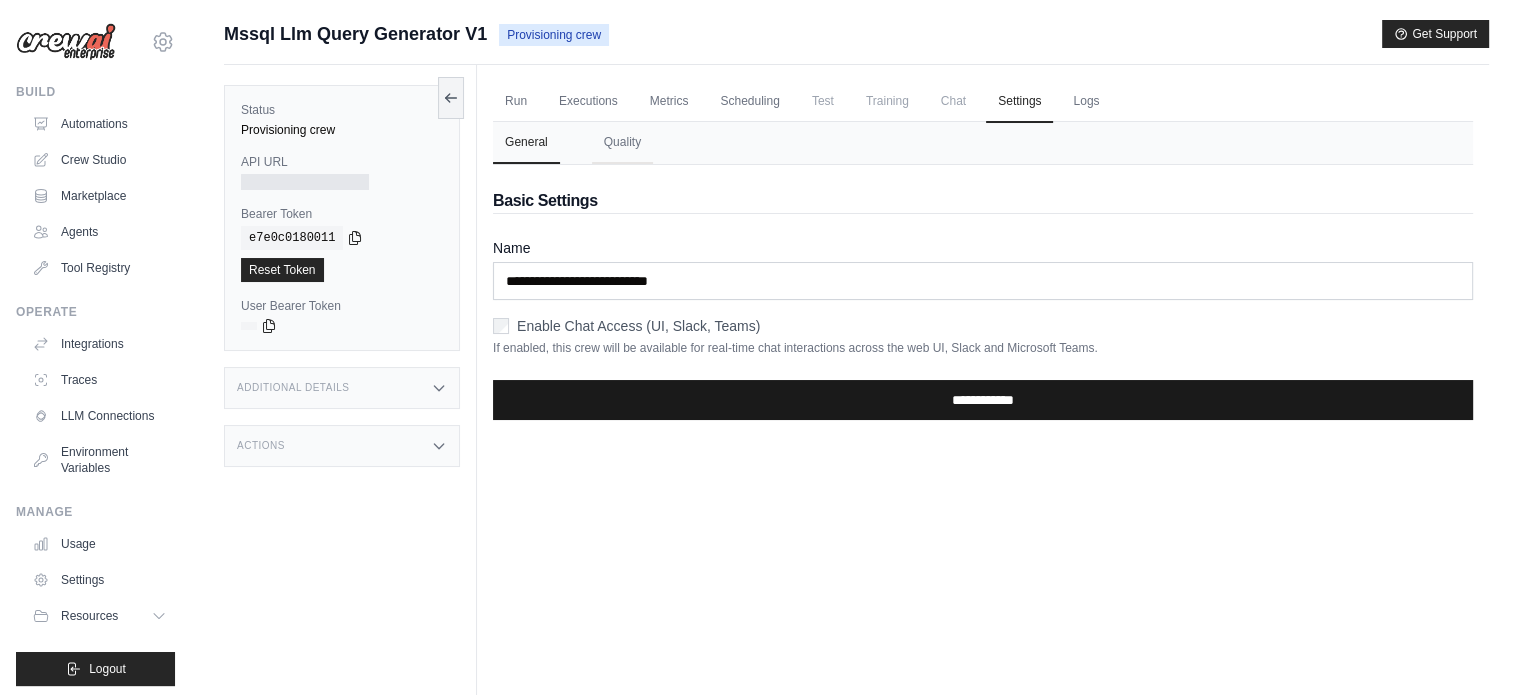 click on "**********" at bounding box center [983, 400] 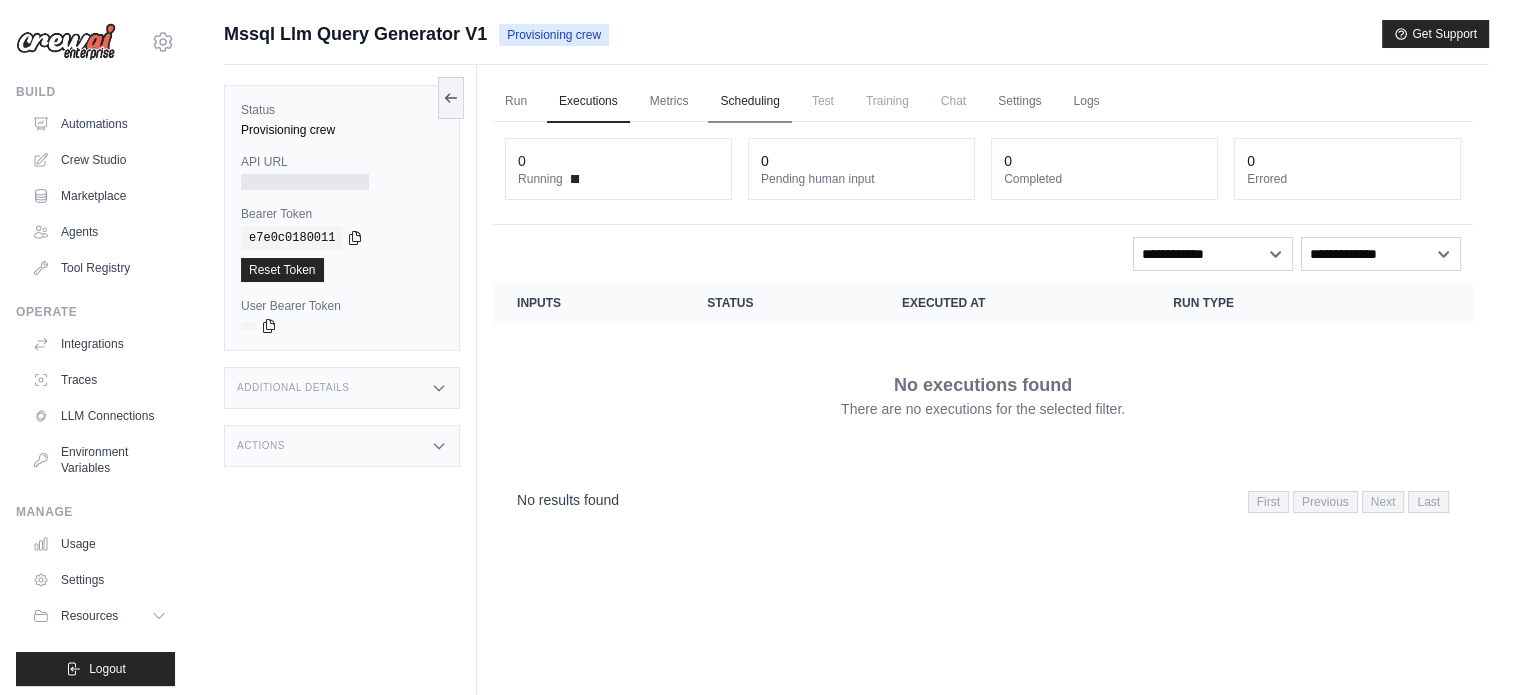 click on "Scheduling" at bounding box center (749, 102) 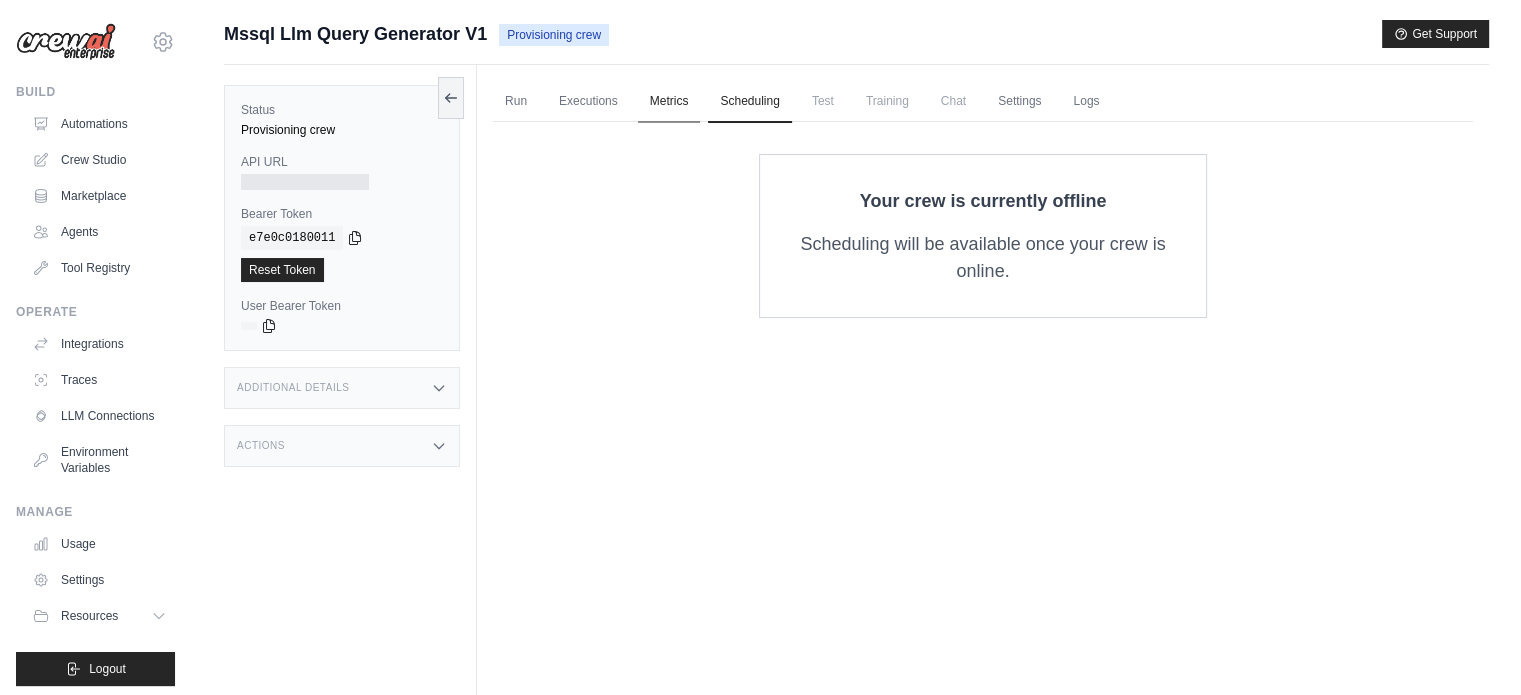 click on "Metrics" at bounding box center [669, 102] 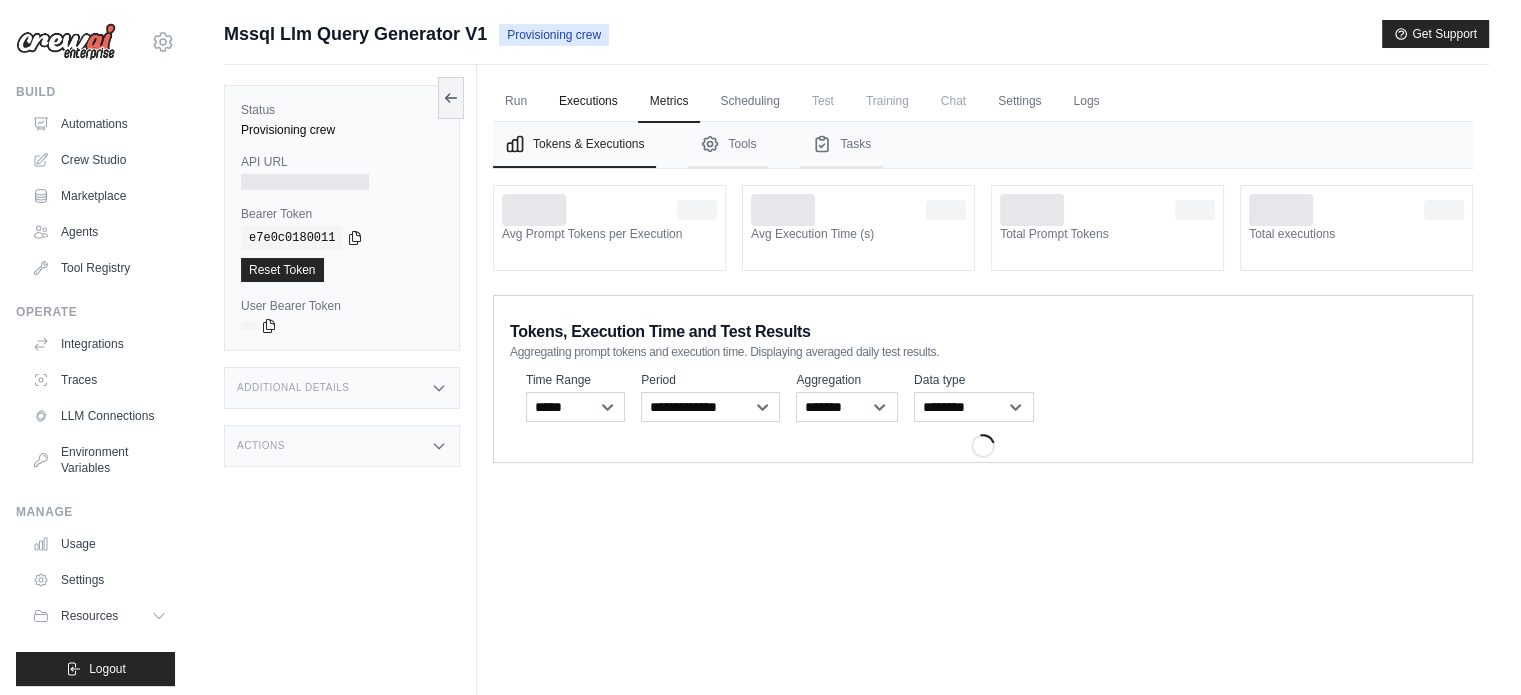 click on "Executions" at bounding box center (588, 102) 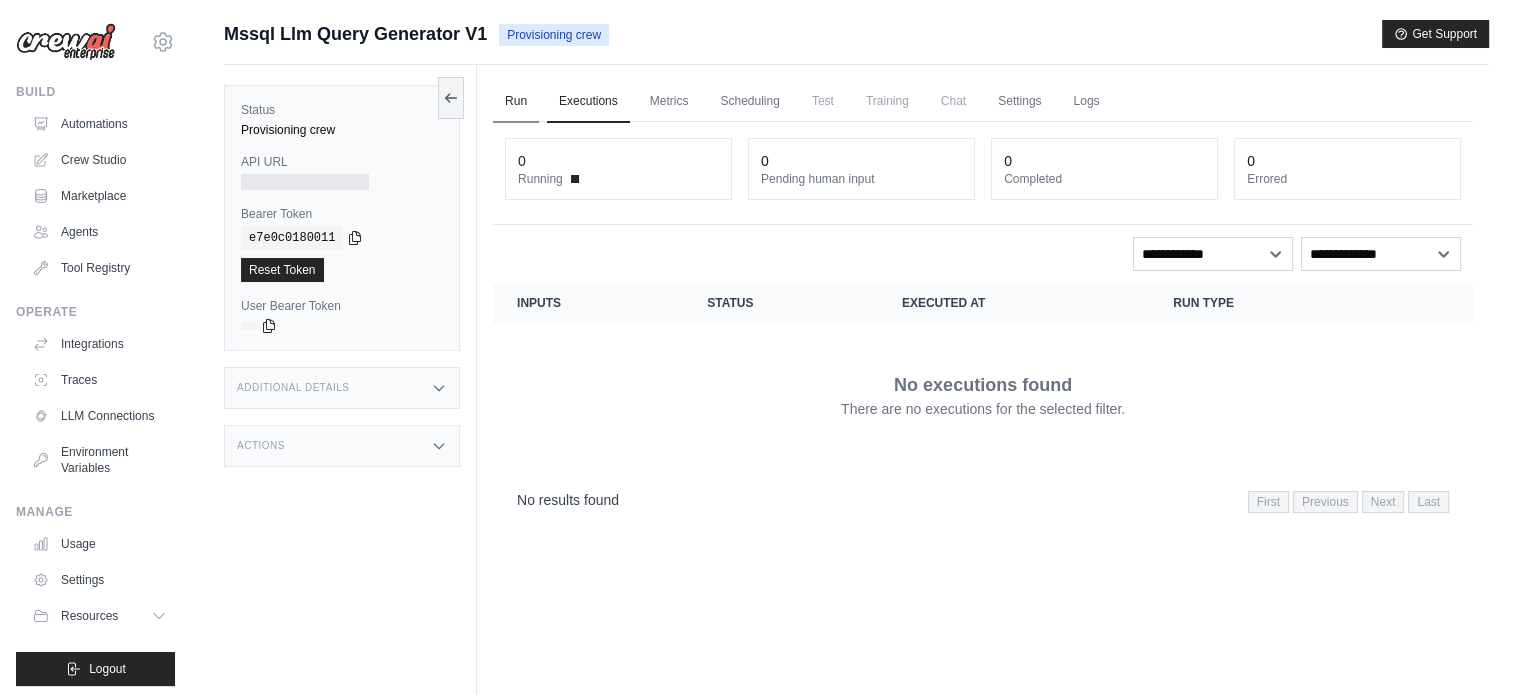 click on "Run" at bounding box center (516, 102) 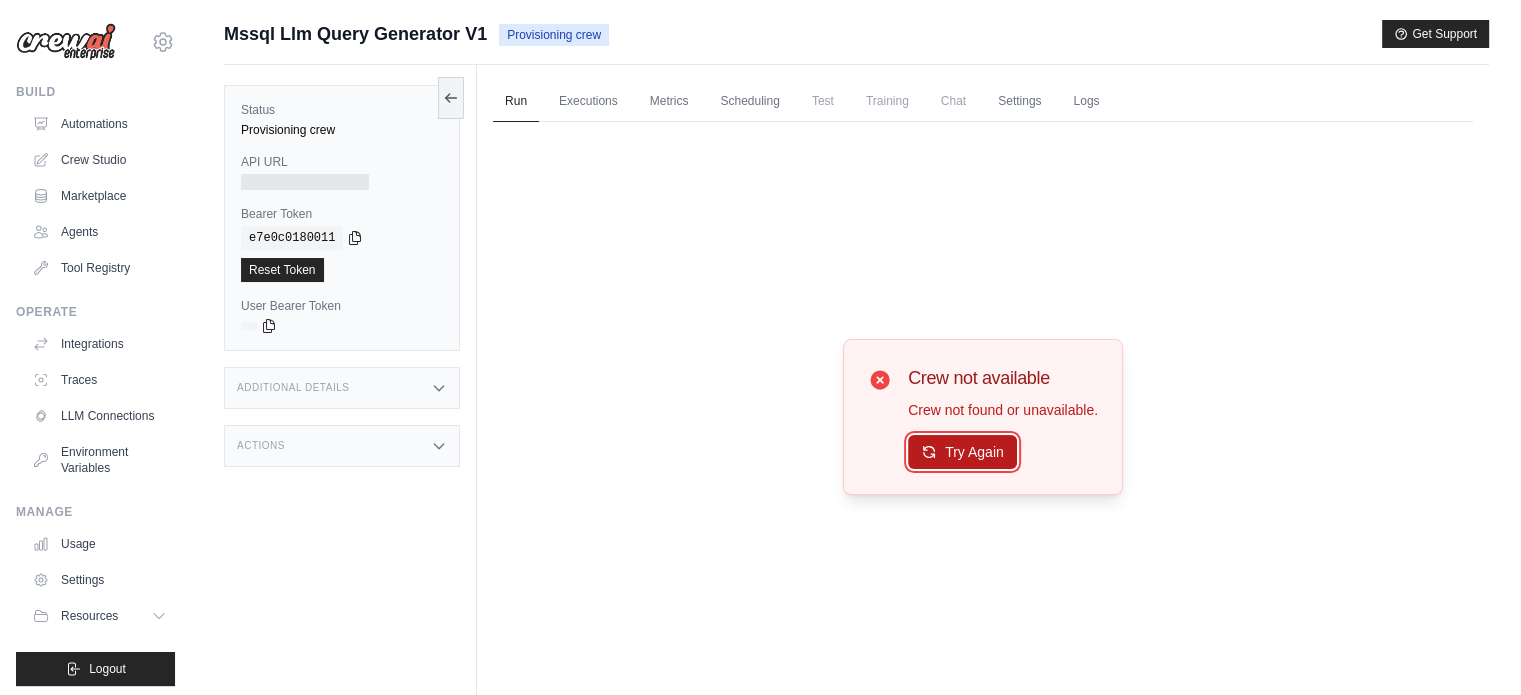 click on "Try Again" at bounding box center [962, 452] 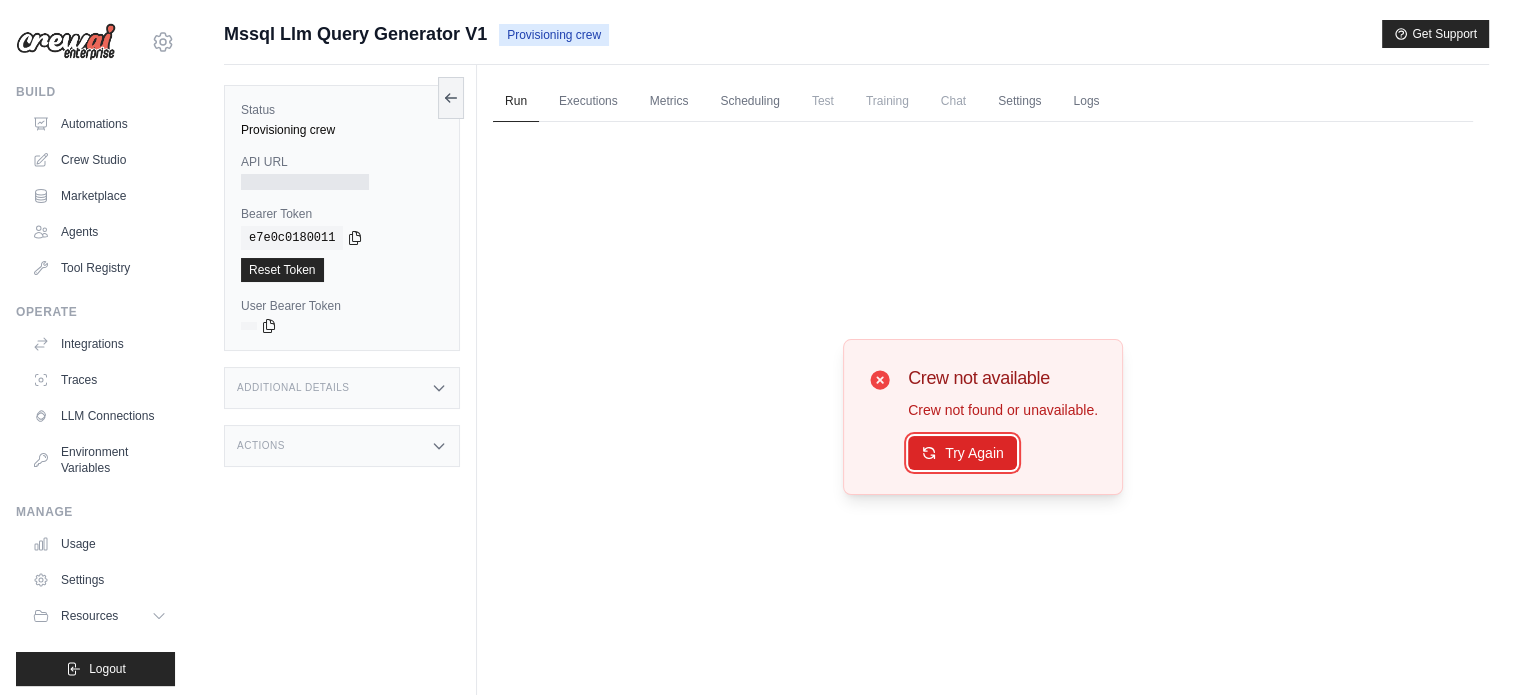 click on "Try Again" at bounding box center [962, 453] 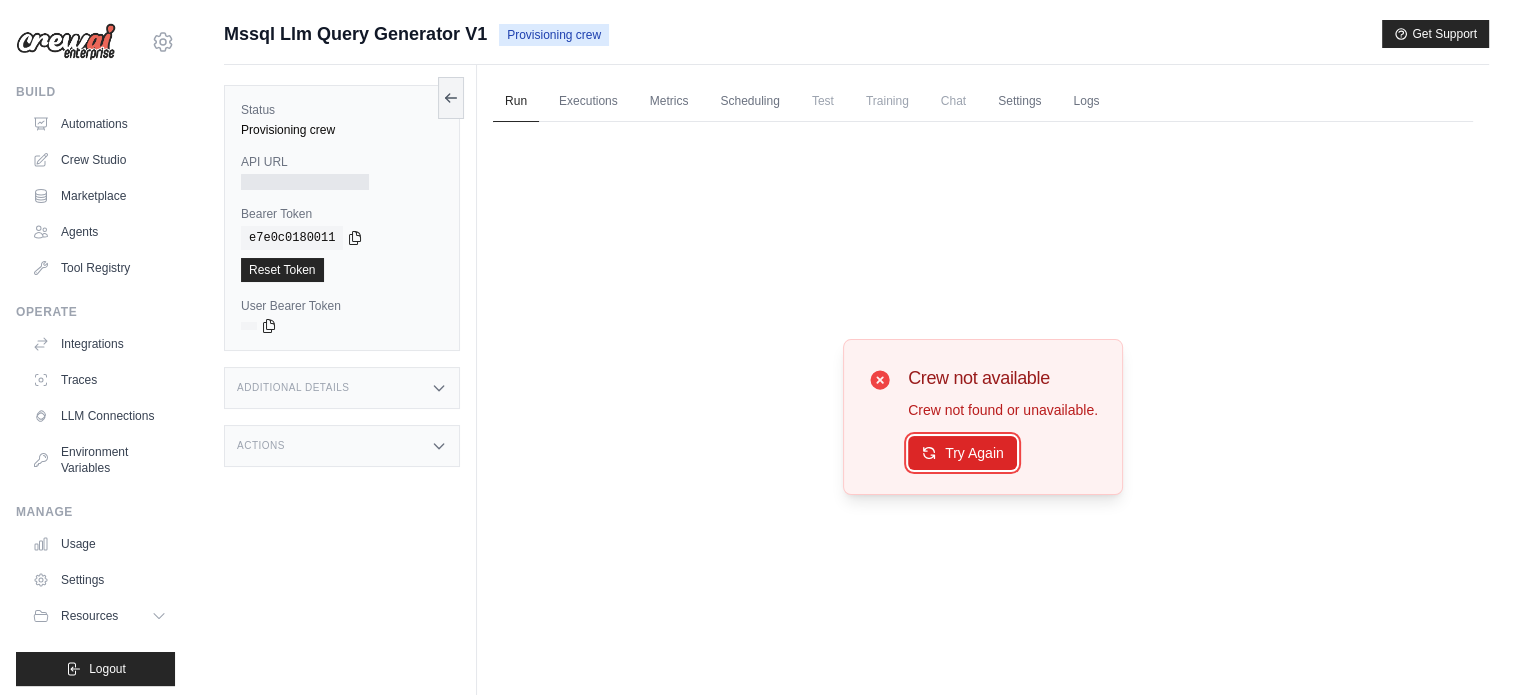 click on "Try Again" at bounding box center [962, 453] 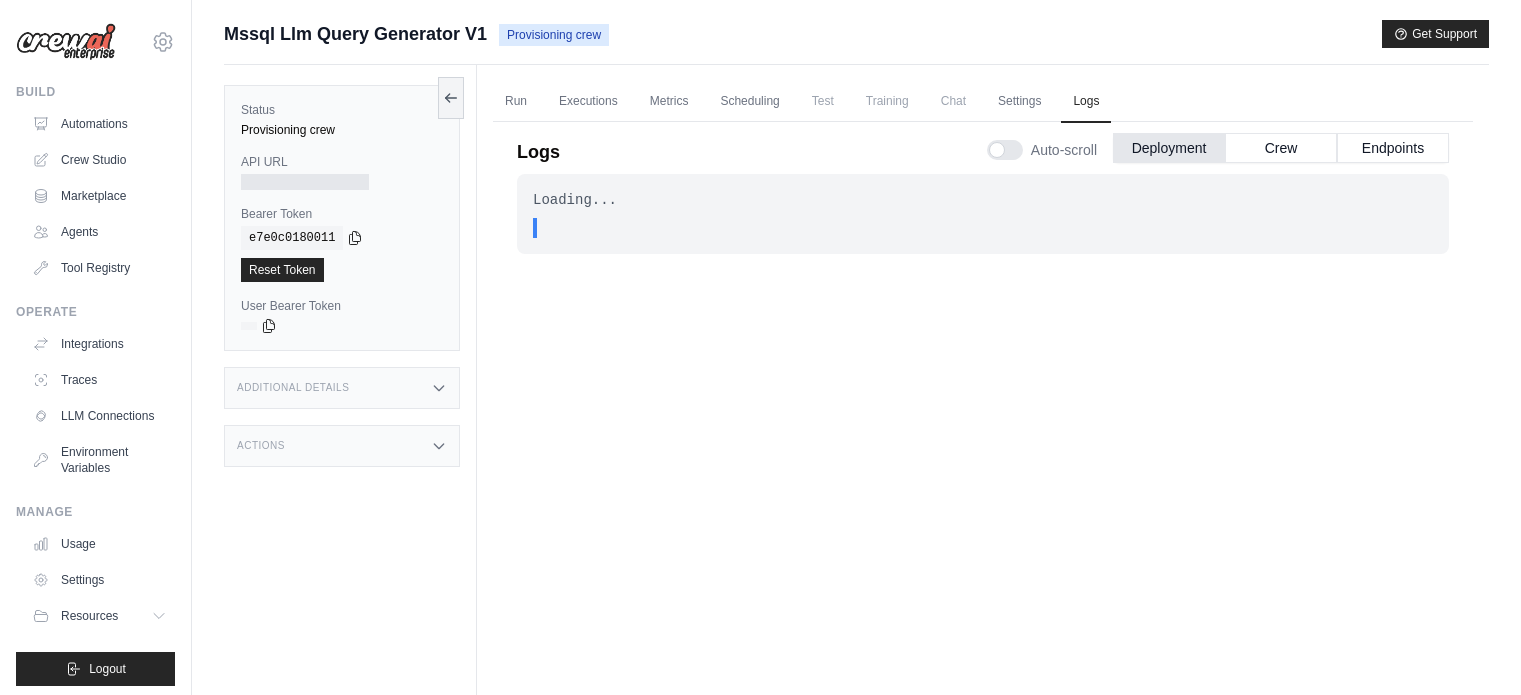 scroll, scrollTop: 84, scrollLeft: 0, axis: vertical 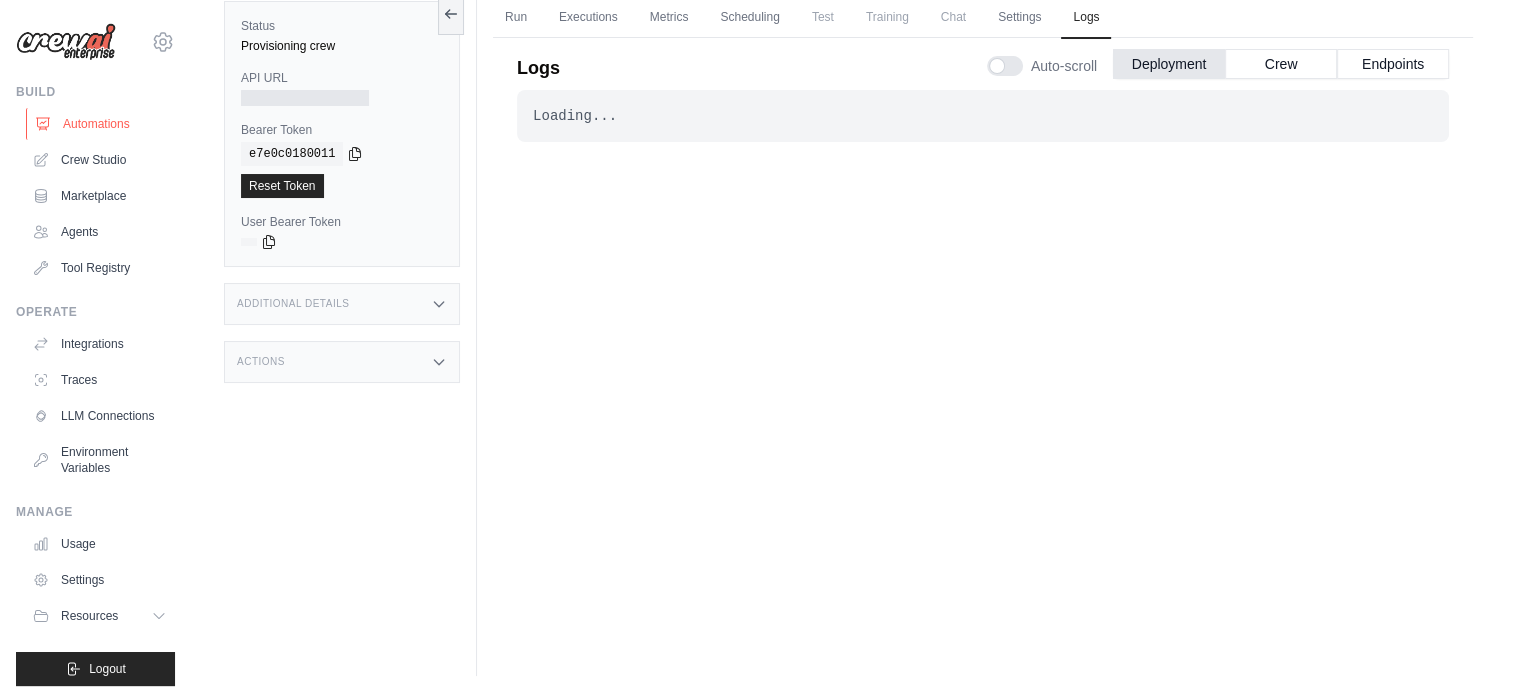 click on "Automations" at bounding box center [101, 124] 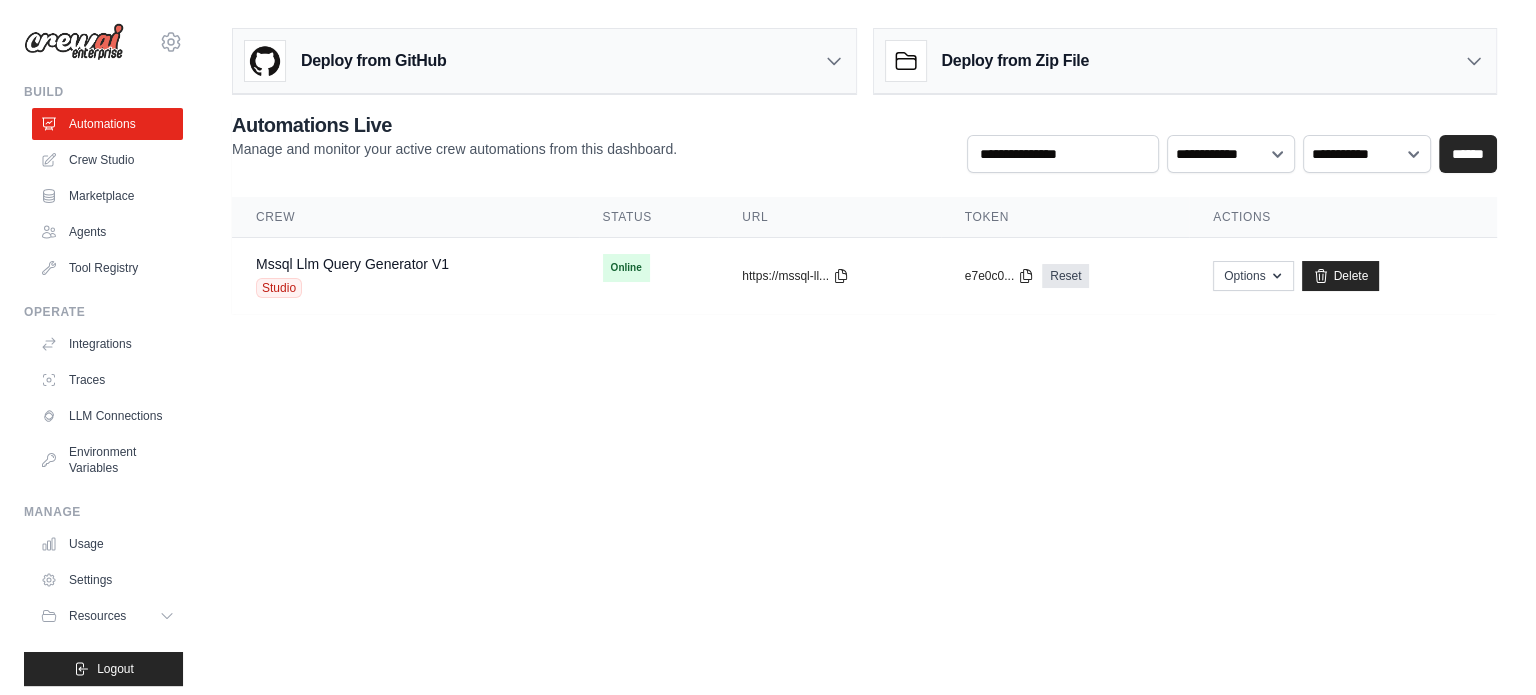 scroll, scrollTop: 0, scrollLeft: 0, axis: both 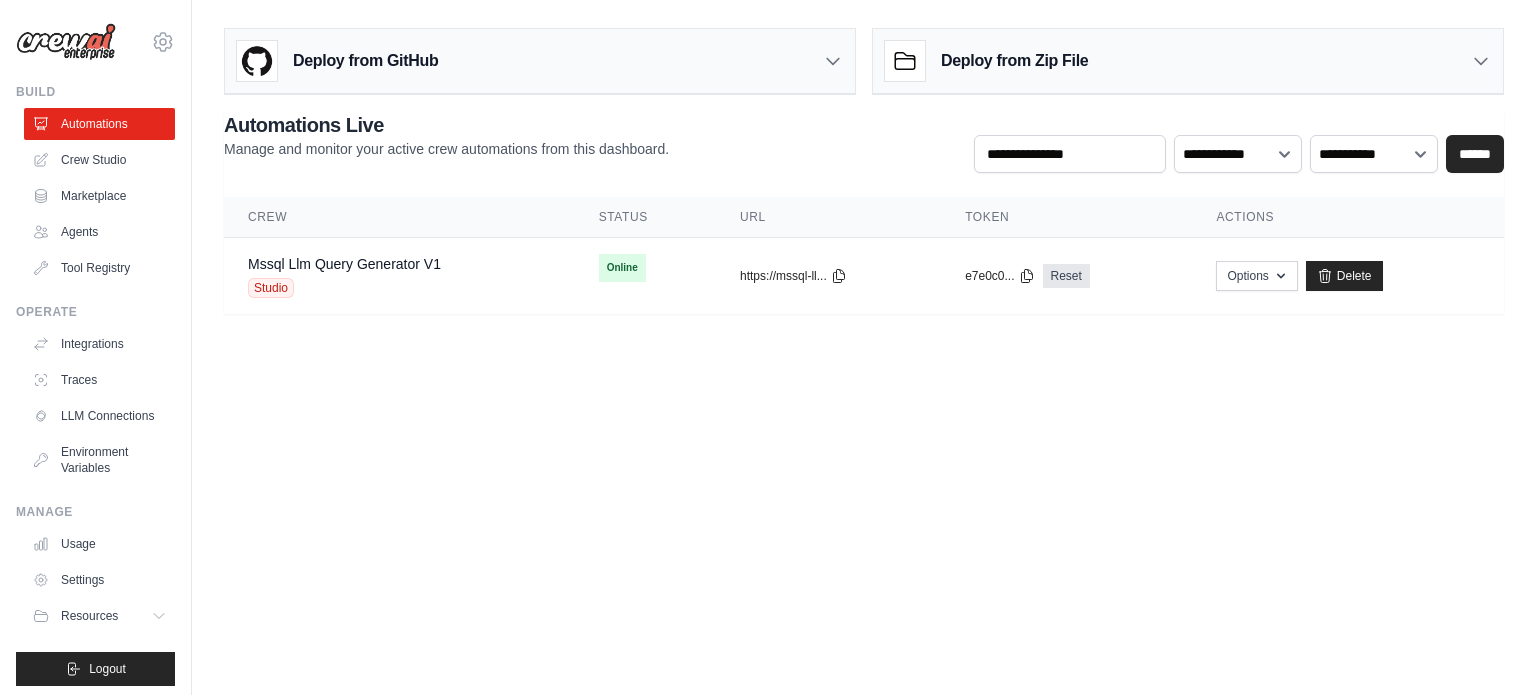 click on "Automations" at bounding box center (99, 124) 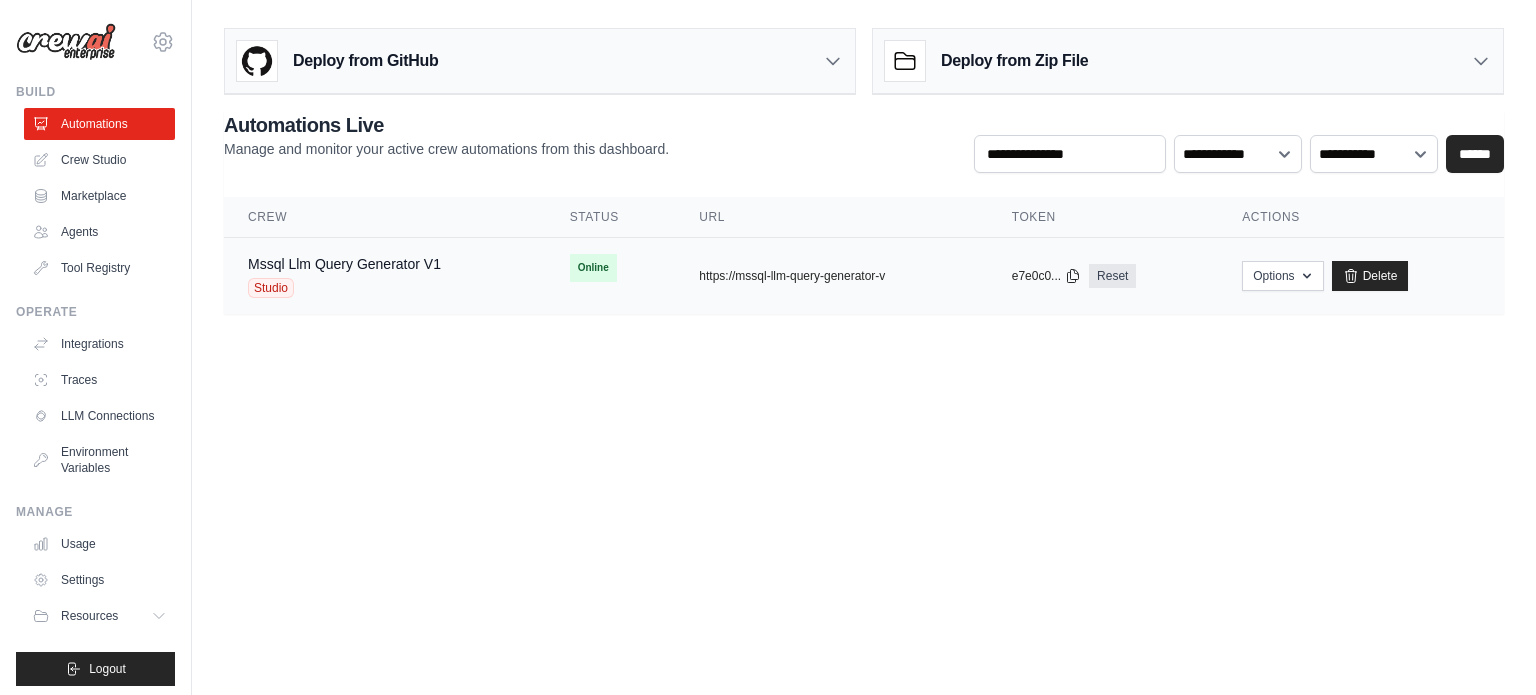 click on "Online" at bounding box center (593, 268) 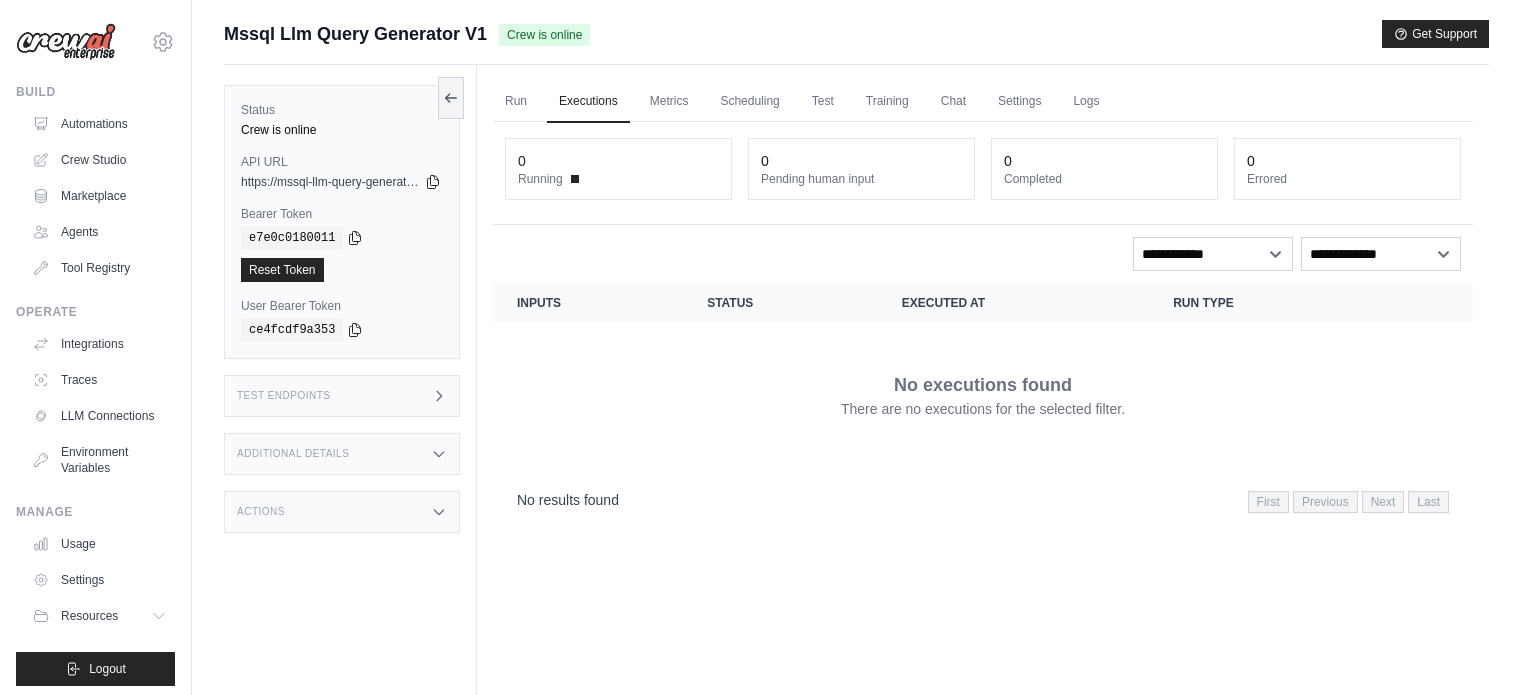 scroll, scrollTop: 0, scrollLeft: 0, axis: both 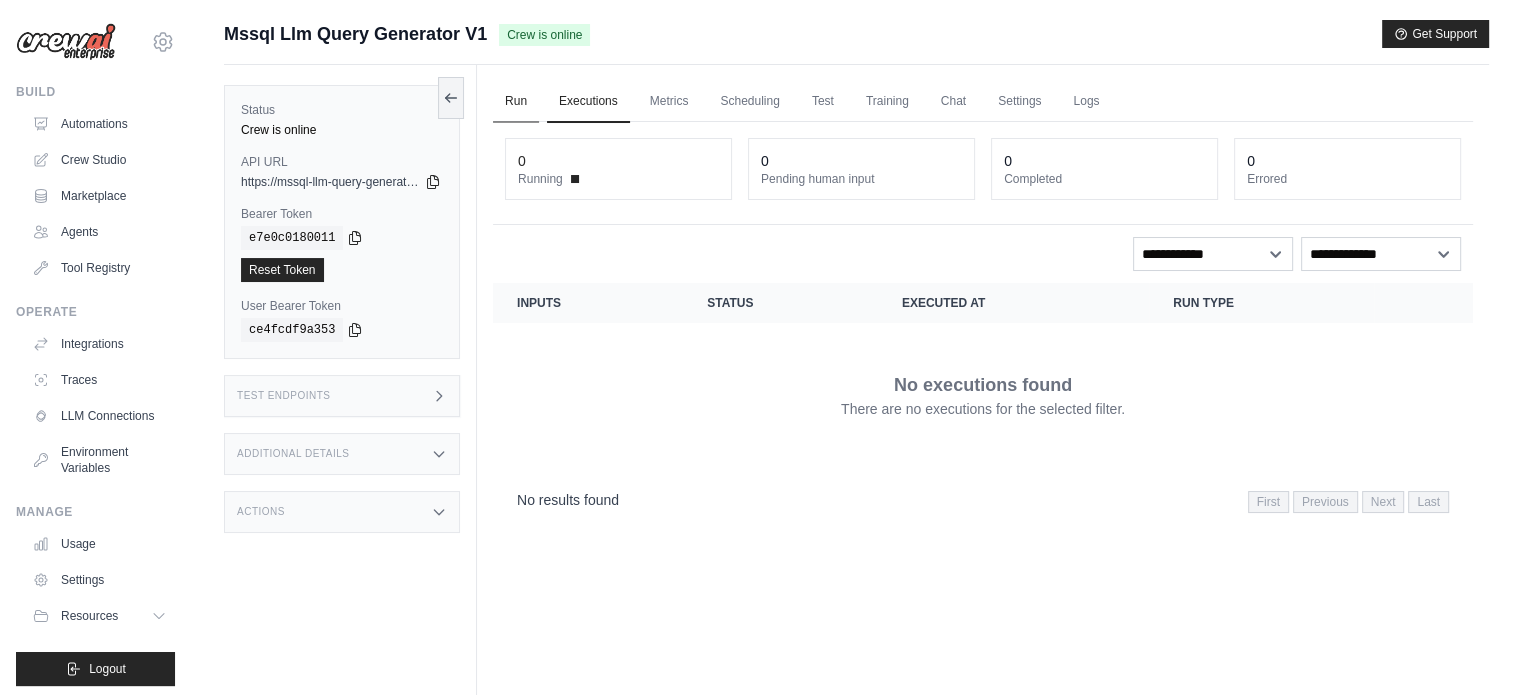 click on "Run" at bounding box center [516, 102] 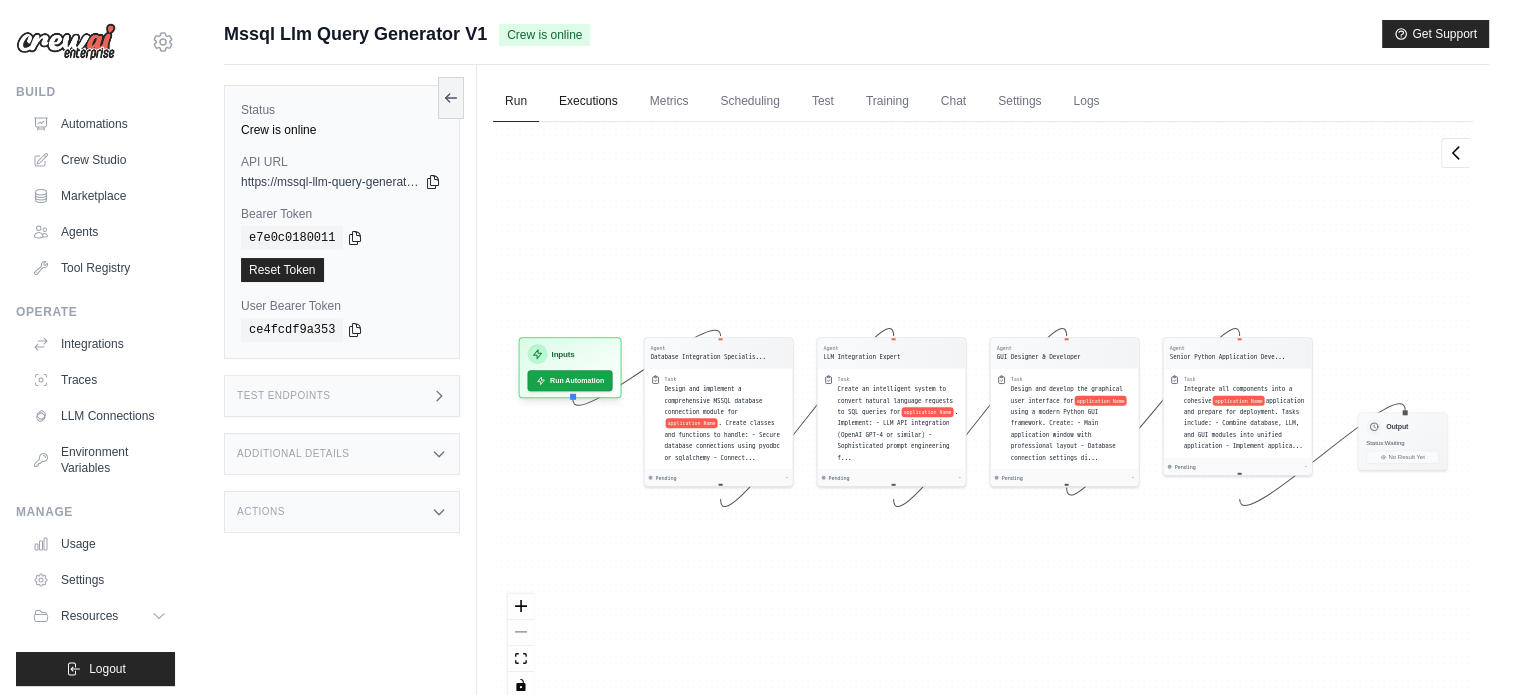 click on "Executions" at bounding box center [588, 102] 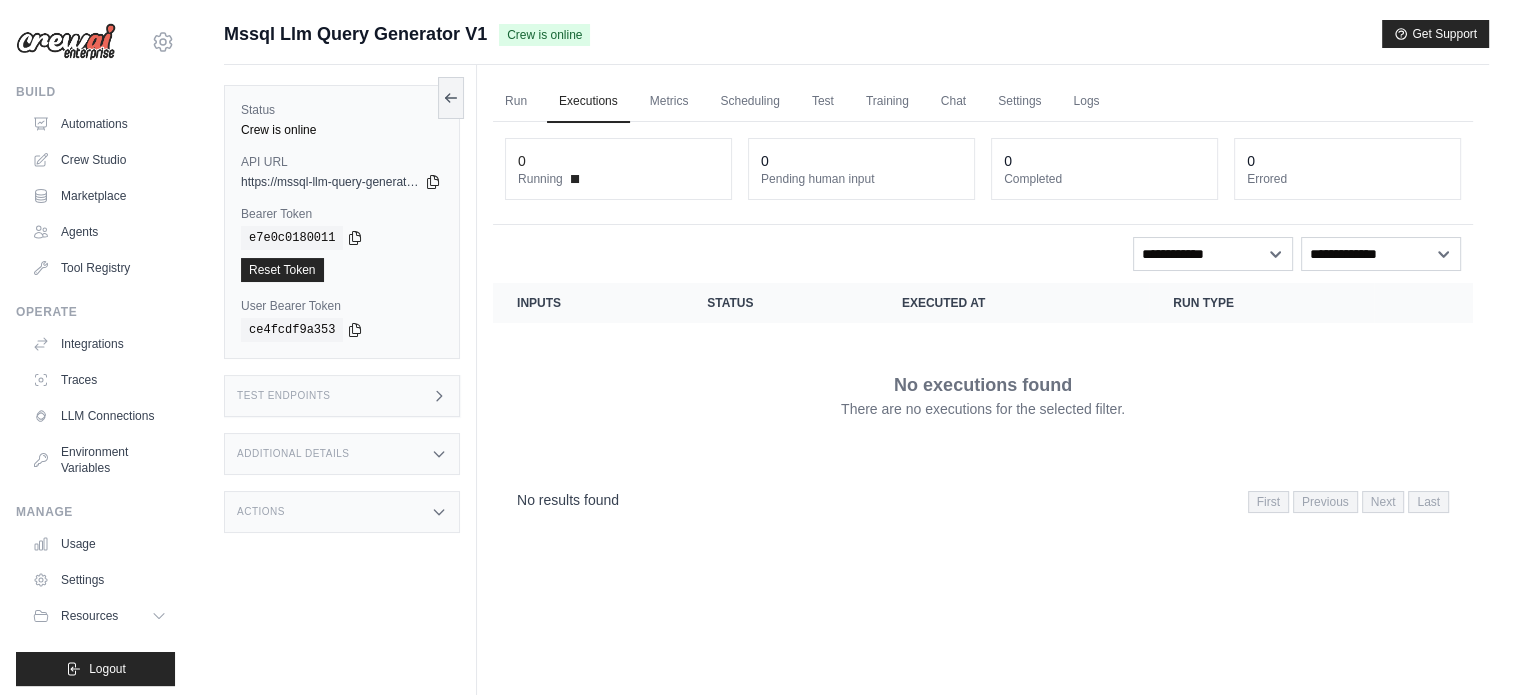 click on "Test Endpoints" at bounding box center [342, 396] 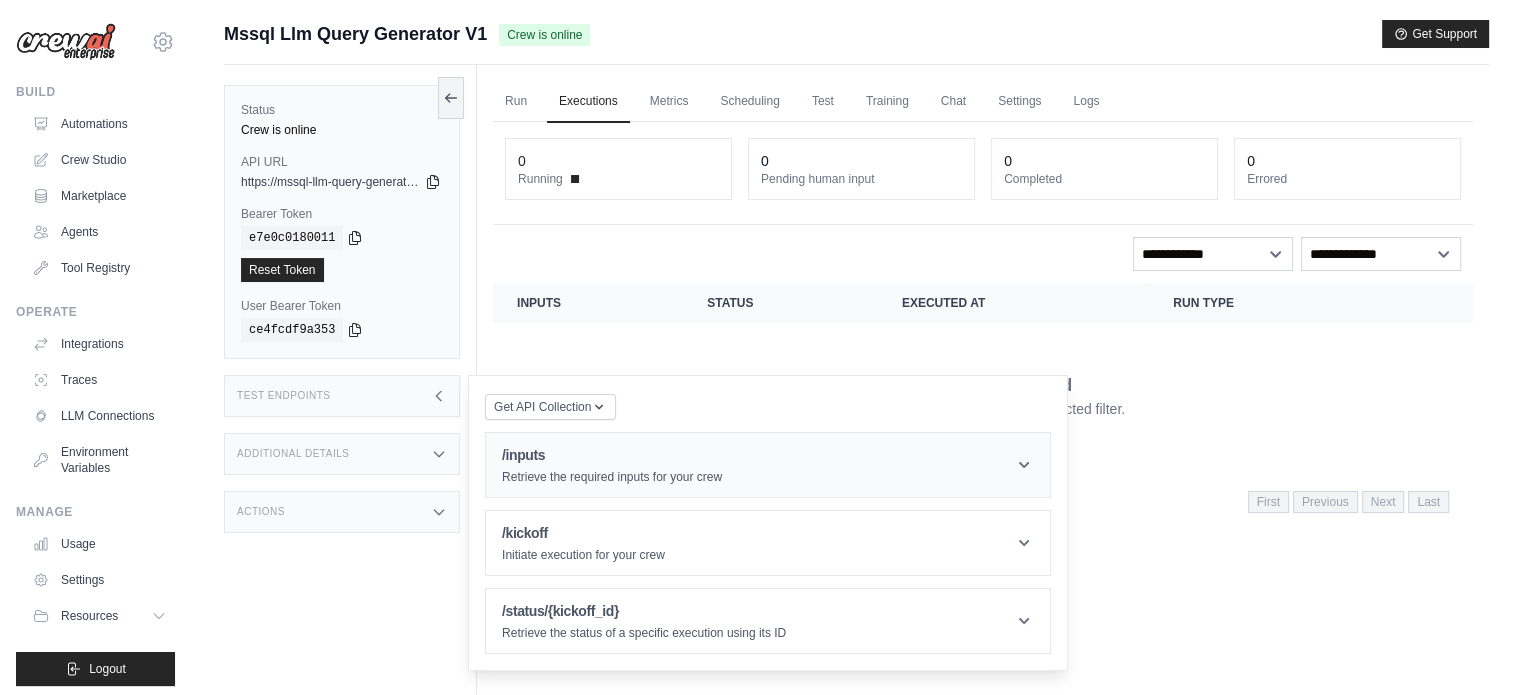 click on "Retrieve the required inputs for your crew" at bounding box center [612, 477] 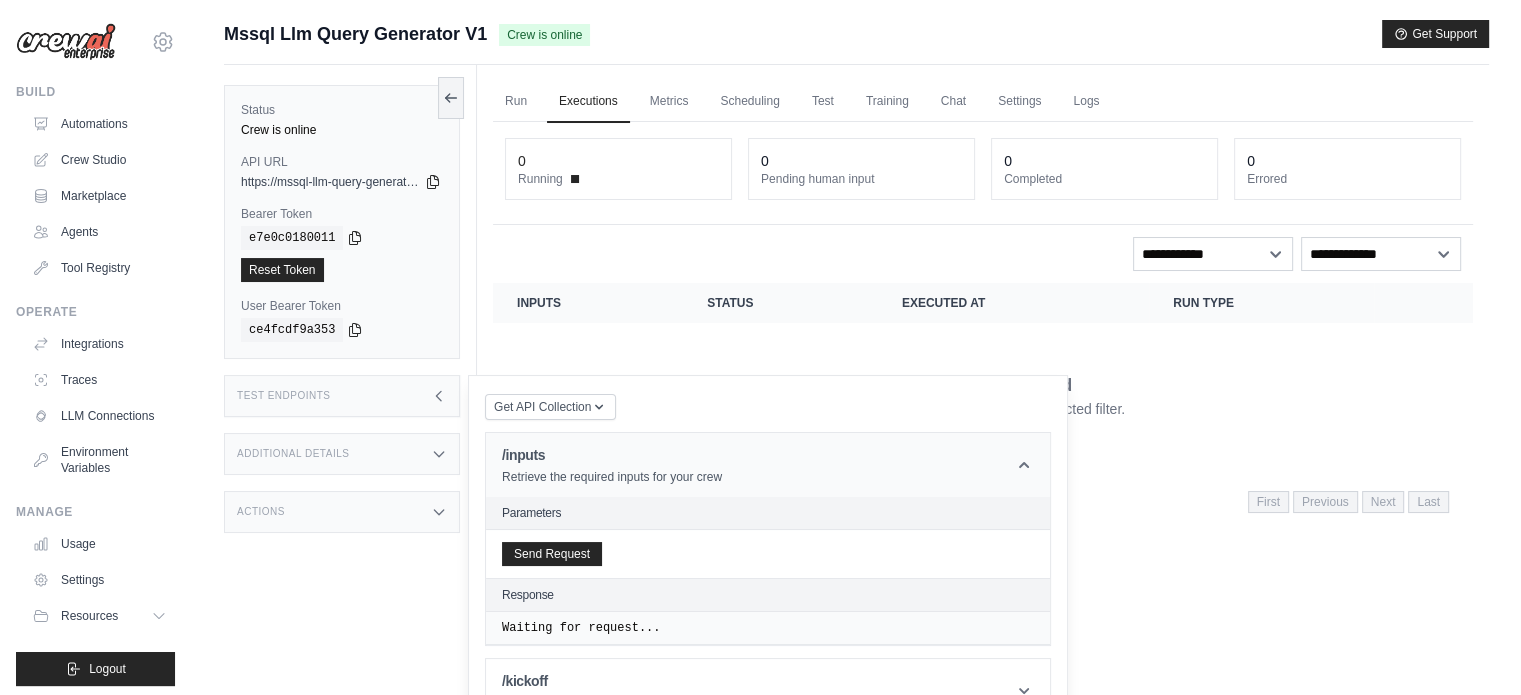 click on "Retrieve the required inputs for your crew" at bounding box center [612, 477] 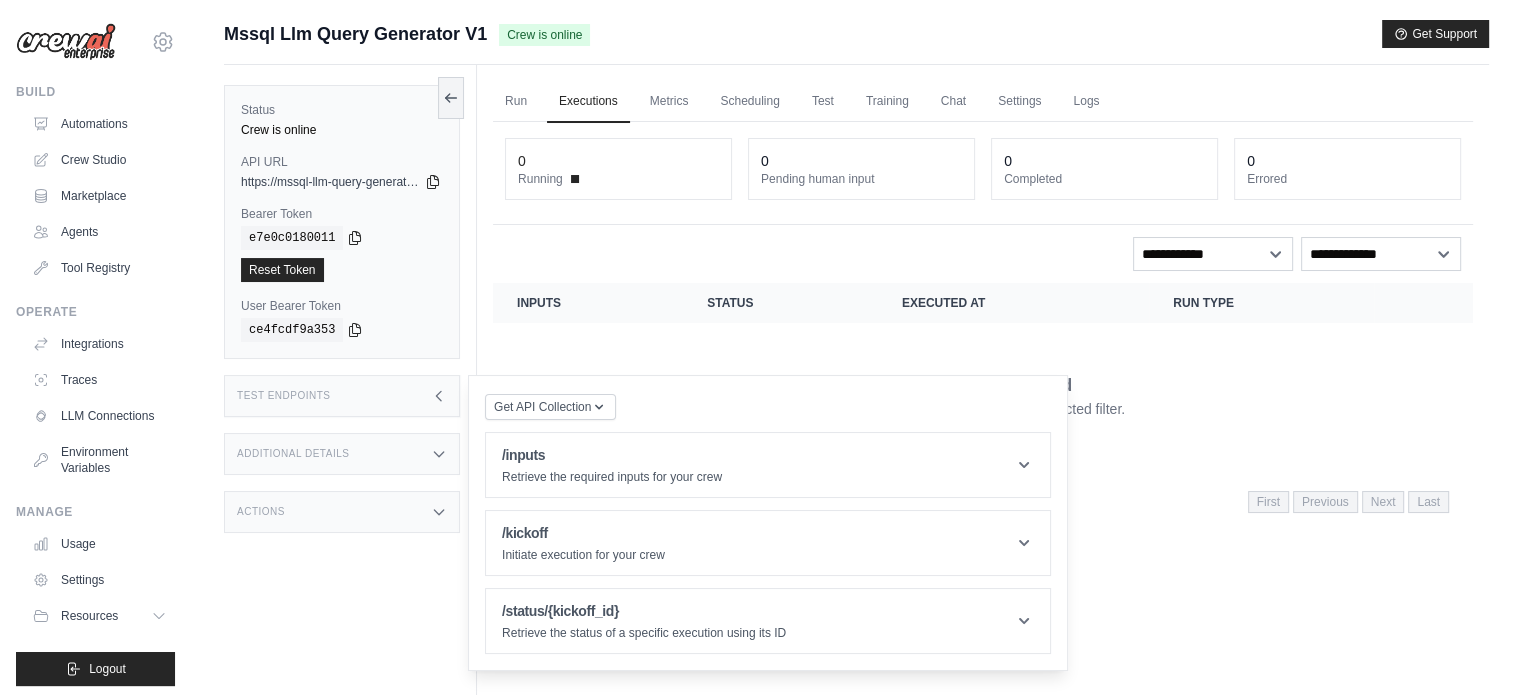 click on "Additional Details" at bounding box center [342, 454] 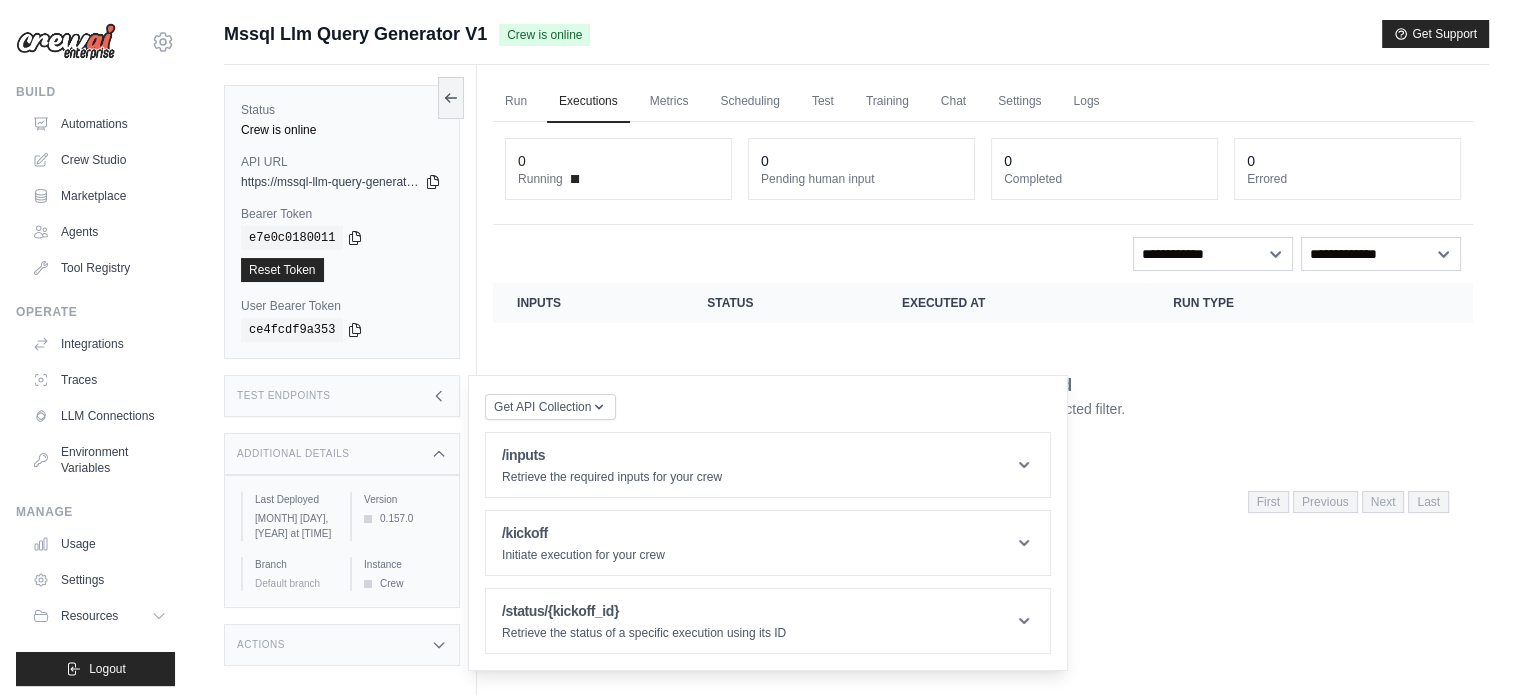 click on "Additional Details" at bounding box center (342, 454) 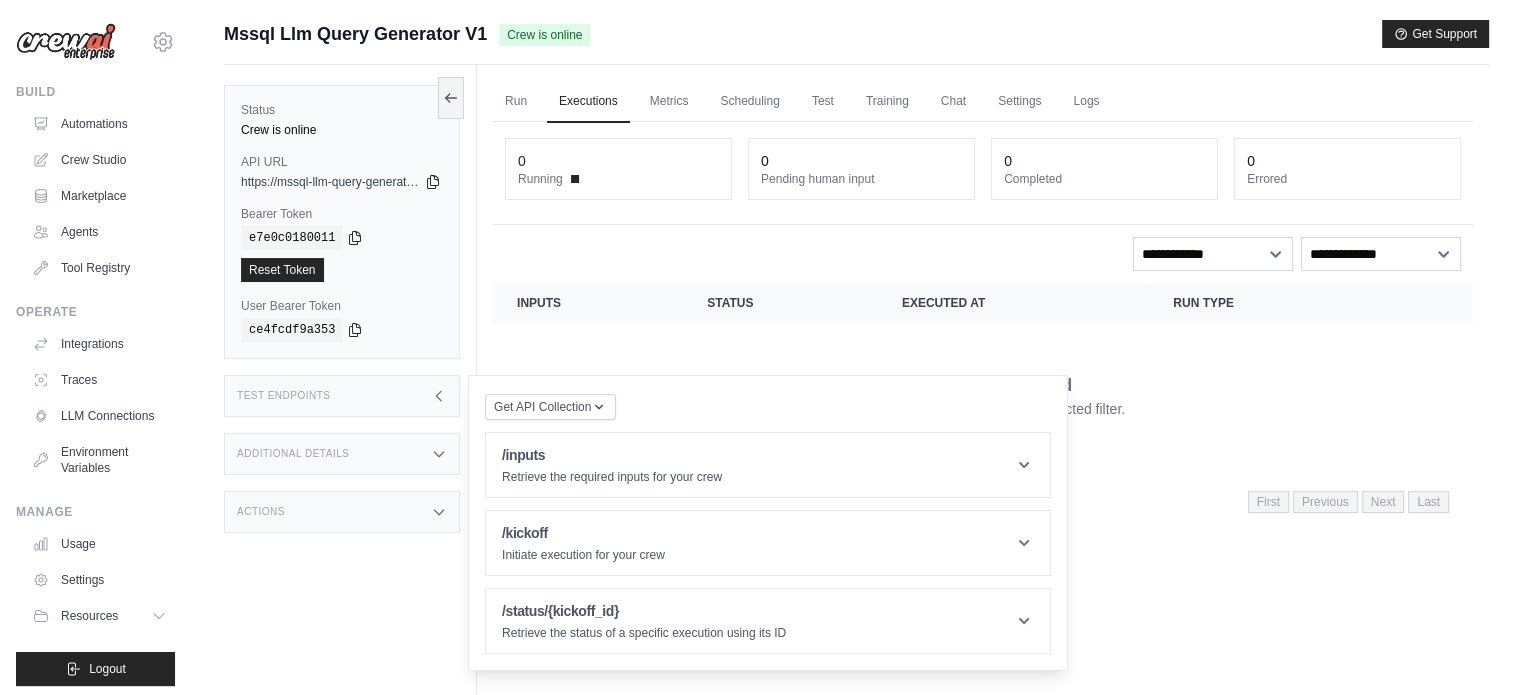 click on "Actions" at bounding box center [342, 512] 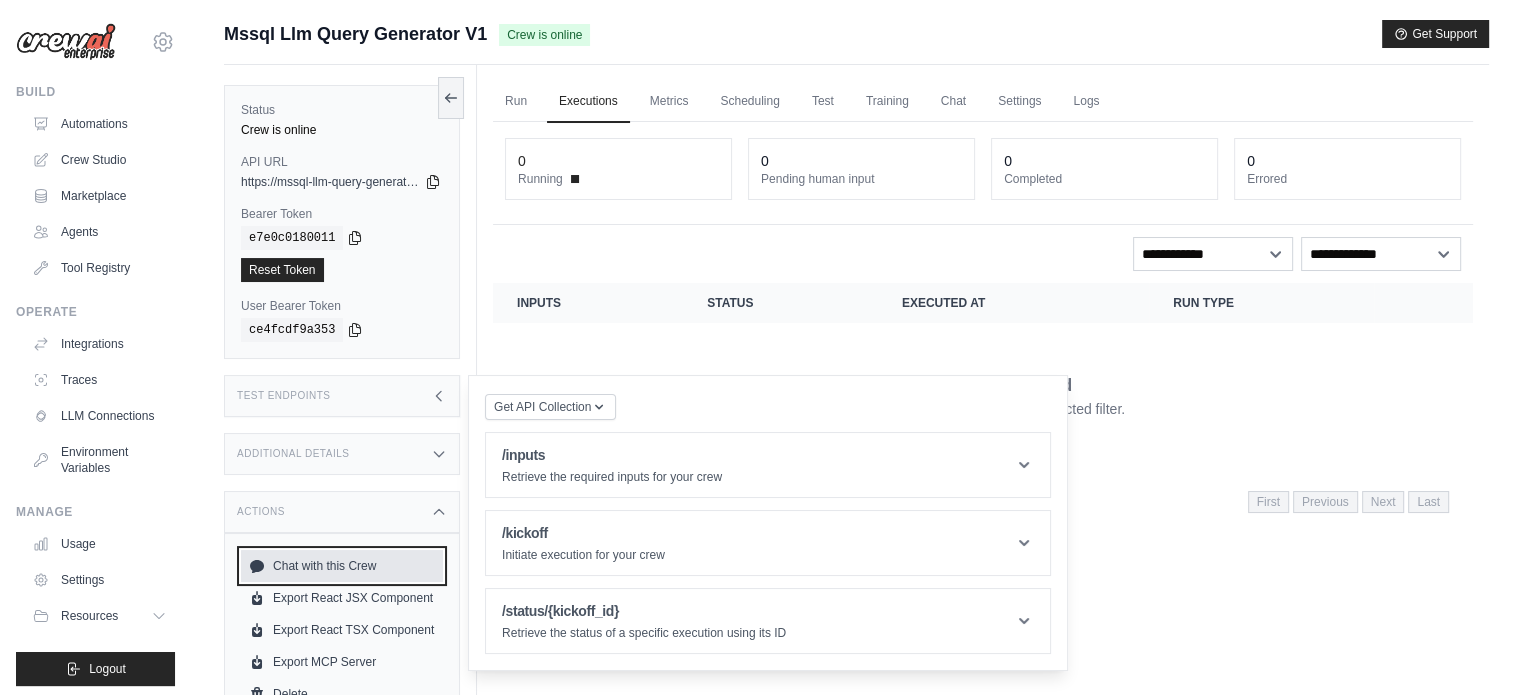 click on "Chat with this
Crew" at bounding box center [342, 566] 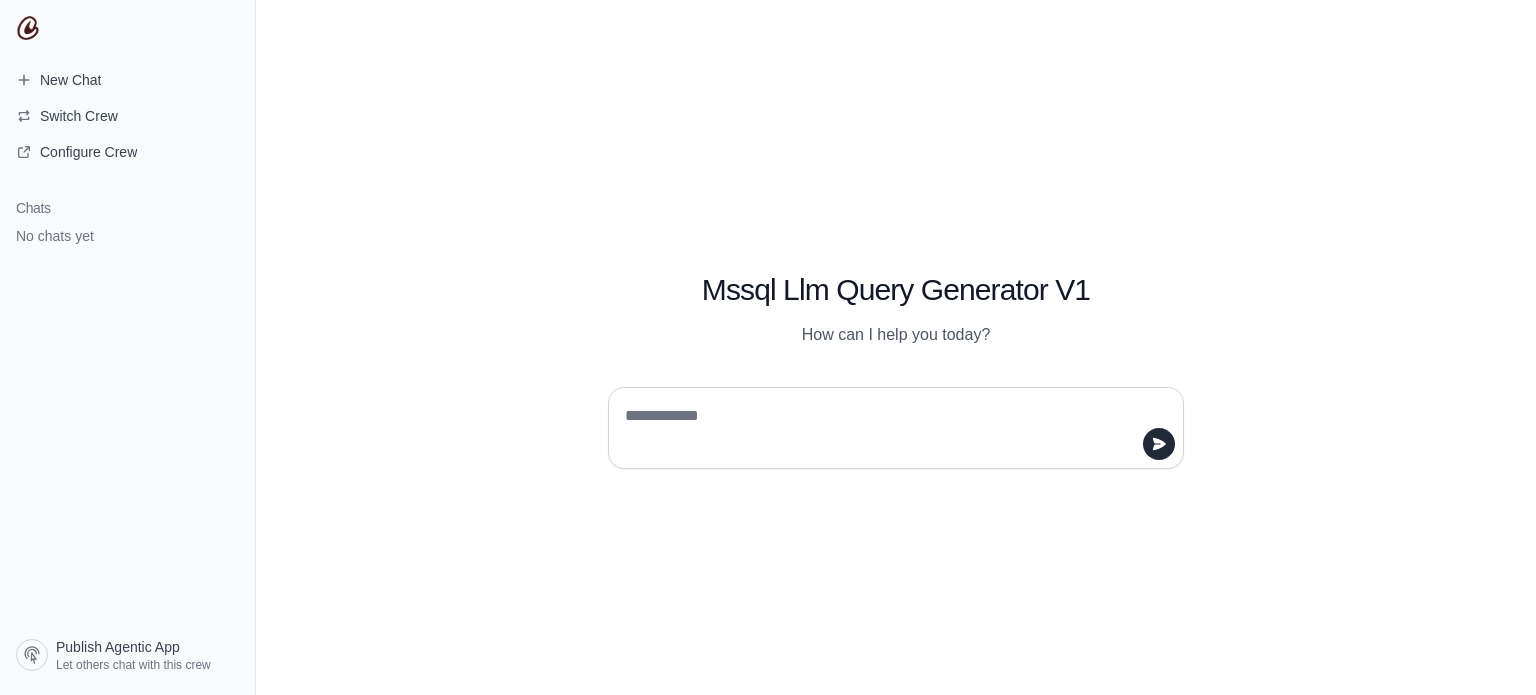 scroll, scrollTop: 0, scrollLeft: 0, axis: both 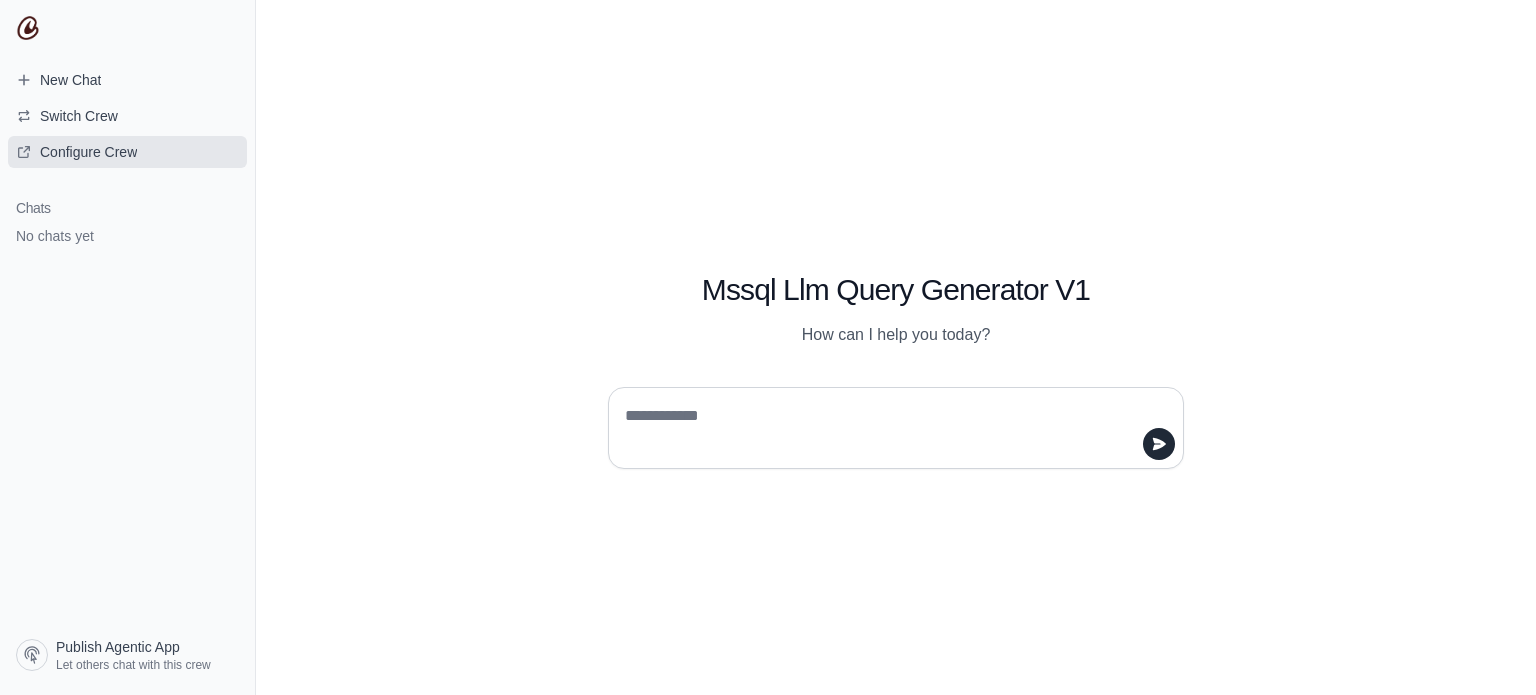 click on "Configure
Crew" at bounding box center (127, 152) 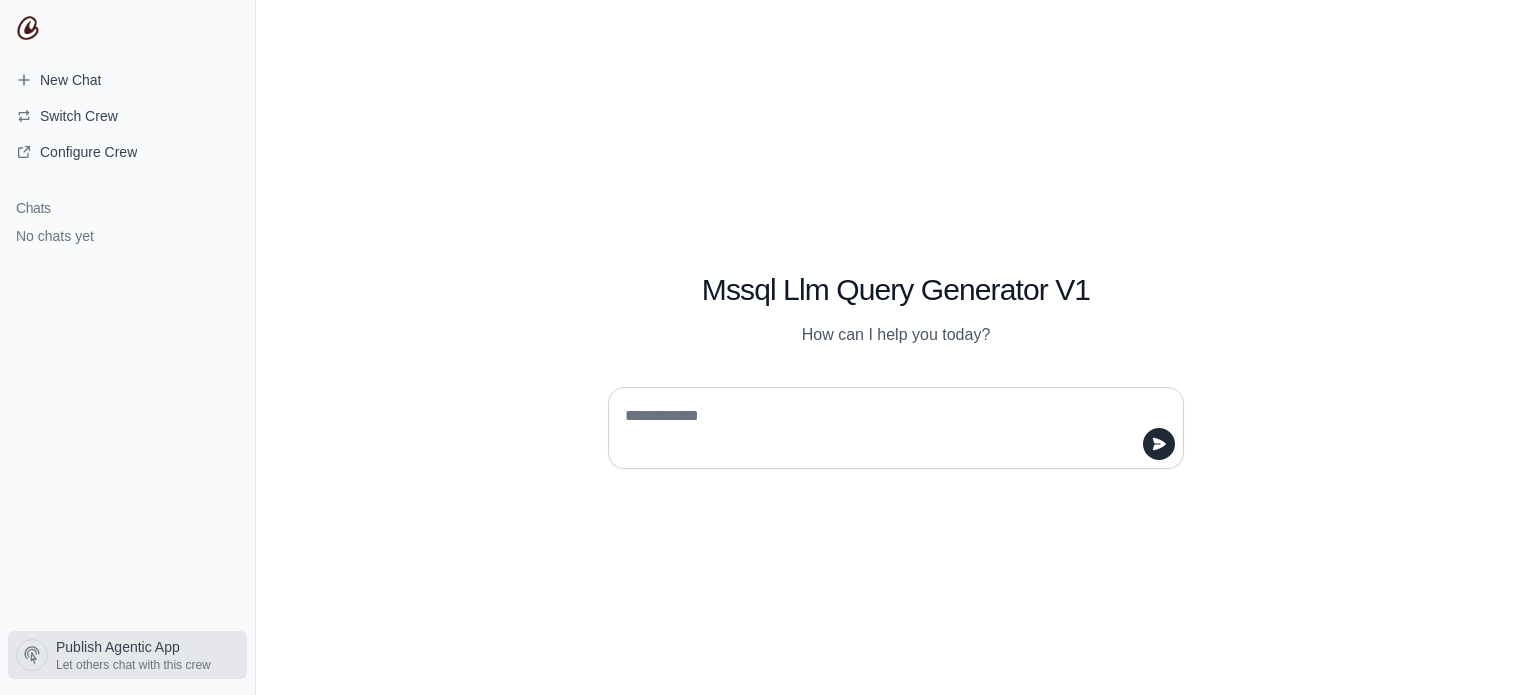 click on "Let others chat with this crew" at bounding box center (133, 665) 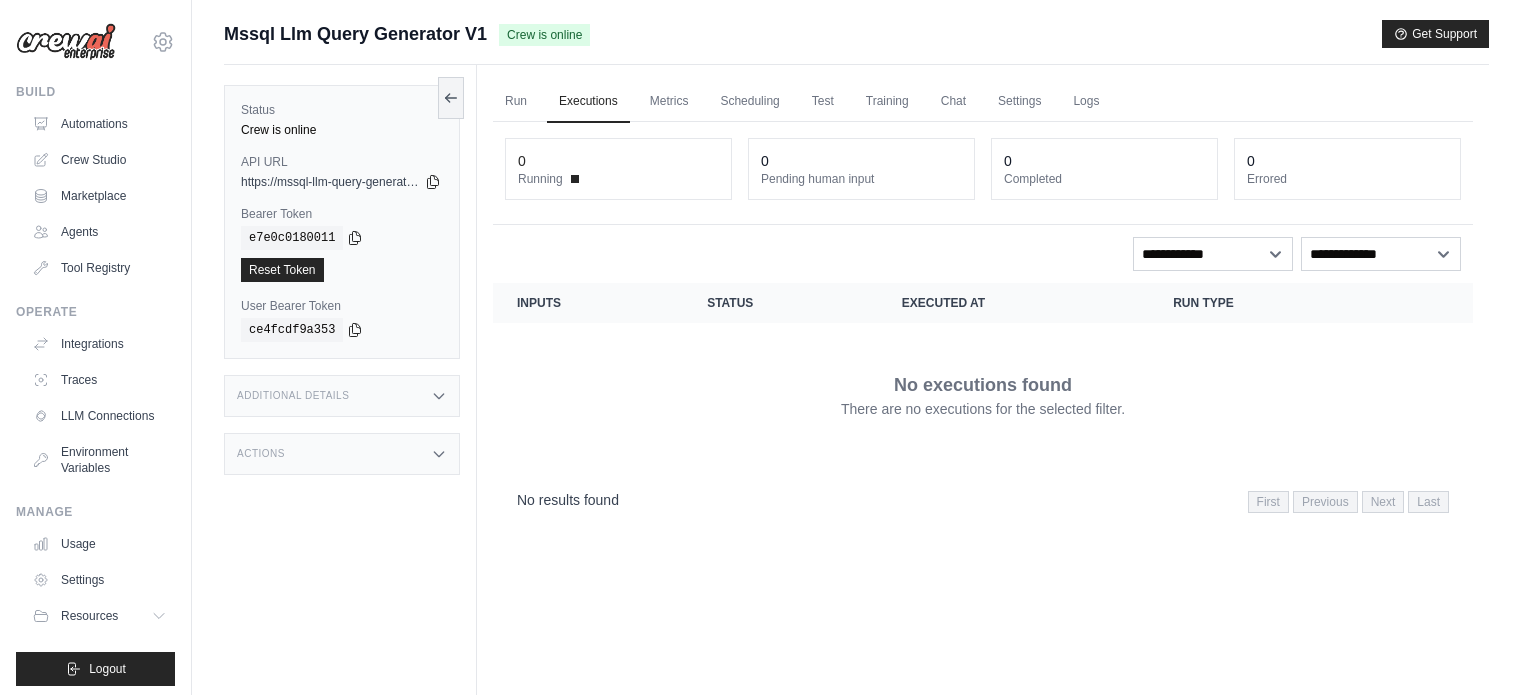 scroll, scrollTop: 0, scrollLeft: 0, axis: both 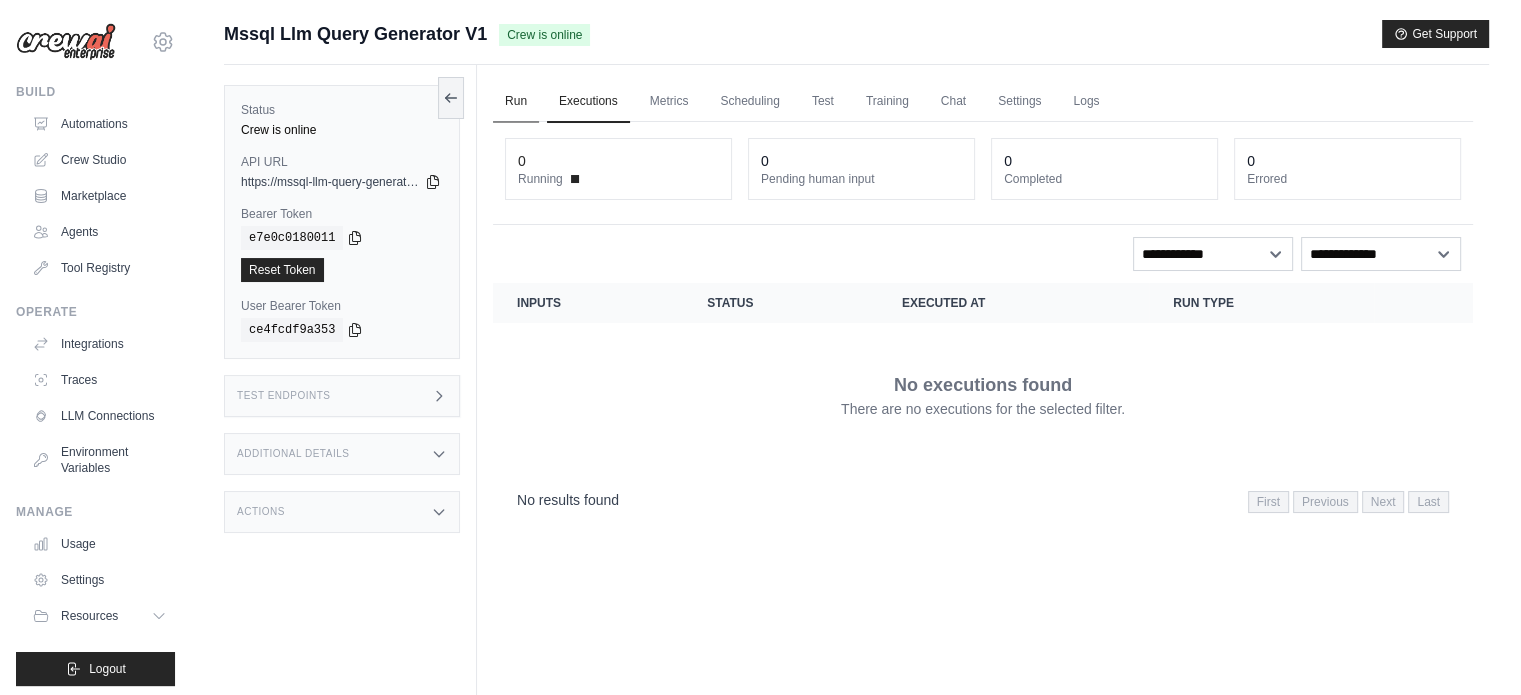 click on "Run" at bounding box center [516, 102] 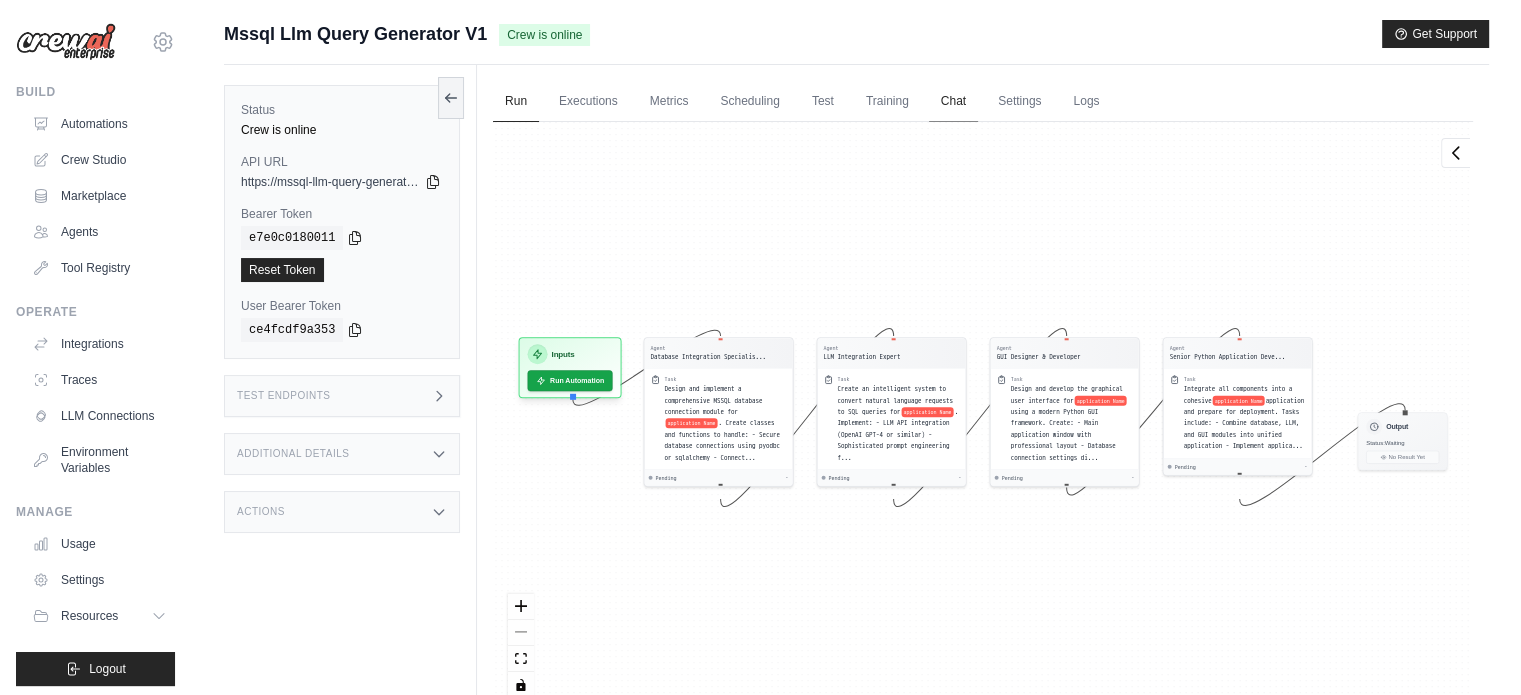 click on "Chat" at bounding box center [953, 102] 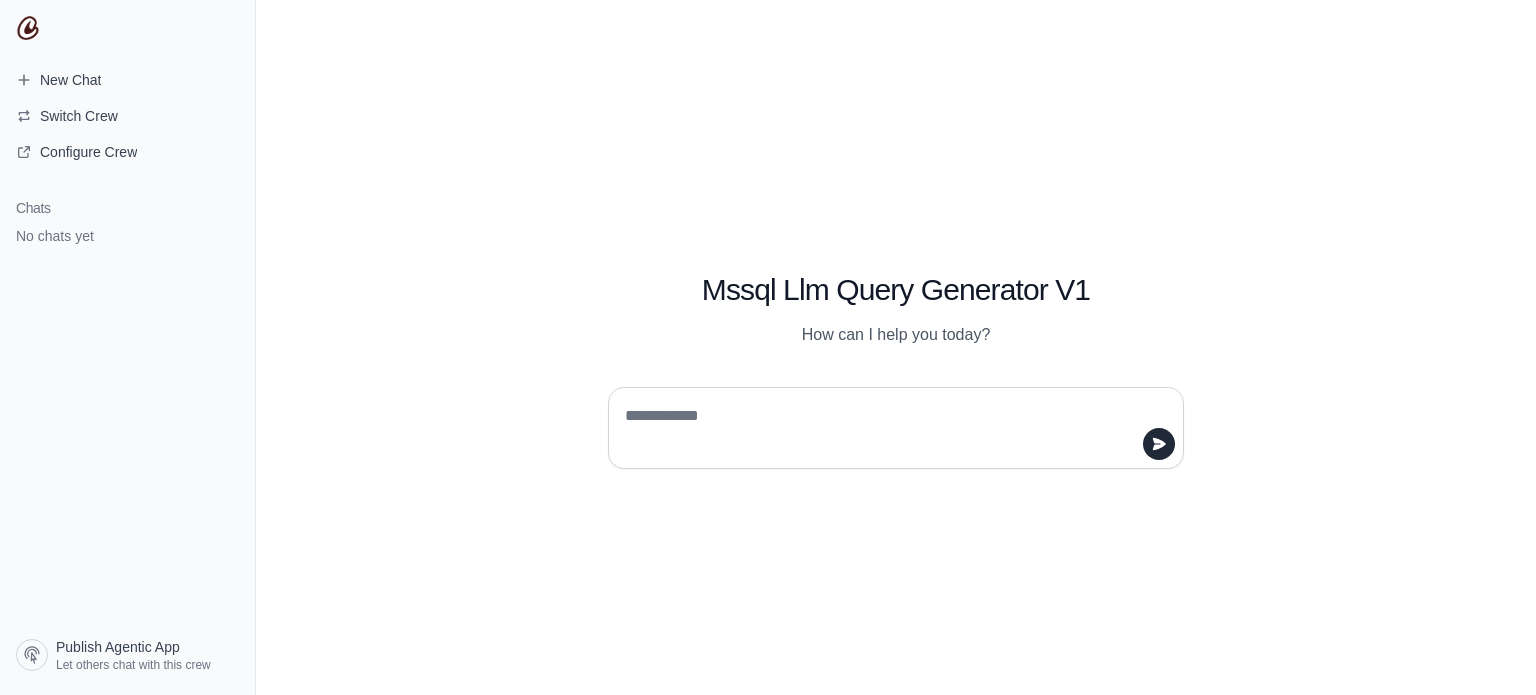 scroll, scrollTop: 0, scrollLeft: 0, axis: both 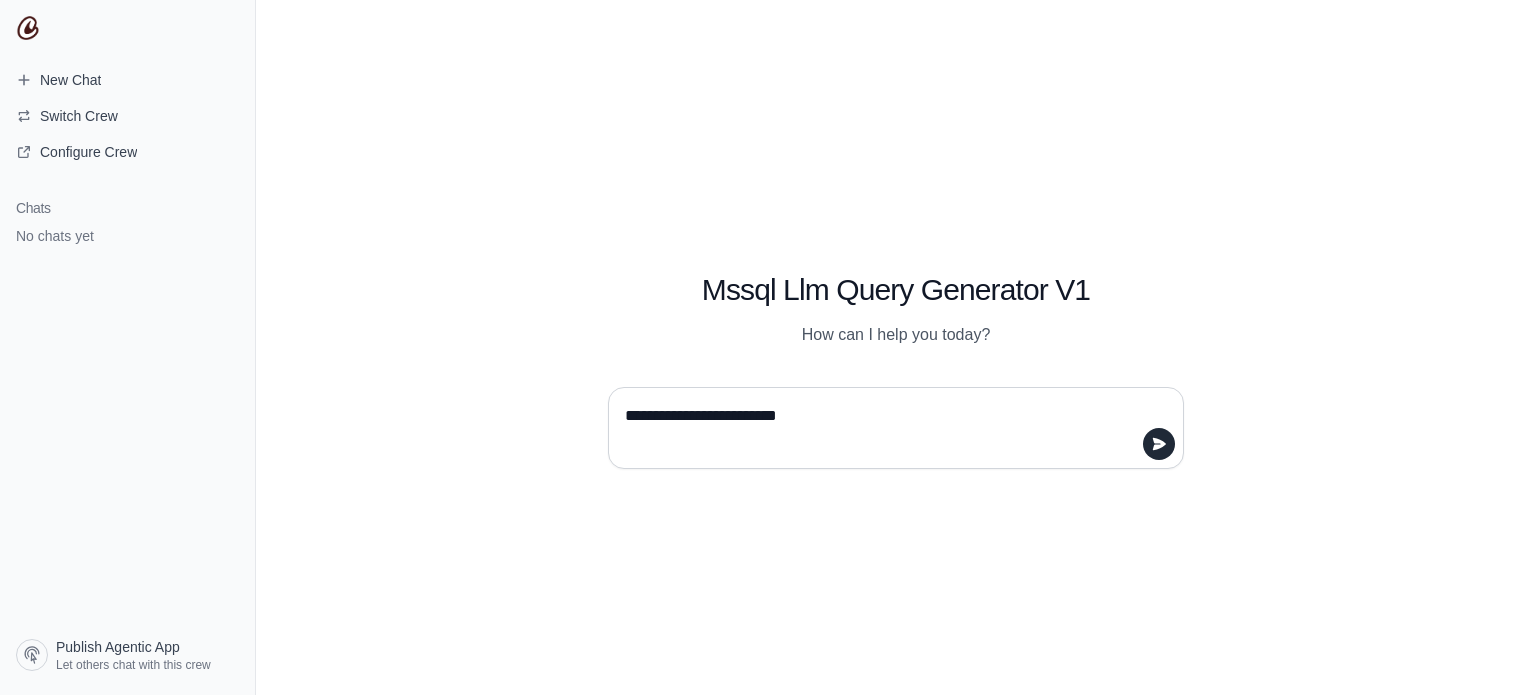type on "**********" 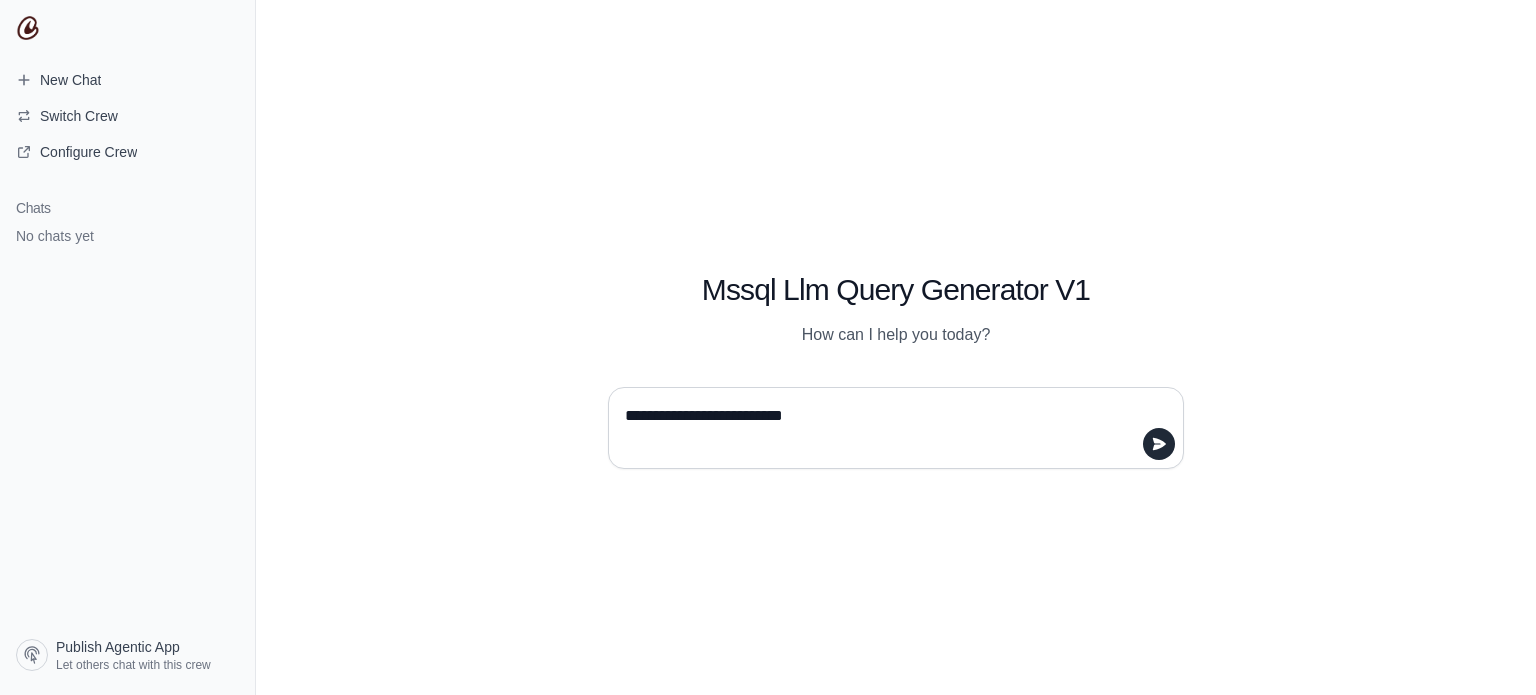 type 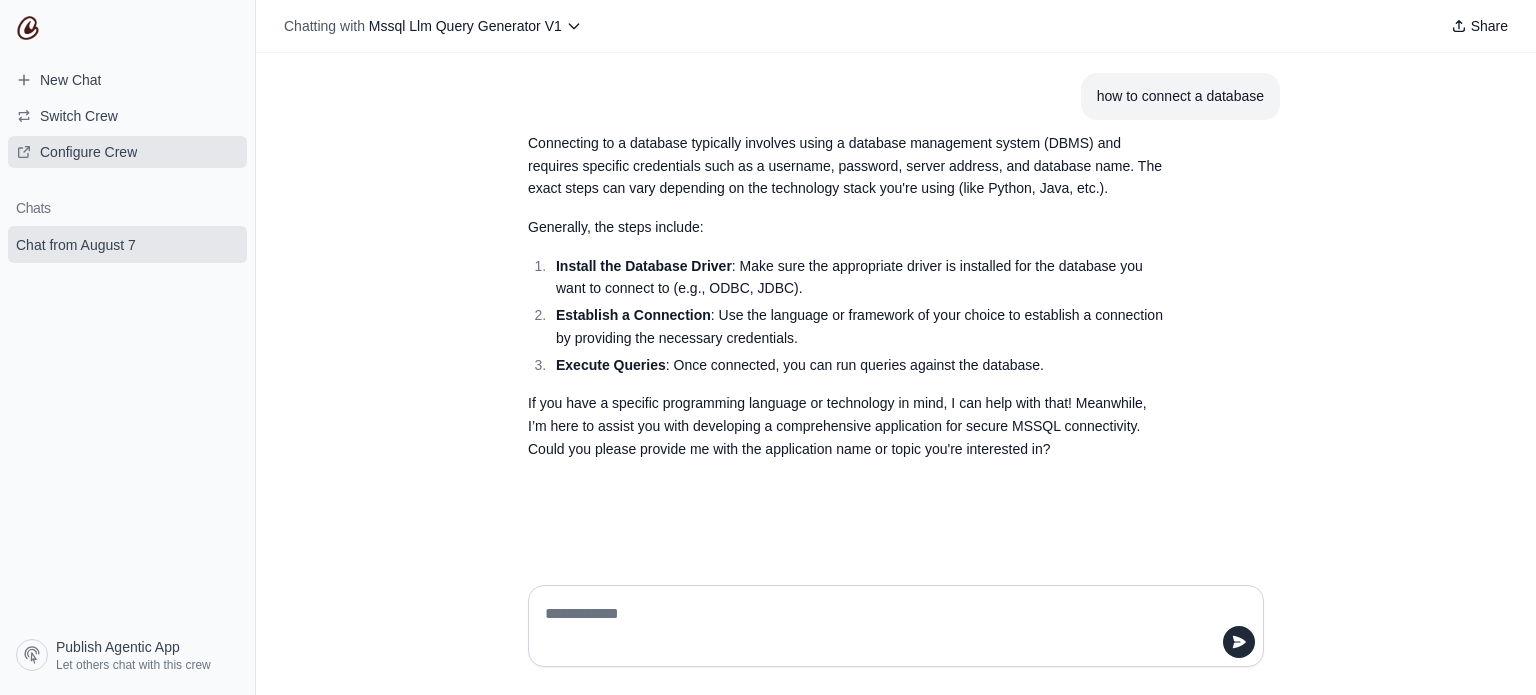 click on "Configure
Crew" at bounding box center [88, 152] 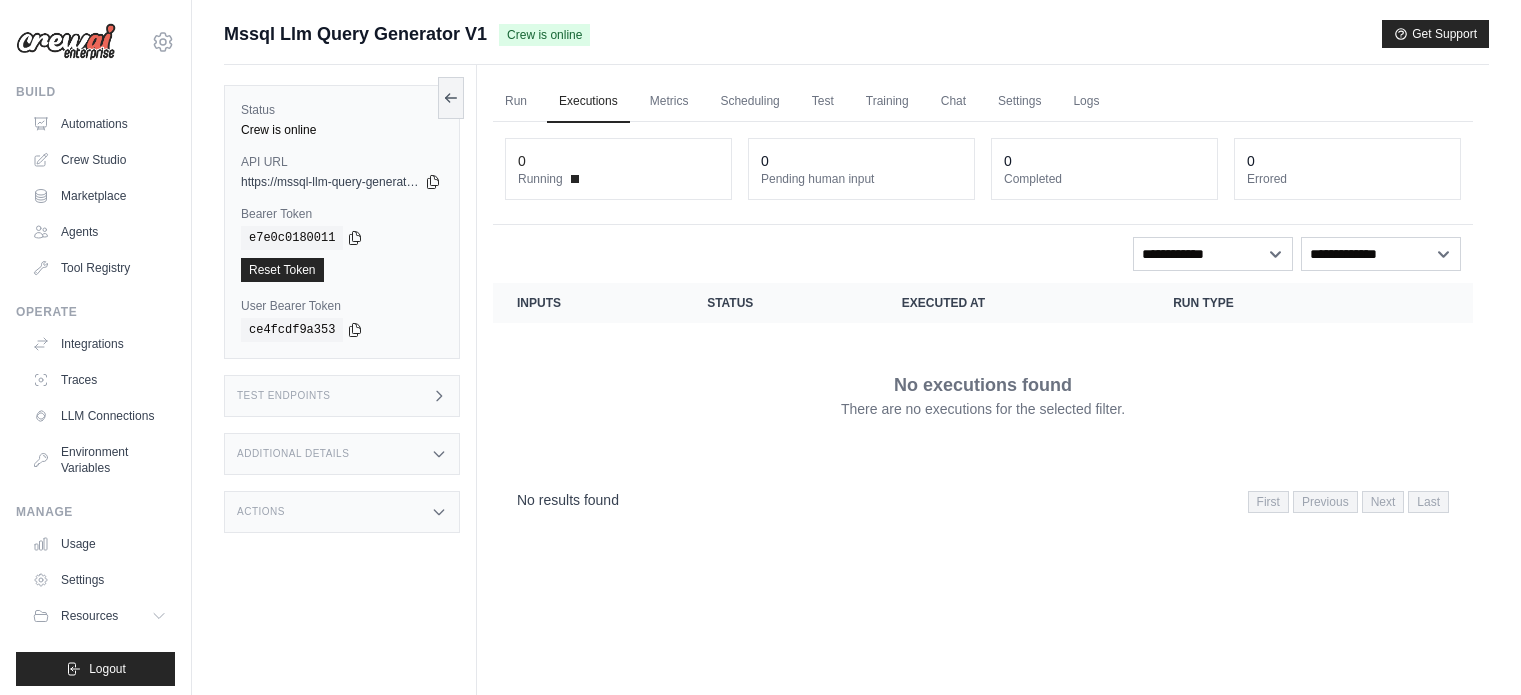scroll, scrollTop: 0, scrollLeft: 0, axis: both 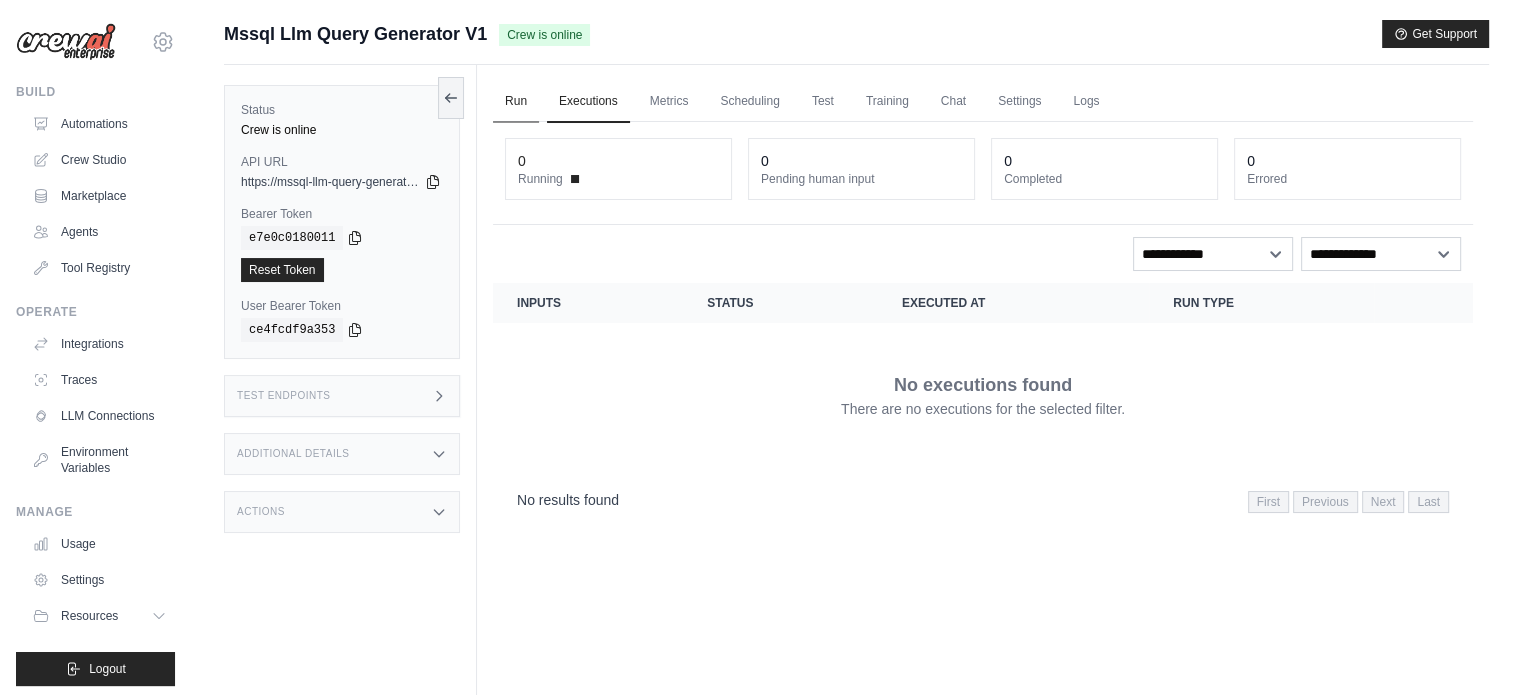 click on "Run" at bounding box center (516, 102) 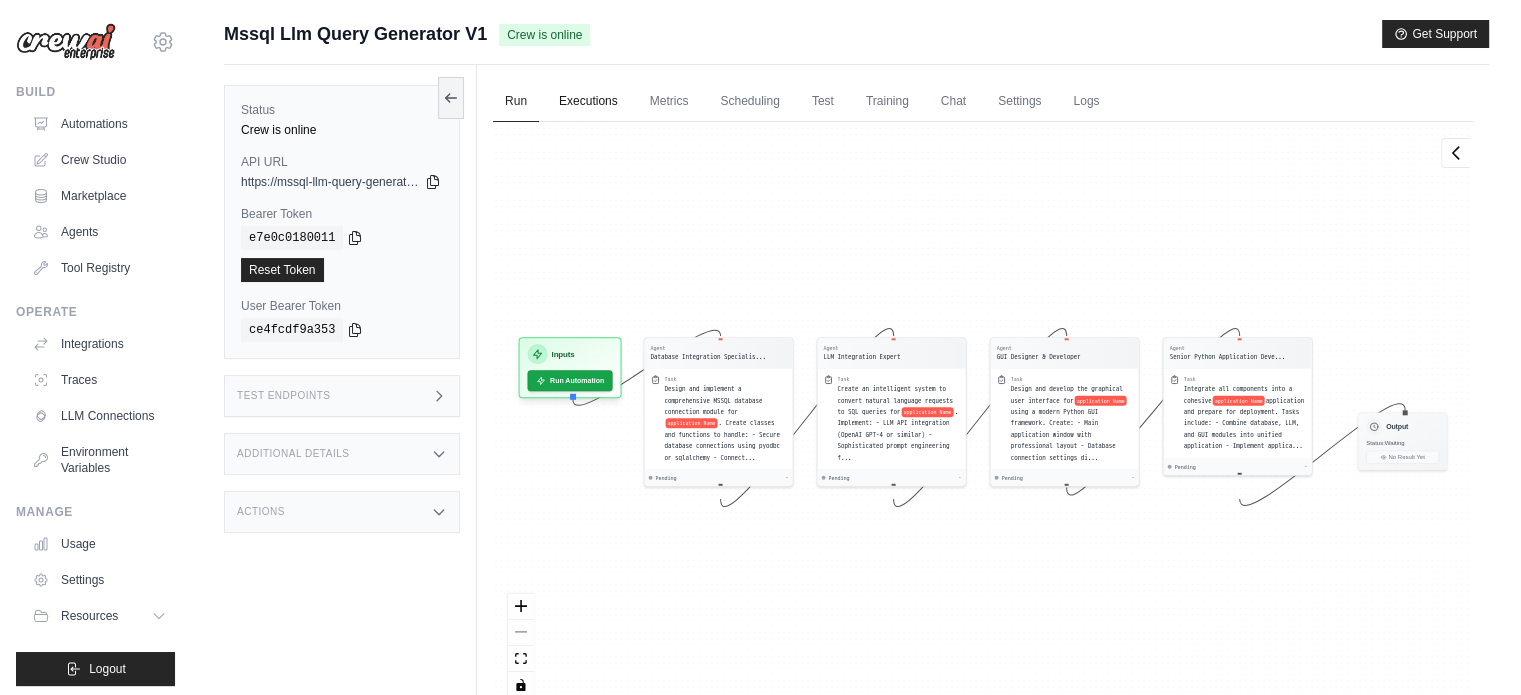 click on "Executions" at bounding box center [588, 102] 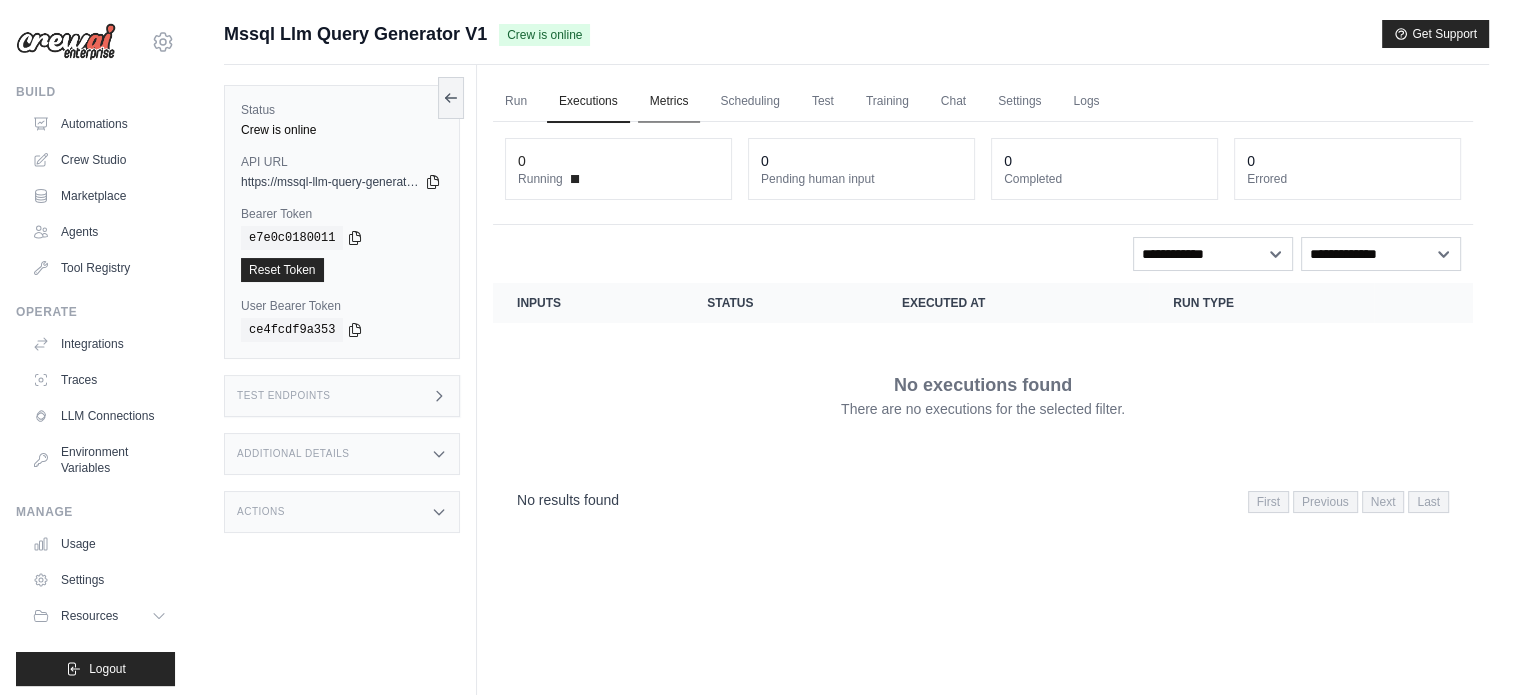 click on "Metrics" at bounding box center [669, 102] 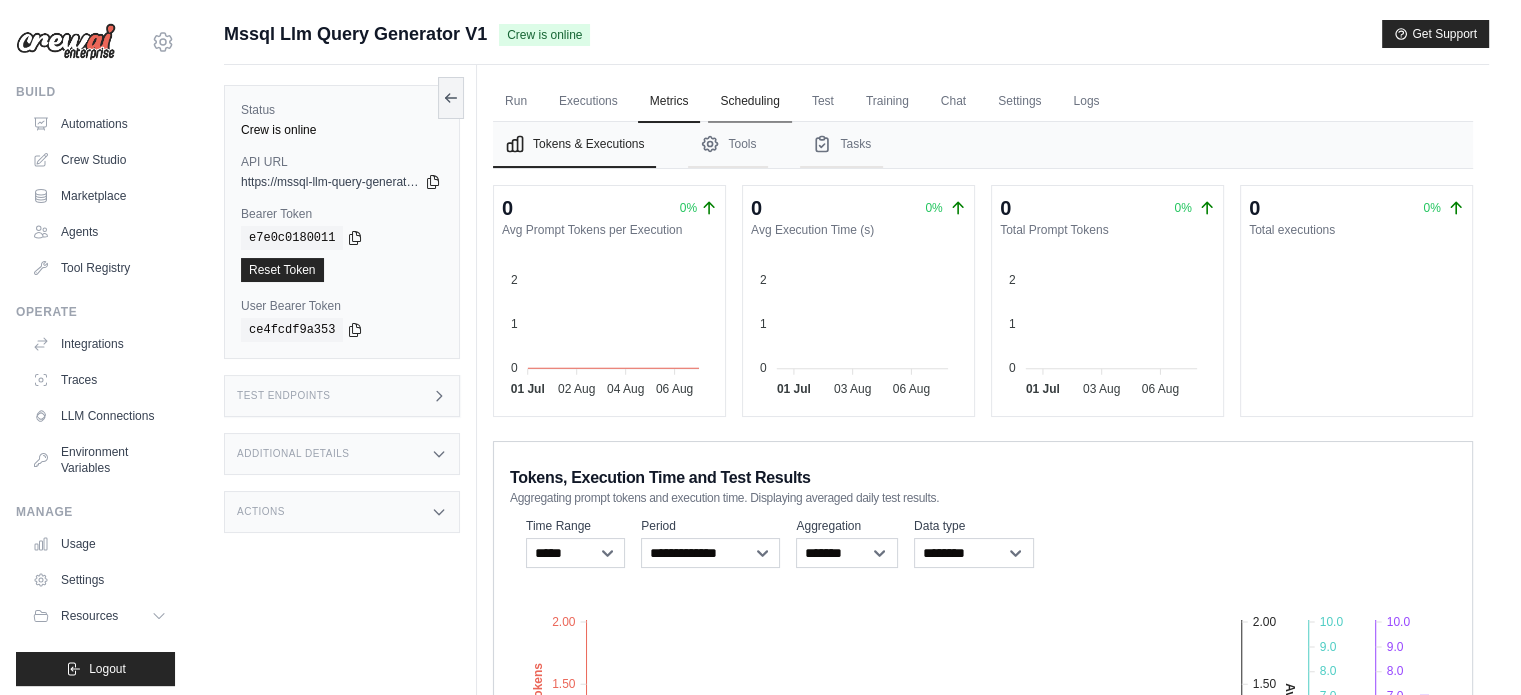 click on "Scheduling" at bounding box center [749, 102] 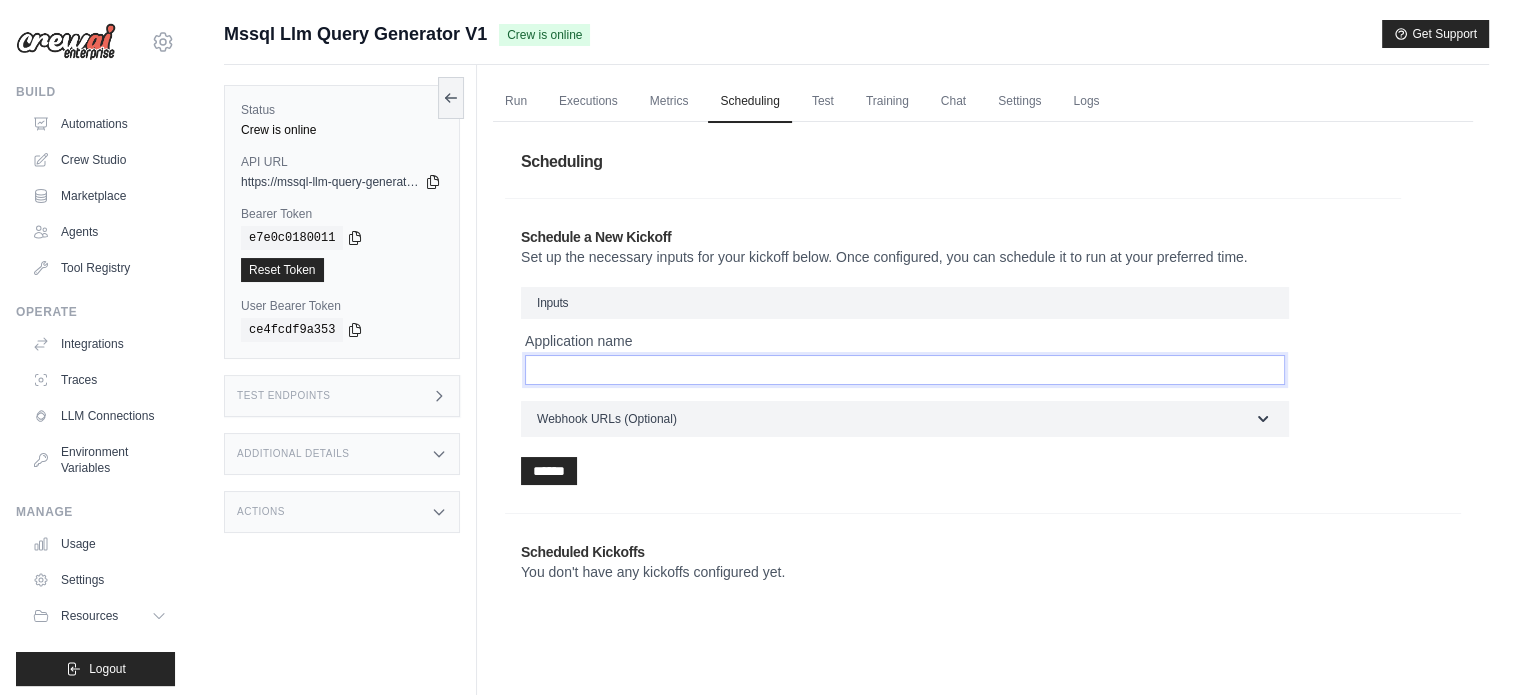 click on "Application name" at bounding box center (905, 370) 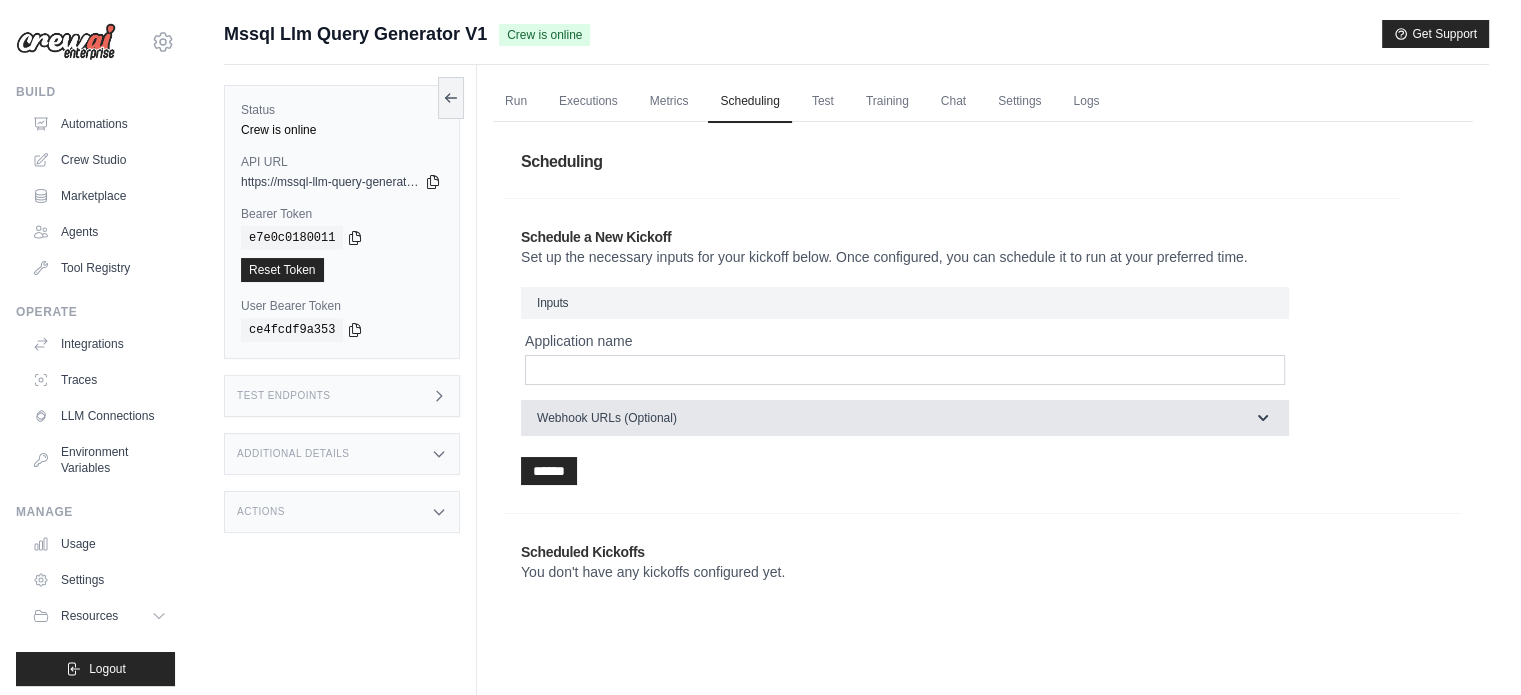click on "Webhook URLs (Optional)" at bounding box center (905, 418) 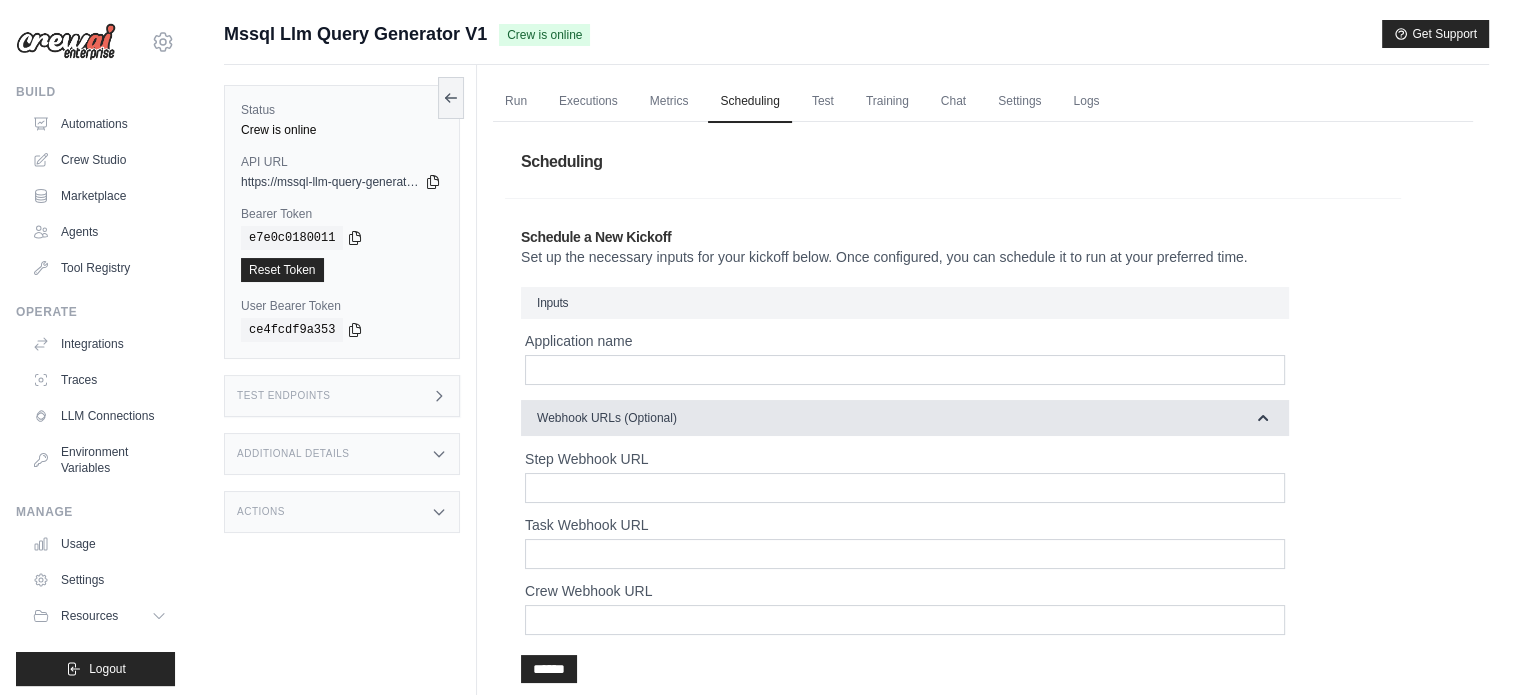 click on "Webhook URLs (Optional)" at bounding box center [905, 418] 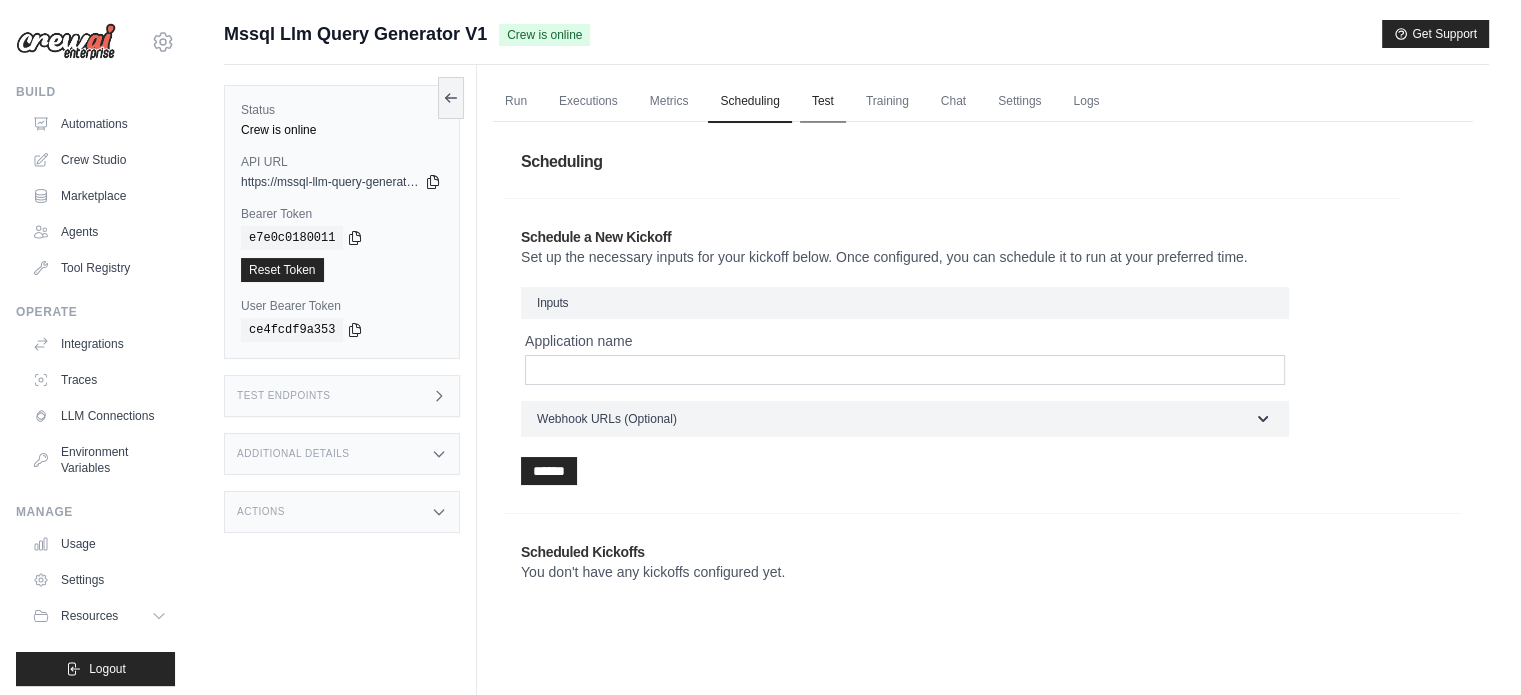 click on "Test" at bounding box center (823, 102) 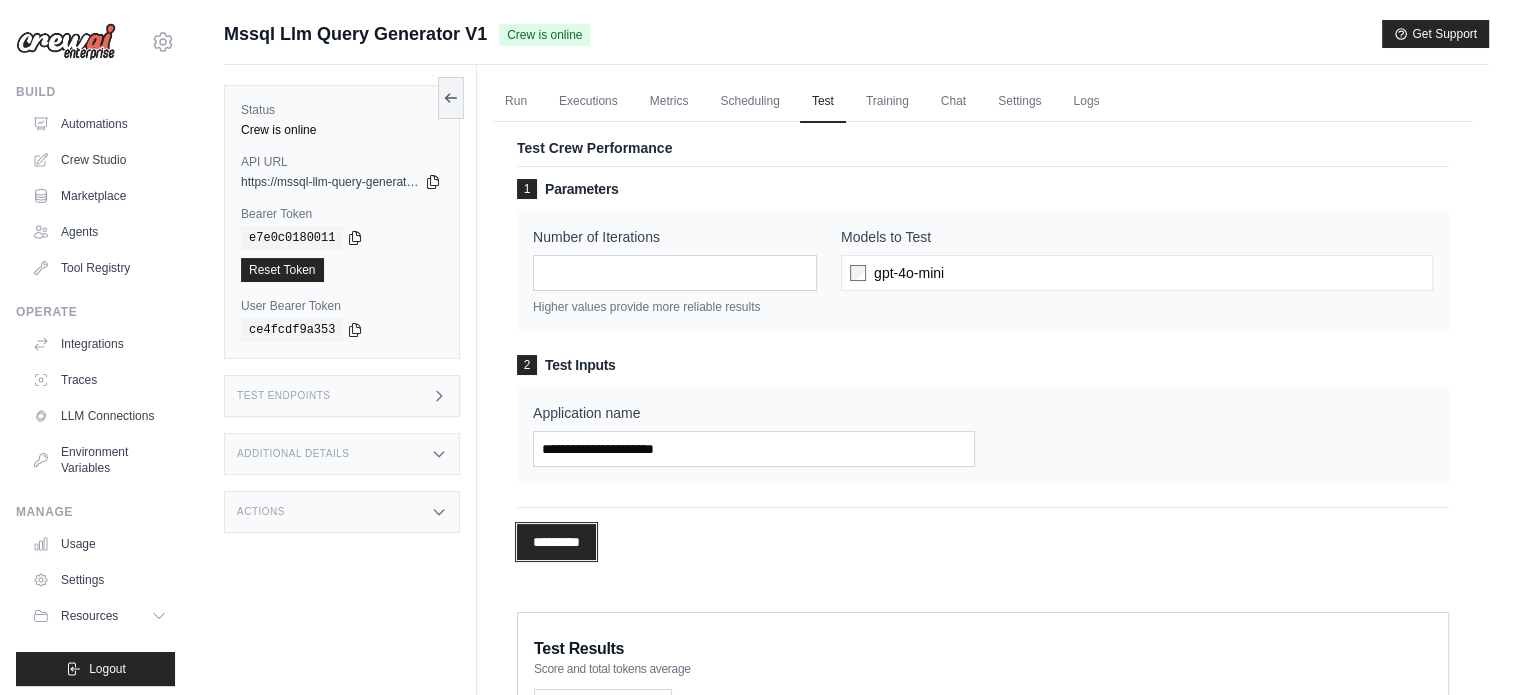 click on "*********" at bounding box center (556, 542) 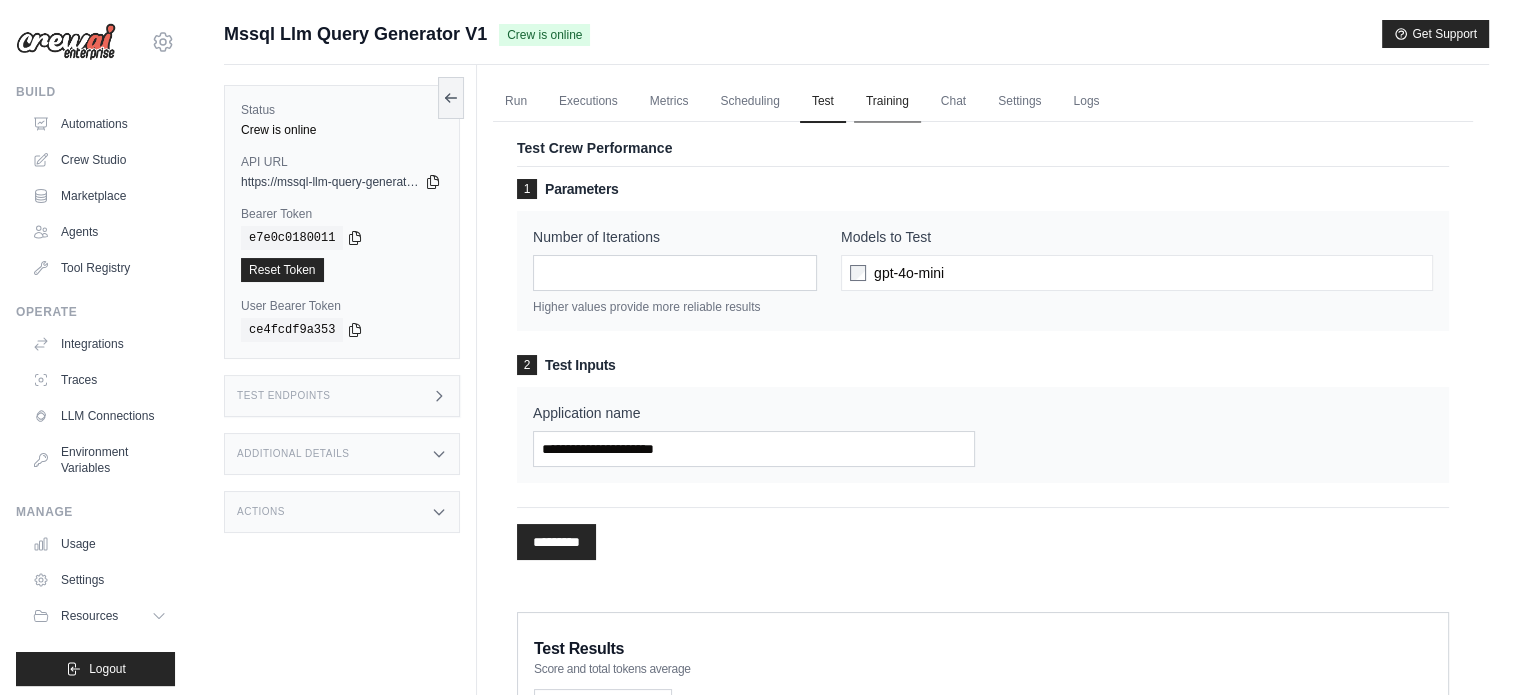 click on "Training" at bounding box center [887, 102] 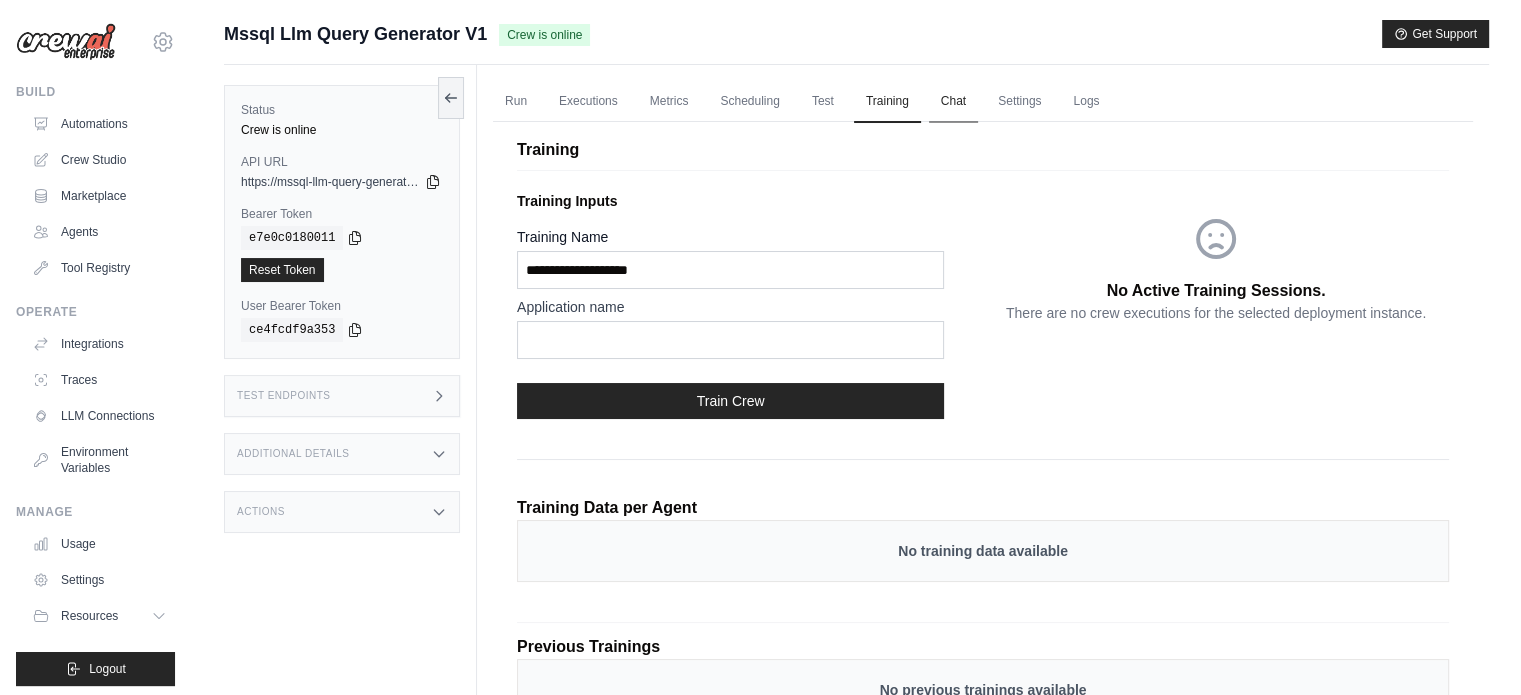 click on "Chat" at bounding box center [953, 102] 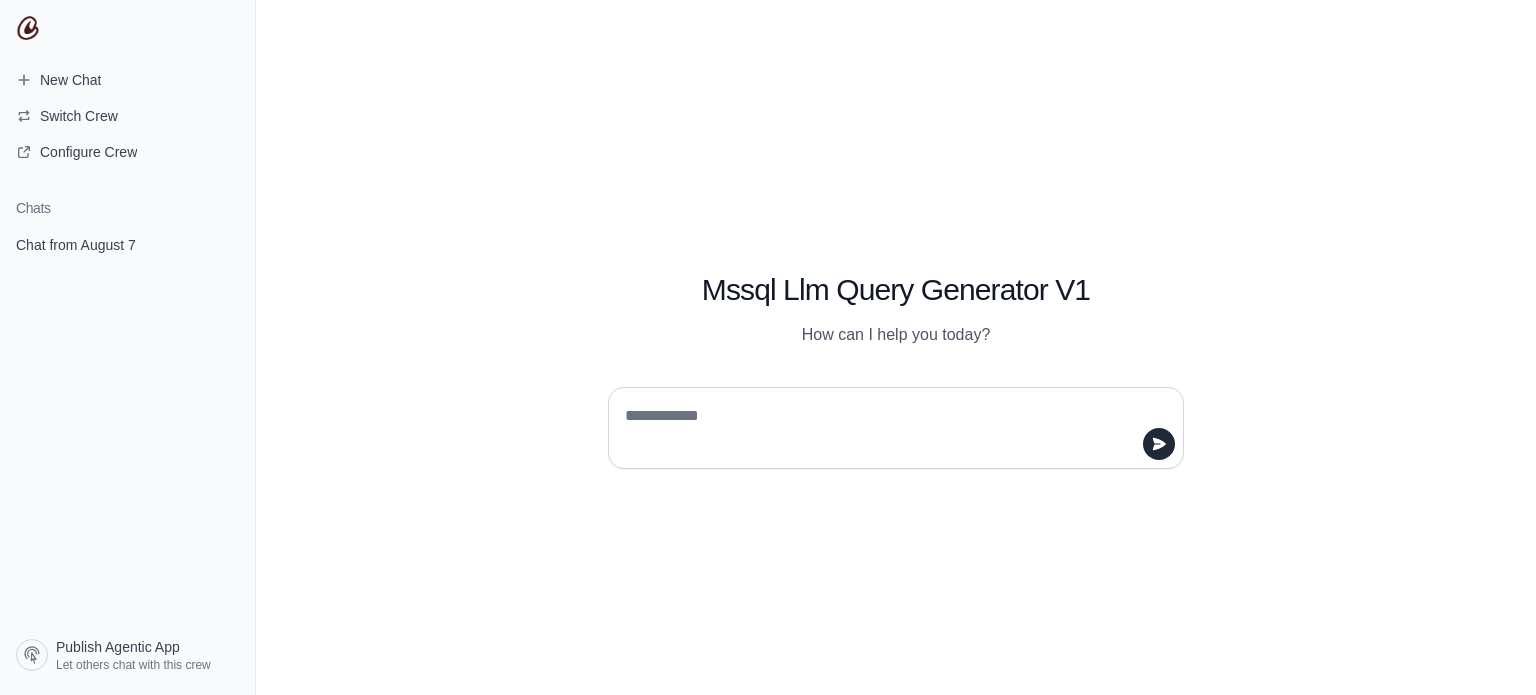scroll, scrollTop: 0, scrollLeft: 0, axis: both 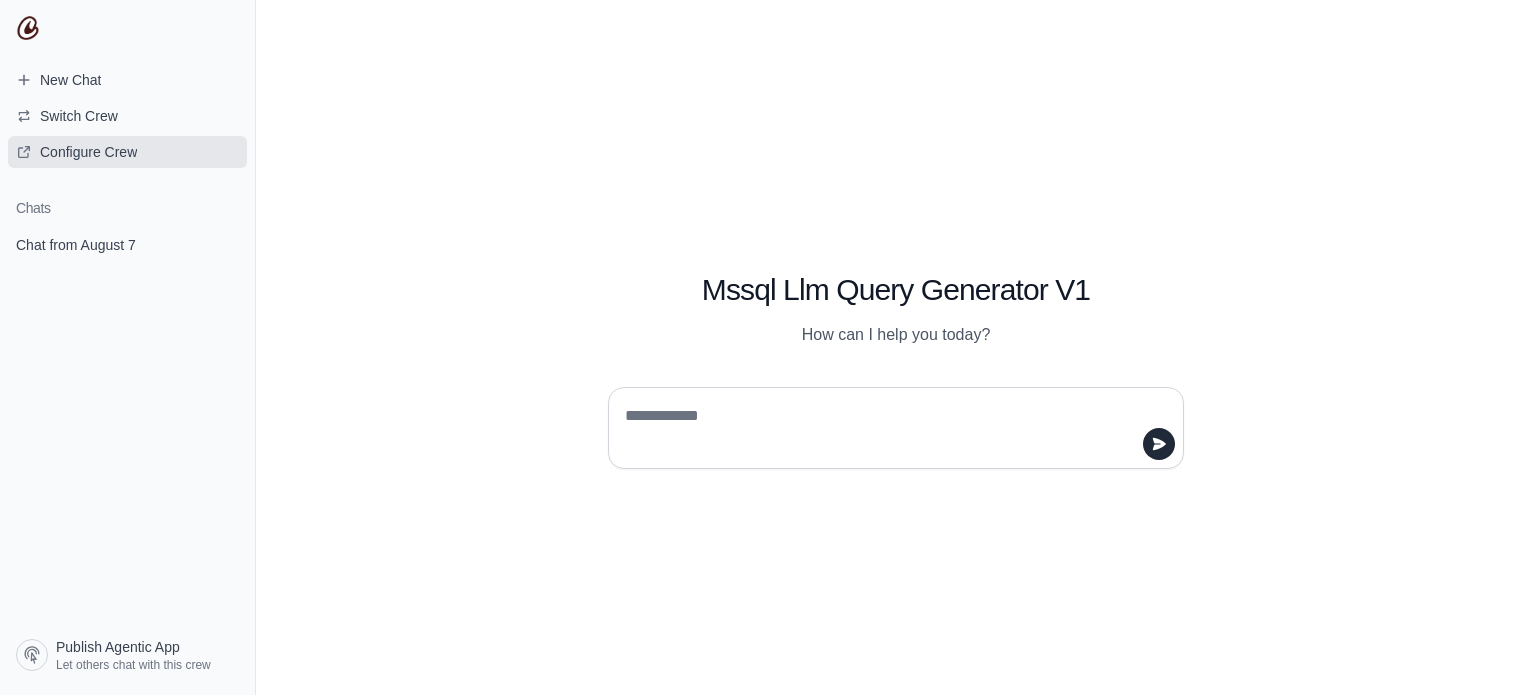 click on "Configure
Crew" at bounding box center [88, 152] 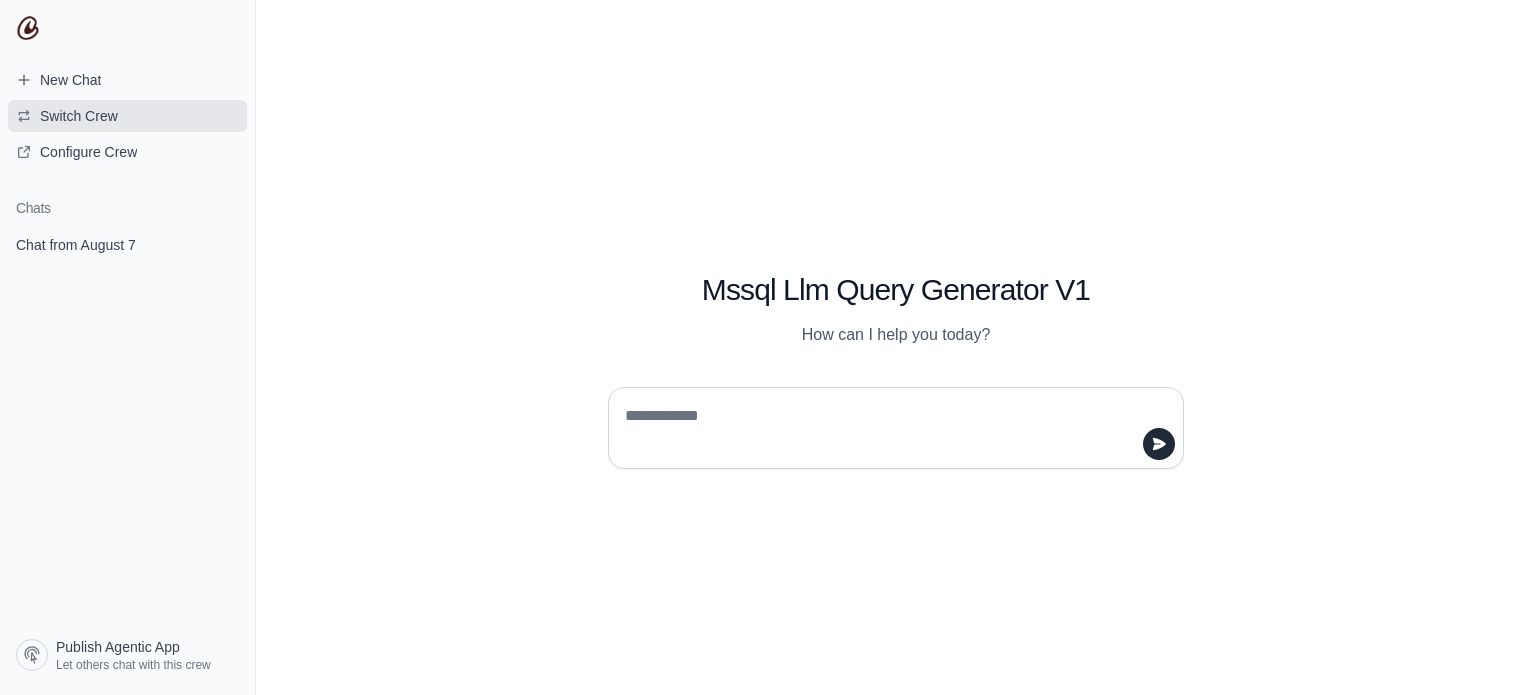 click on "Switch Crew" at bounding box center (79, 116) 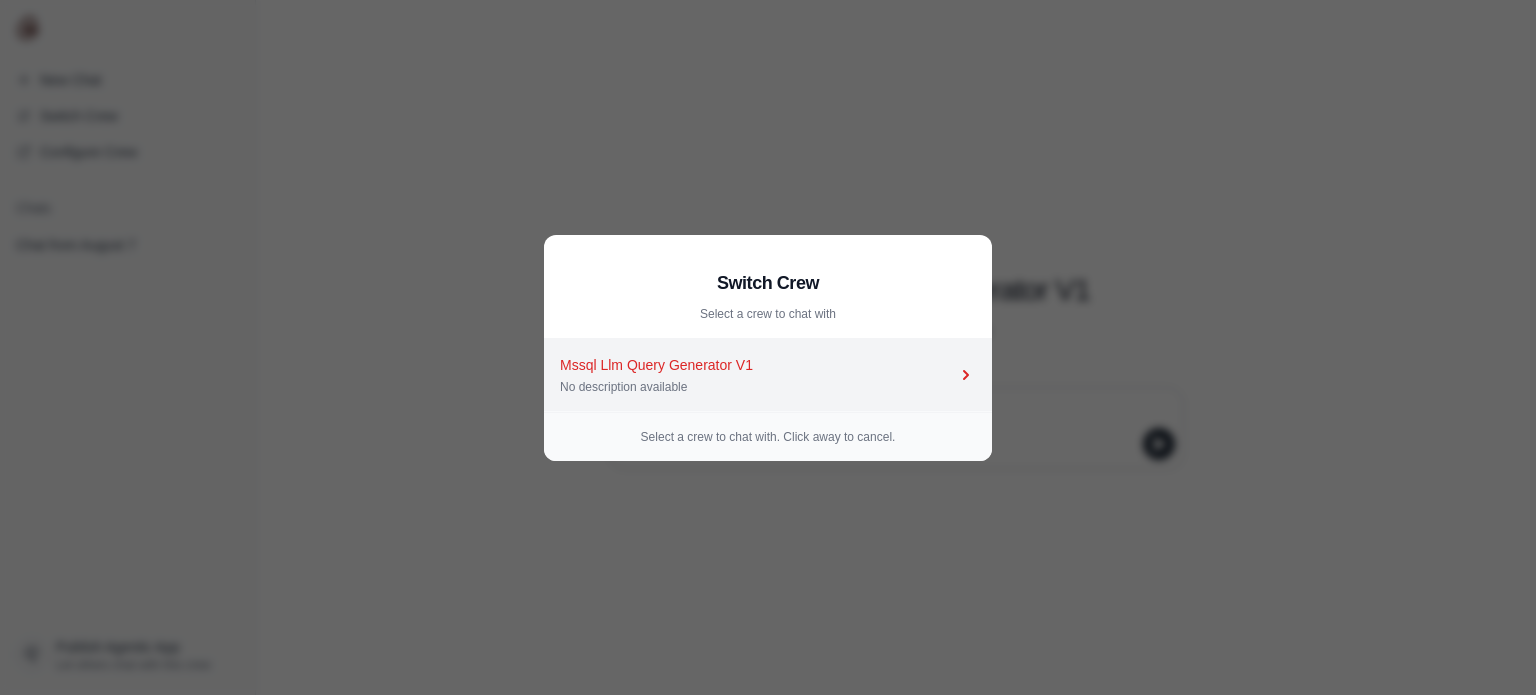 click on "Mssql Llm Query Generator V1" at bounding box center [758, 365] 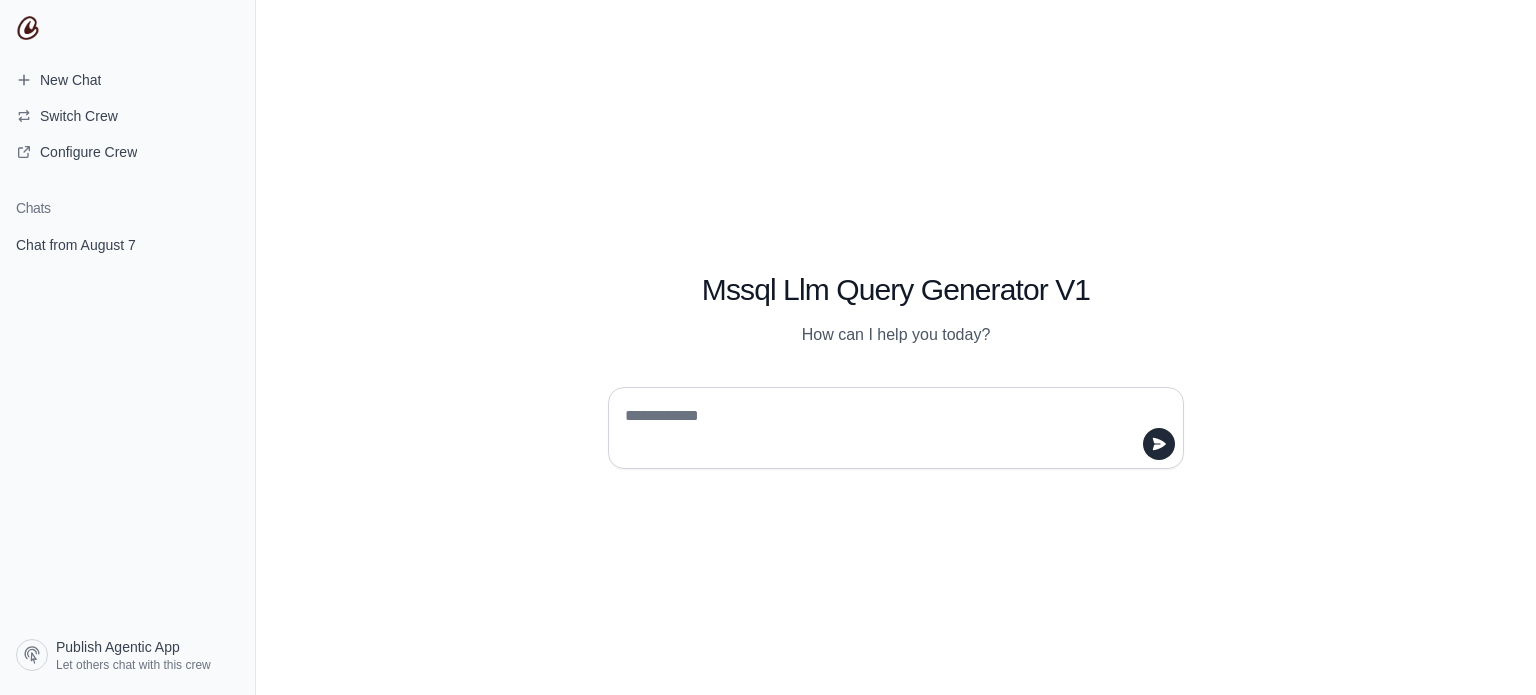 scroll, scrollTop: 0, scrollLeft: 0, axis: both 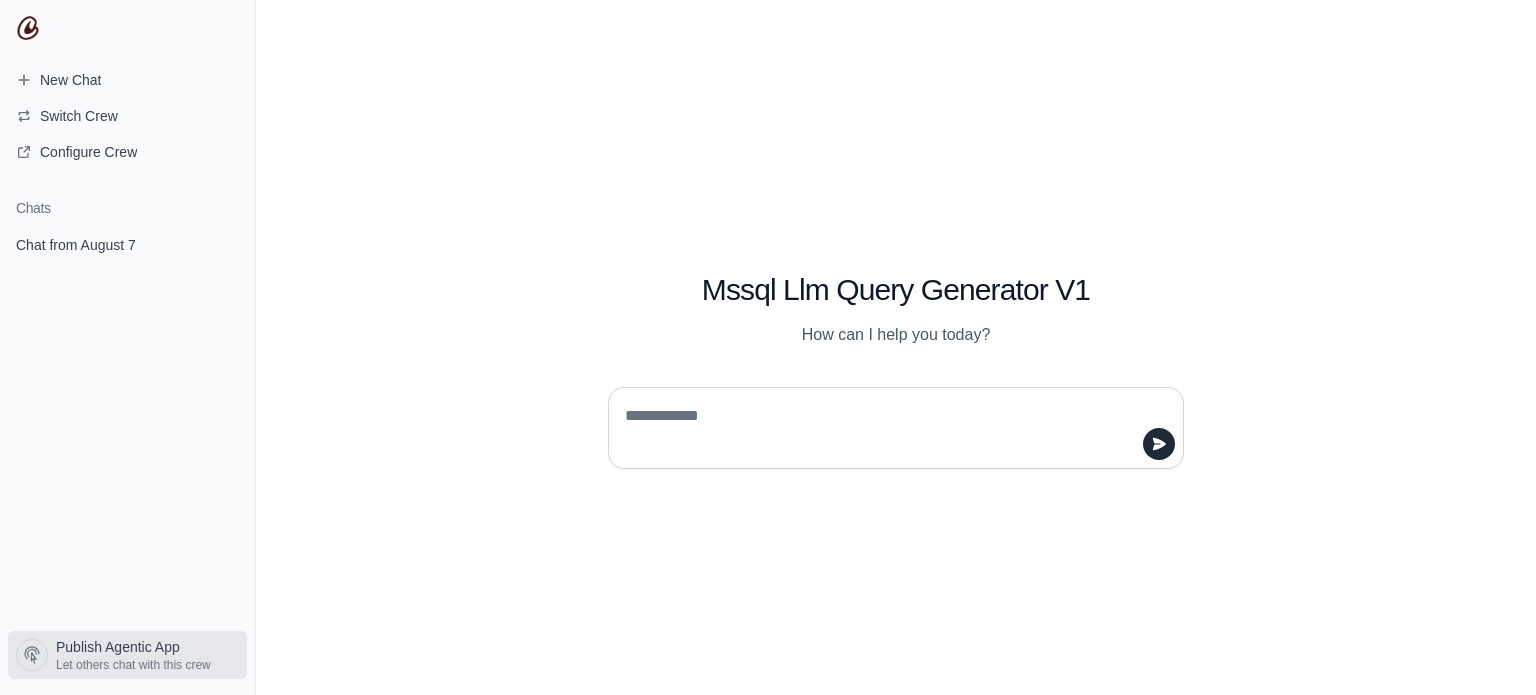 click on "Publish Agentic App
Let others chat with this crew" at bounding box center [127, 655] 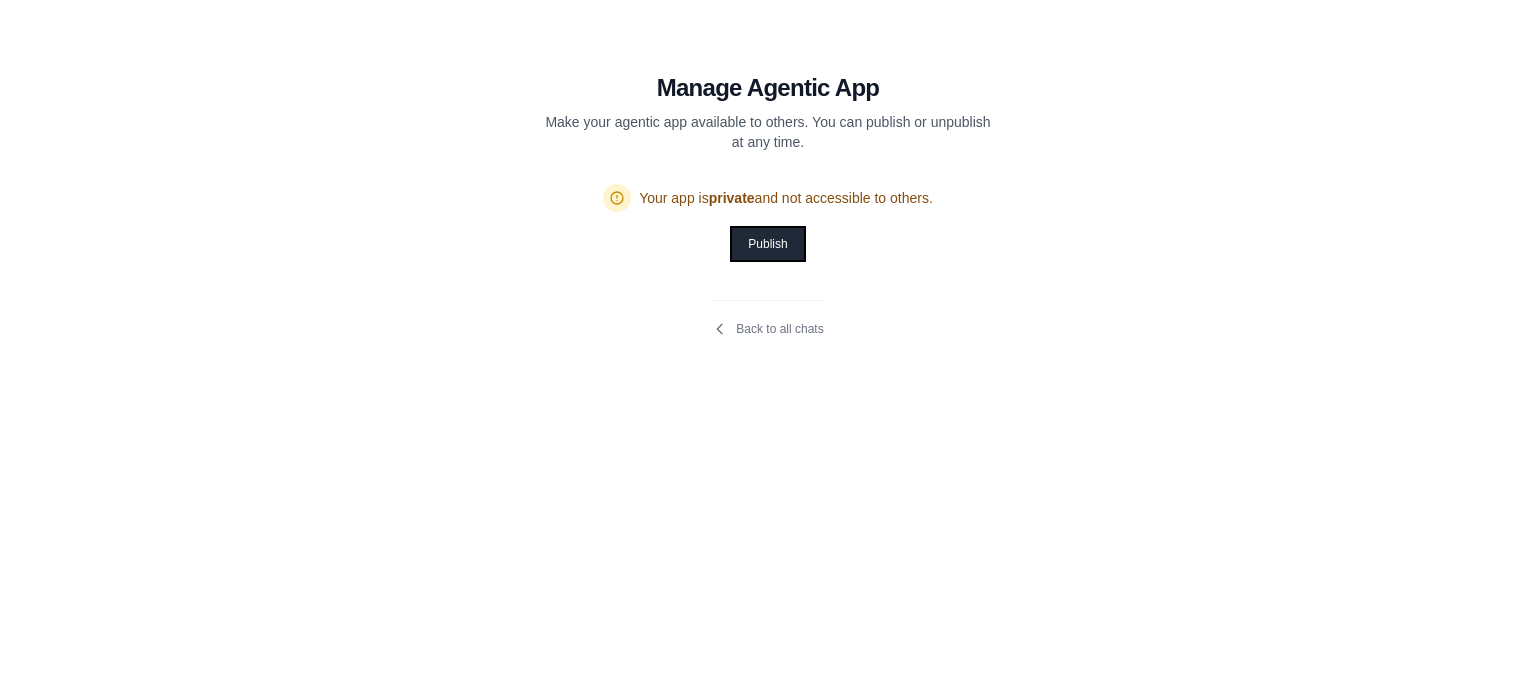 click on "Publish" at bounding box center (767, 244) 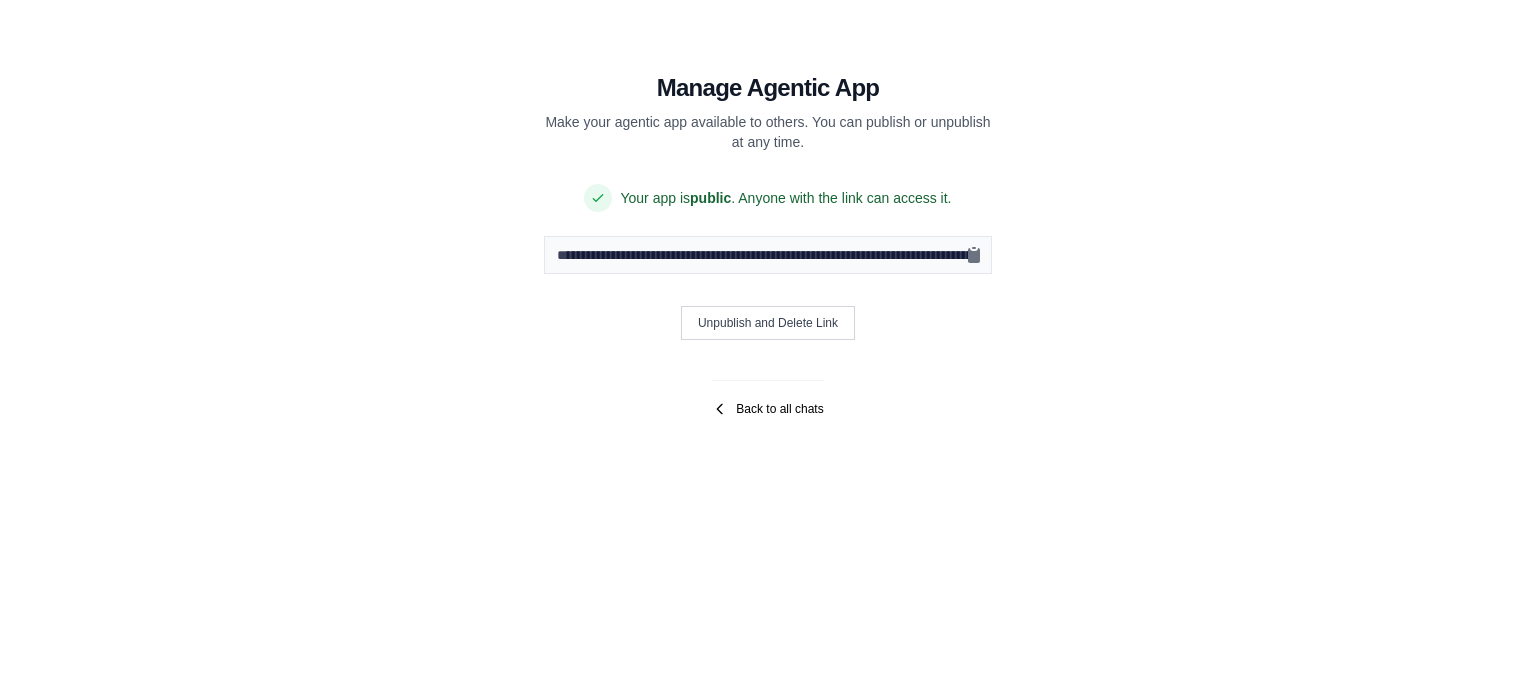 click on "Back to all chats" at bounding box center [767, 409] 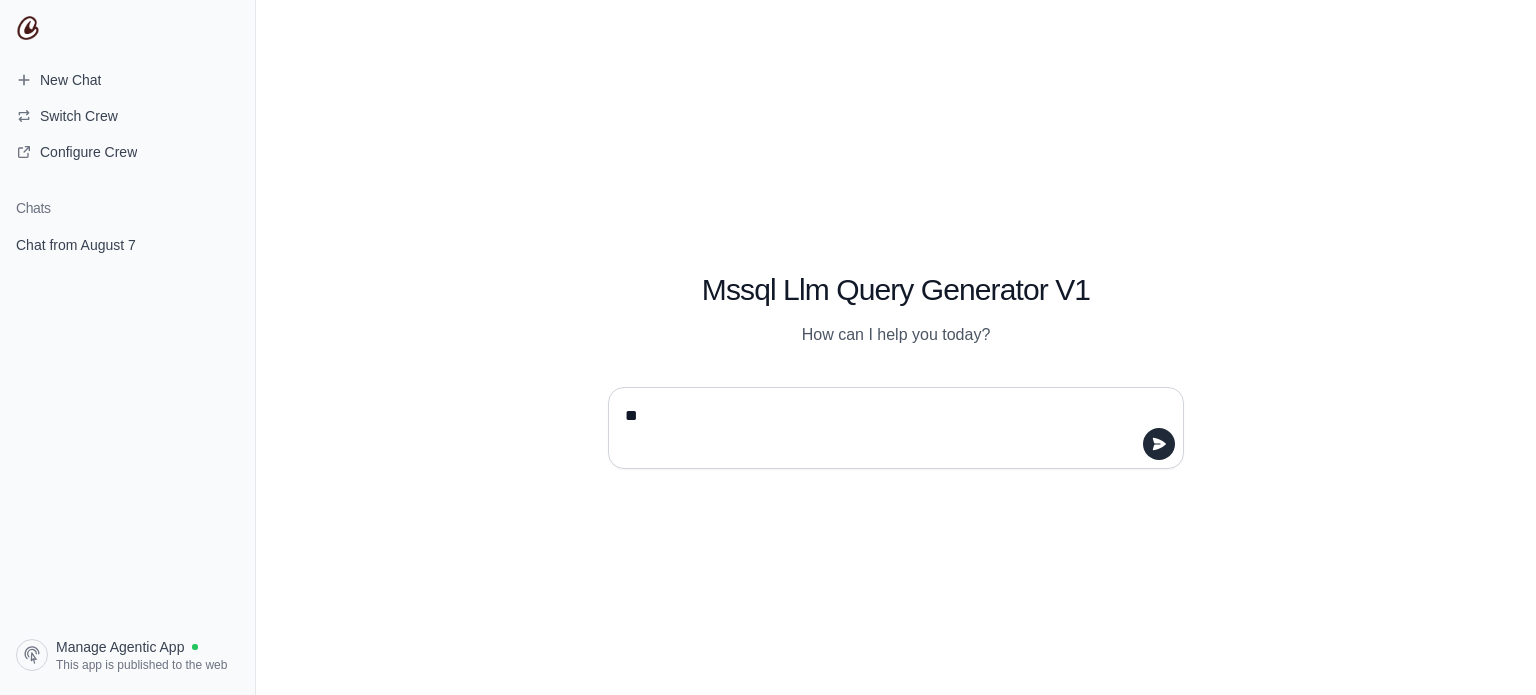 type on "*" 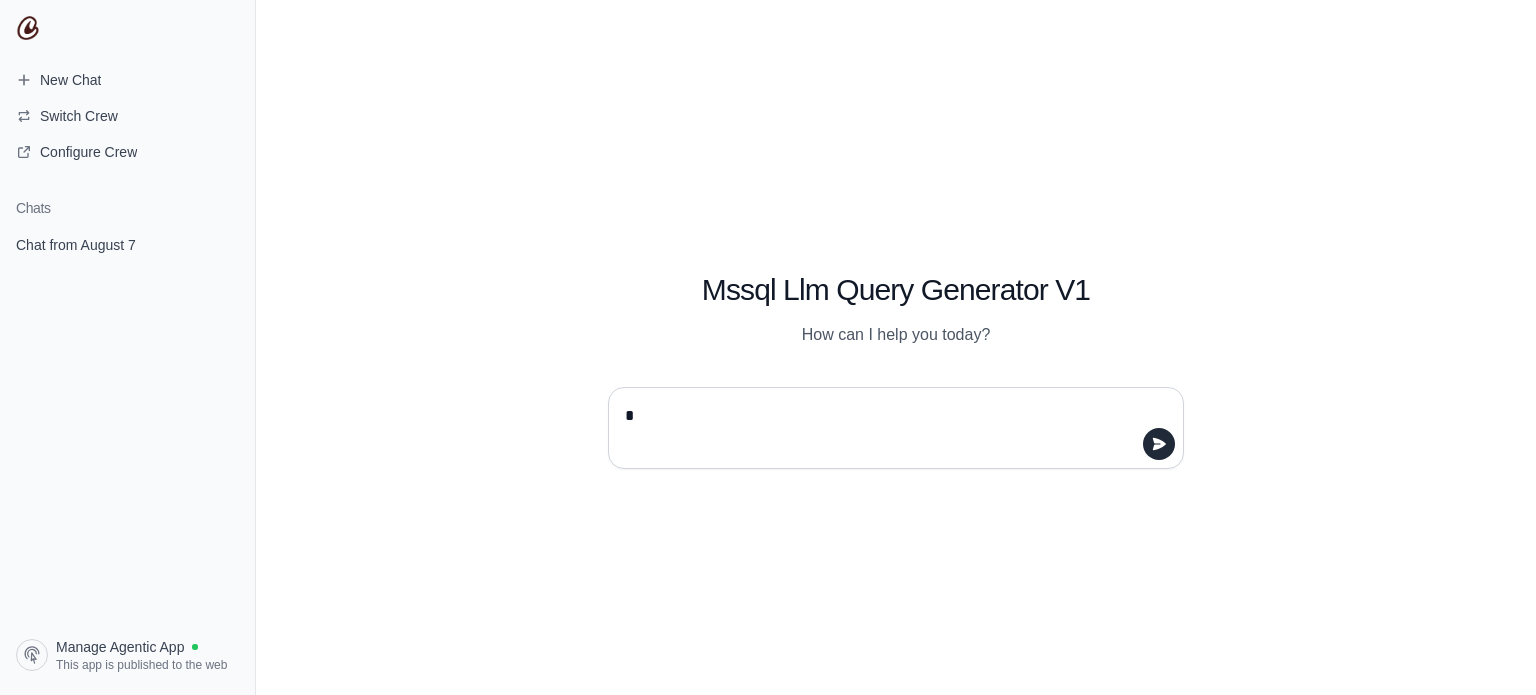 type 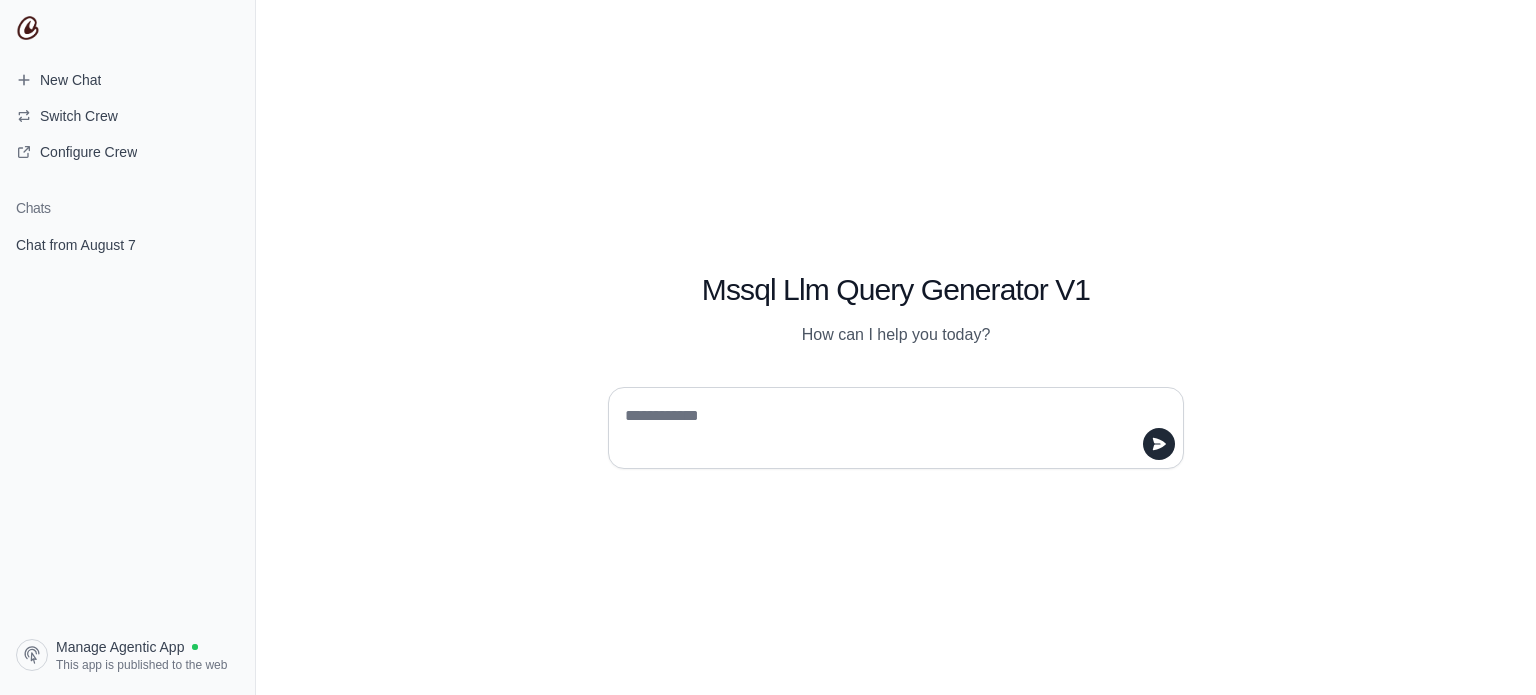 click on "Mssql Llm Query Generator V1" at bounding box center [896, 290] 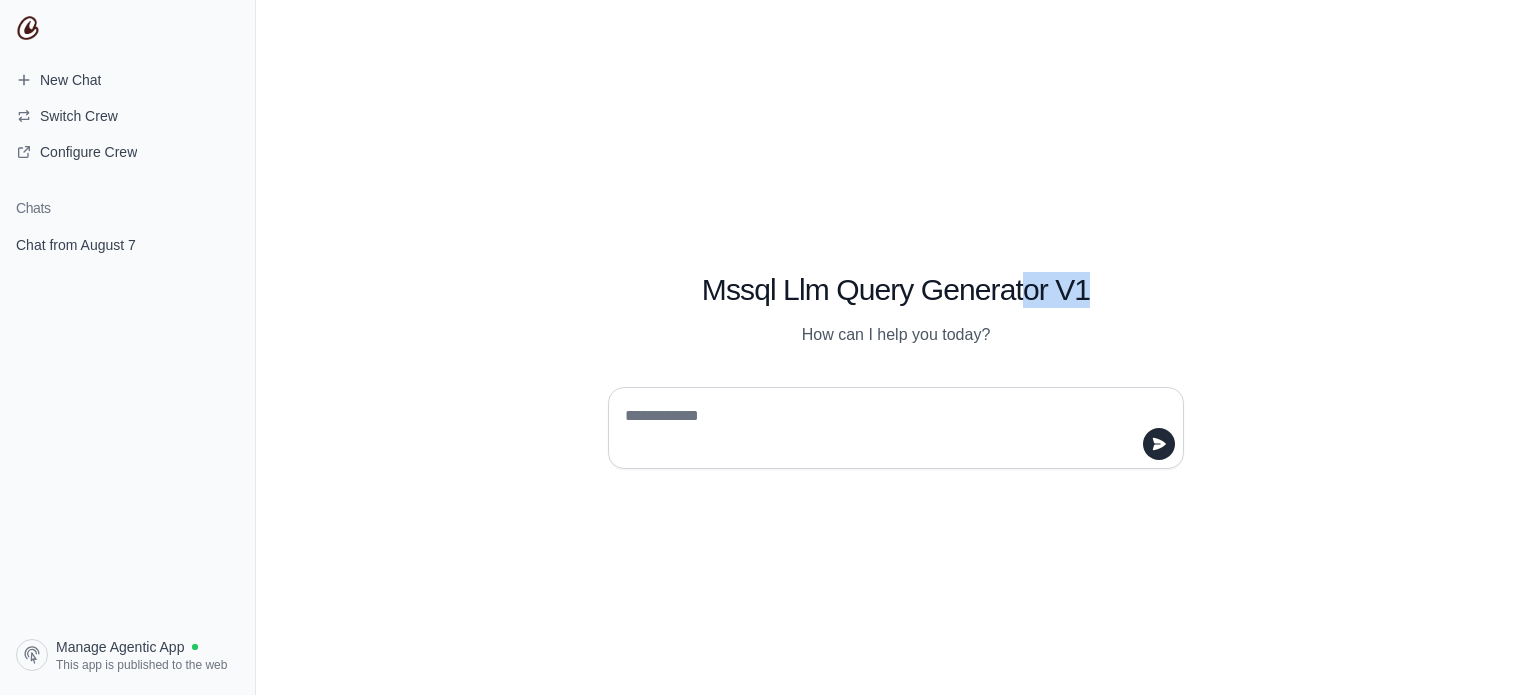 drag, startPoint x: 1029, startPoint y: 275, endPoint x: 1152, endPoint y: 263, distance: 123.58398 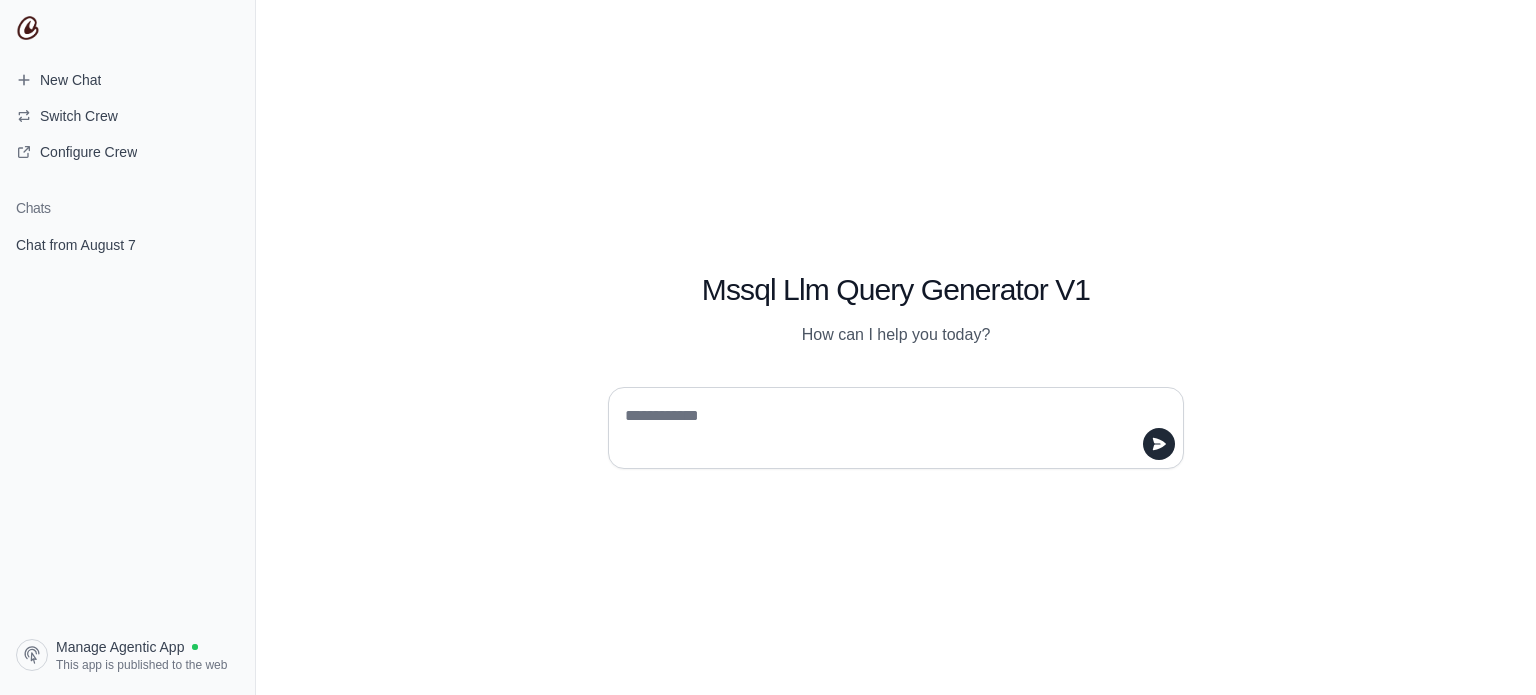 click on "Mssql Llm Query Generator V1
How can I help you today?" at bounding box center [896, 286] 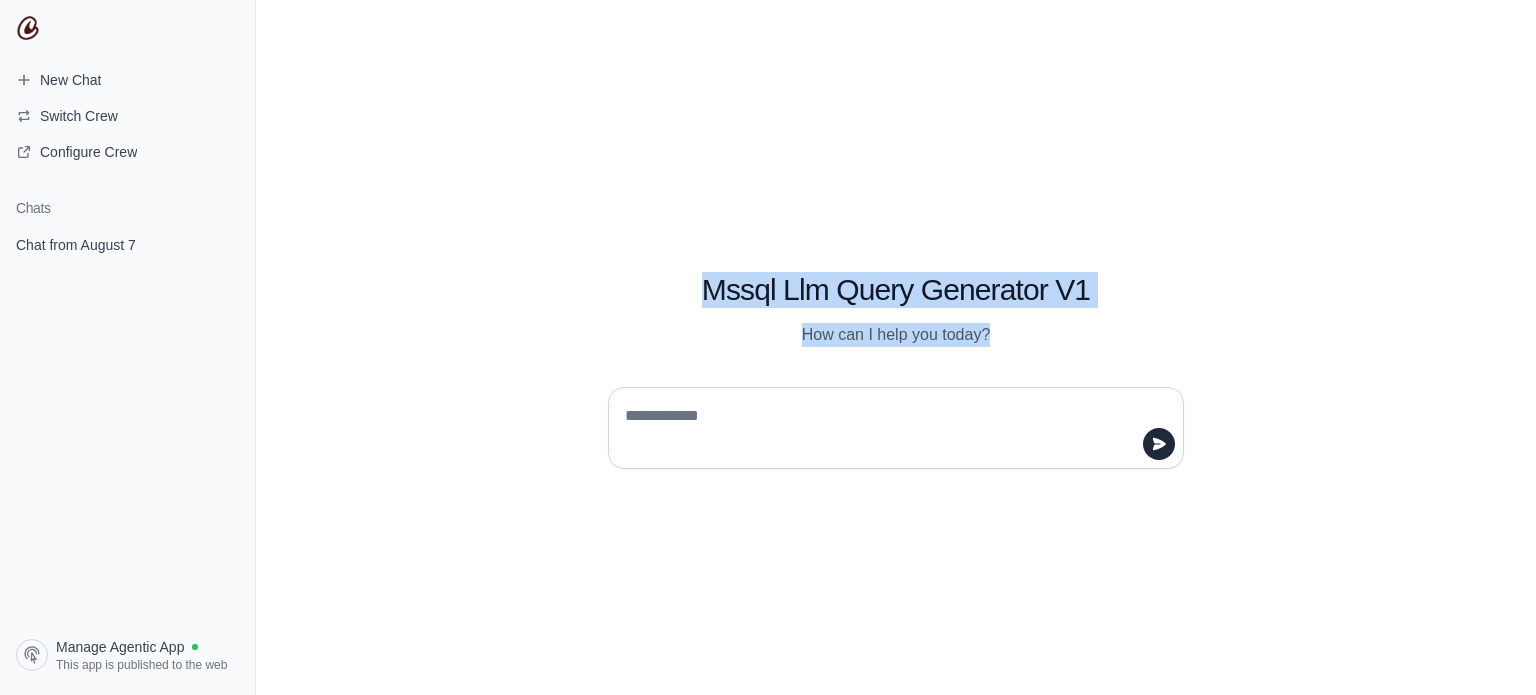 drag, startPoint x: 1085, startPoint y: 316, endPoint x: 648, endPoint y: 239, distance: 443.7319 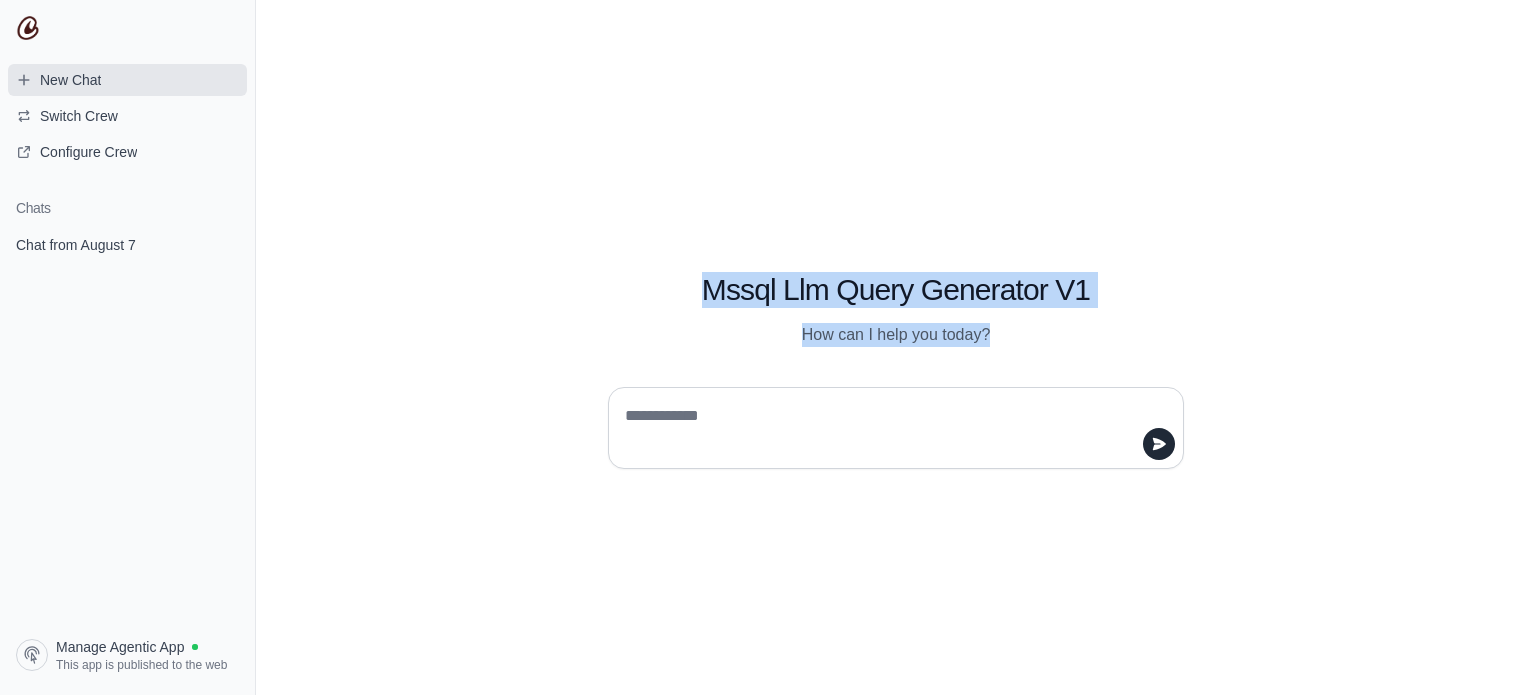 click on "New Chat" at bounding box center [70, 80] 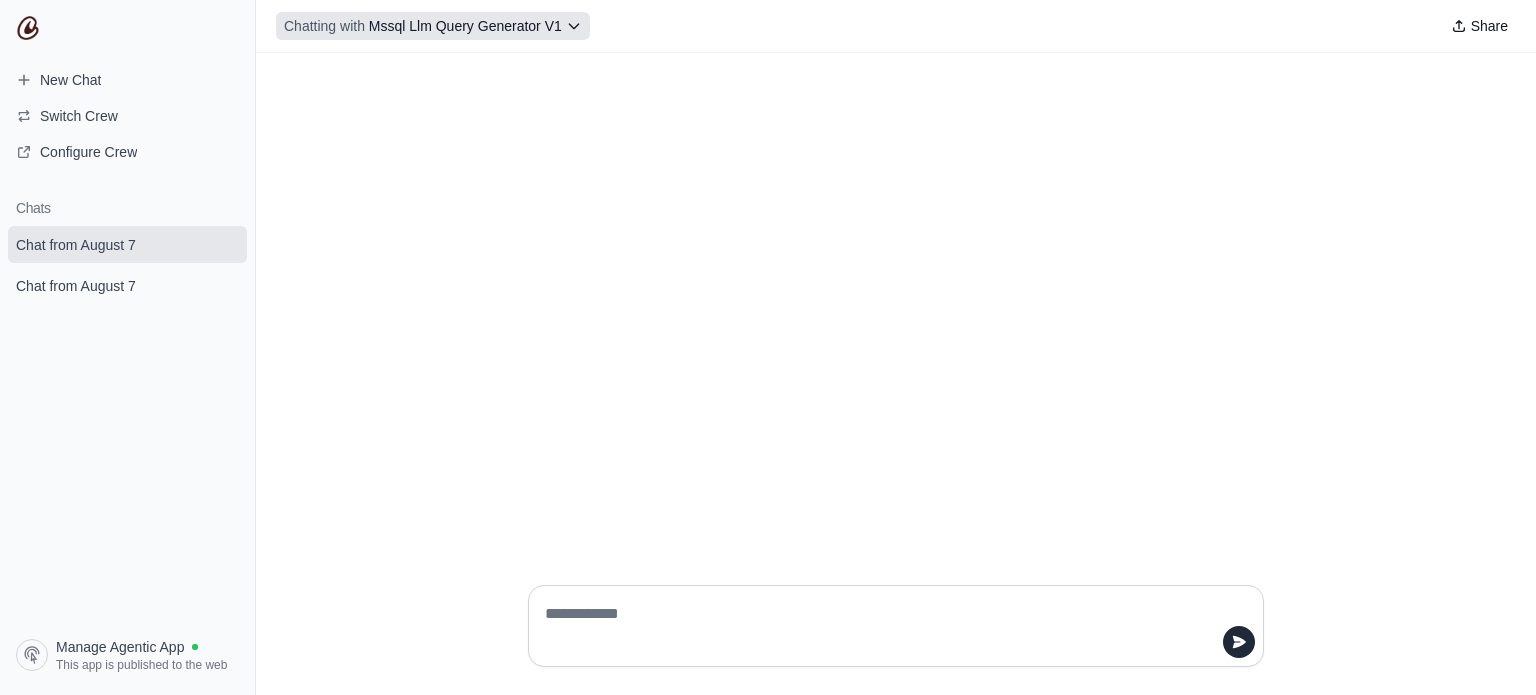 click on "Mssql Llm Query Generator V1" at bounding box center (465, 26) 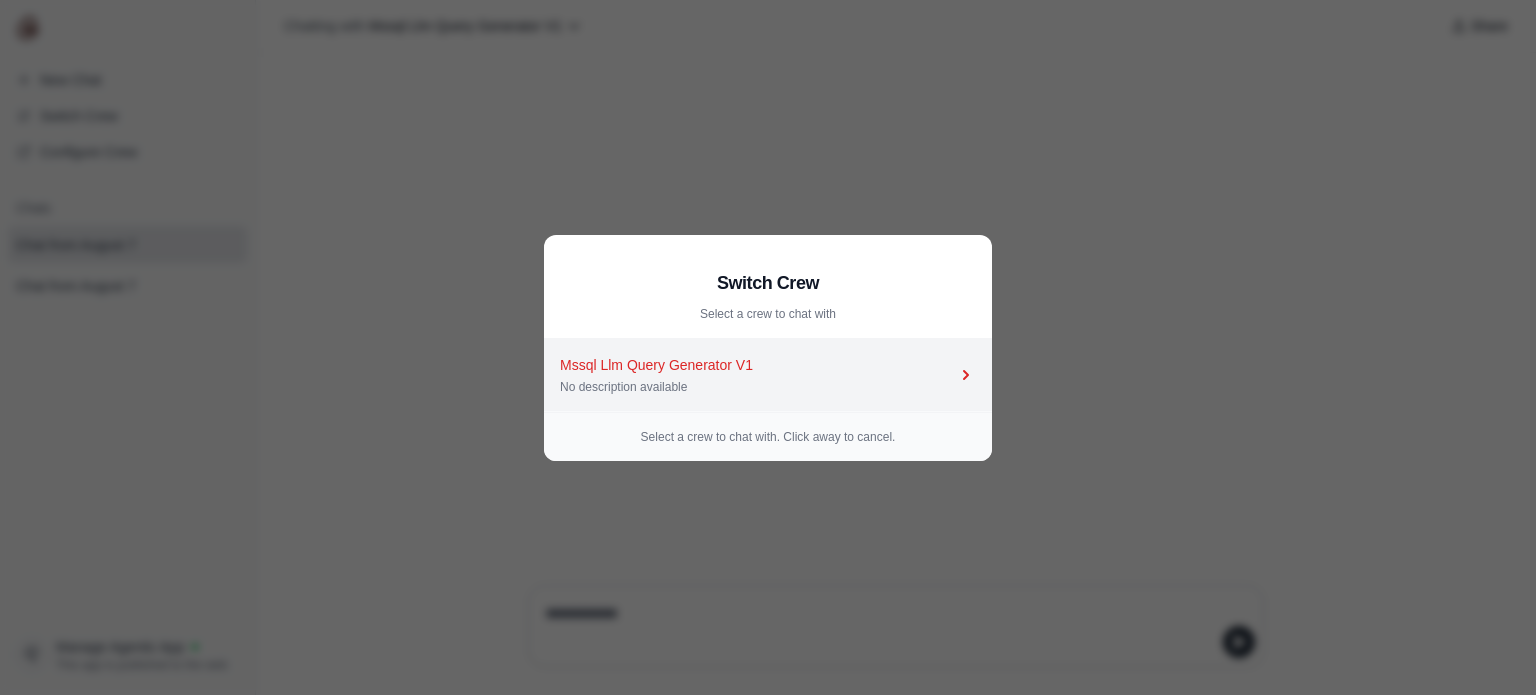 click on "Mssql Llm Query Generator V1" at bounding box center [758, 365] 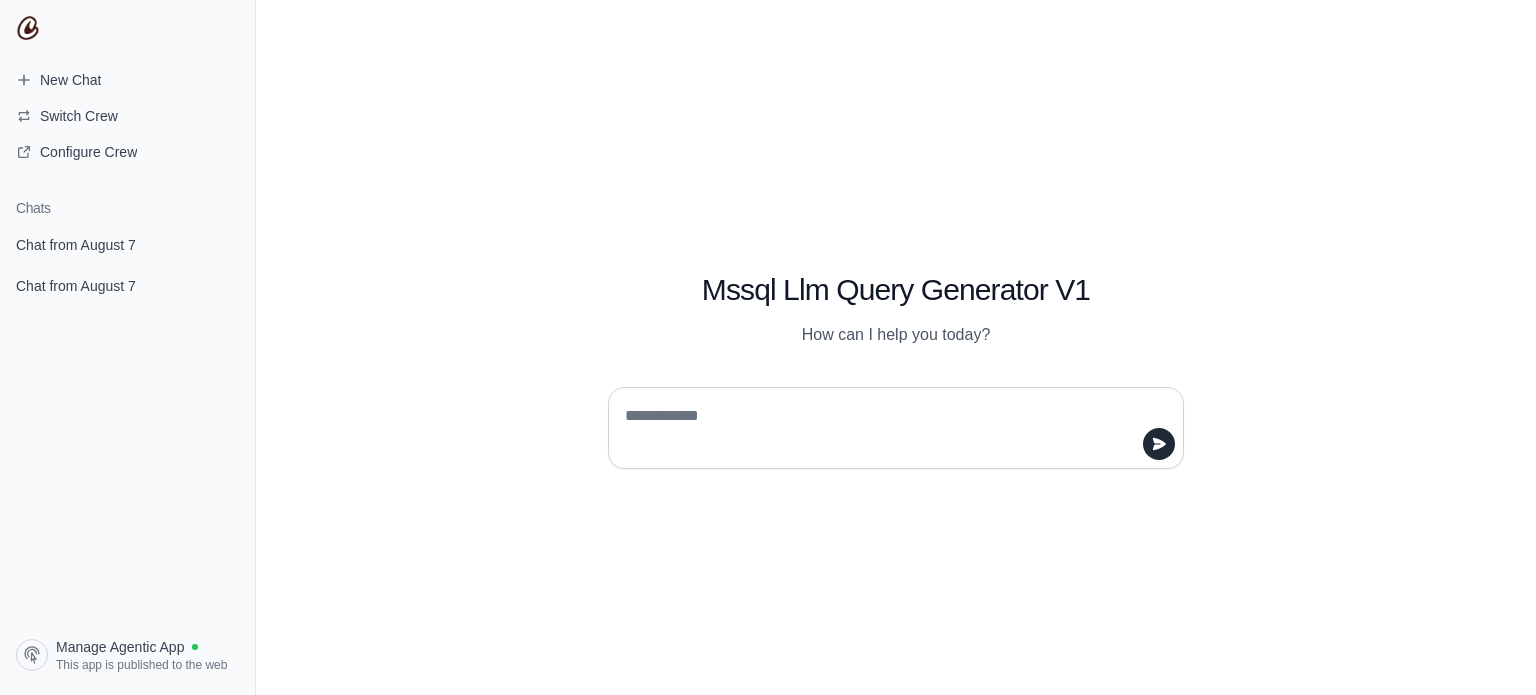 scroll, scrollTop: 0, scrollLeft: 0, axis: both 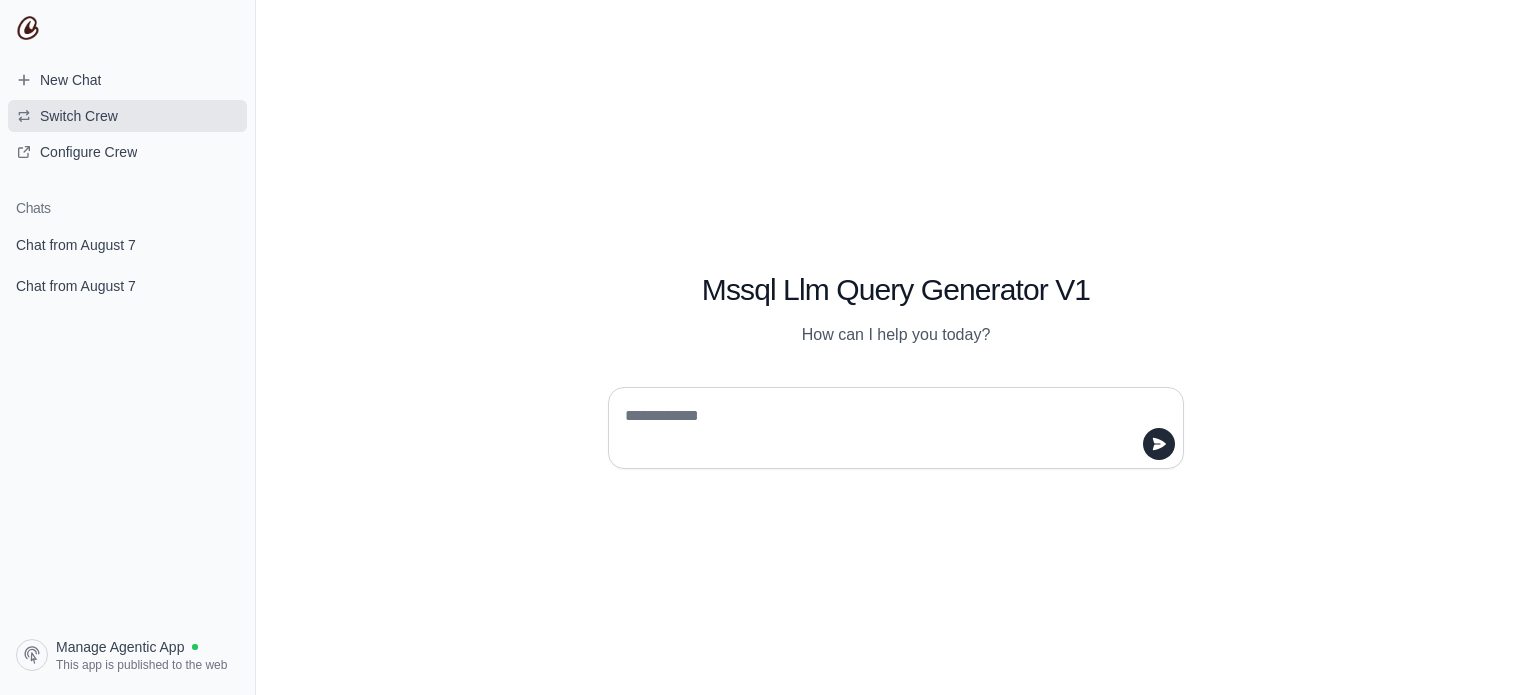 click on "Switch Crew" at bounding box center [127, 116] 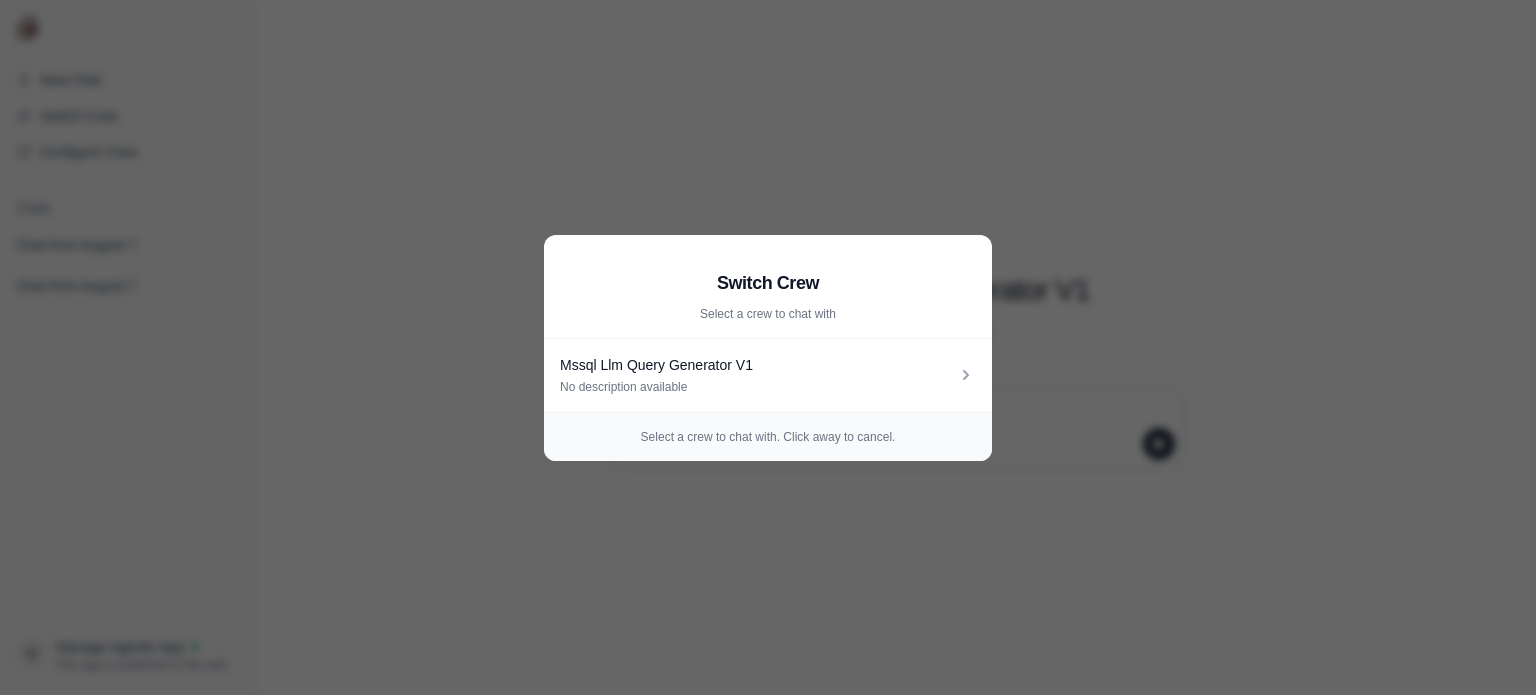 click on "Select a crew to chat with. Click away to cancel." at bounding box center (768, 437) 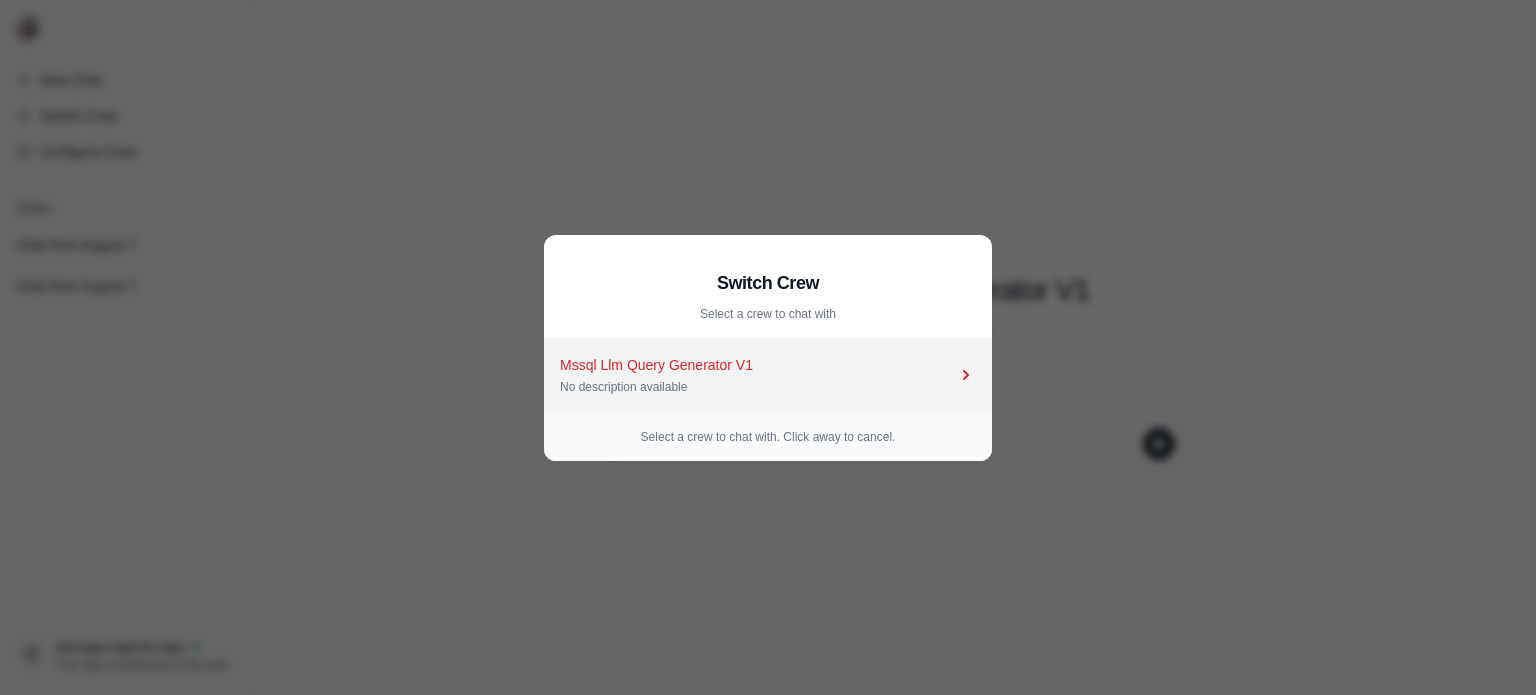click on "Mssql Llm Query Generator V1
No description available" at bounding box center (768, 375) 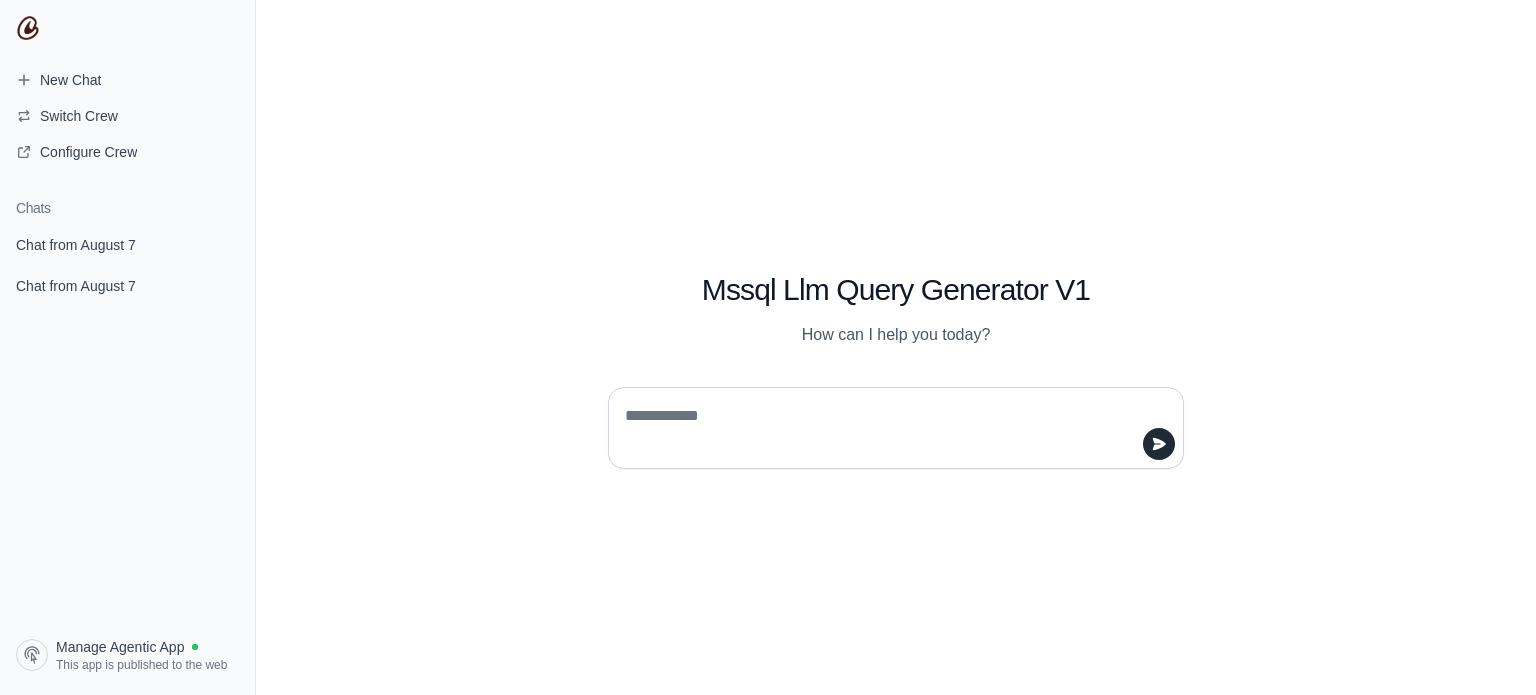 scroll, scrollTop: 0, scrollLeft: 0, axis: both 